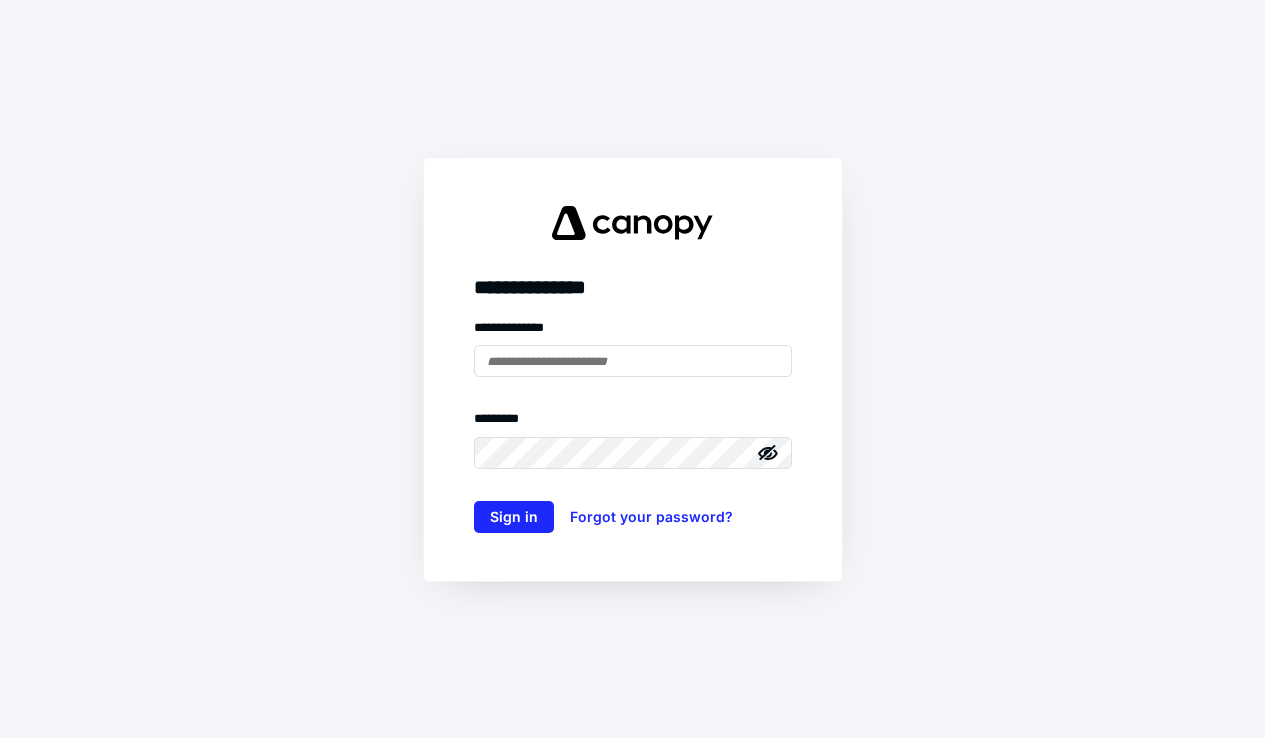 scroll, scrollTop: 0, scrollLeft: 0, axis: both 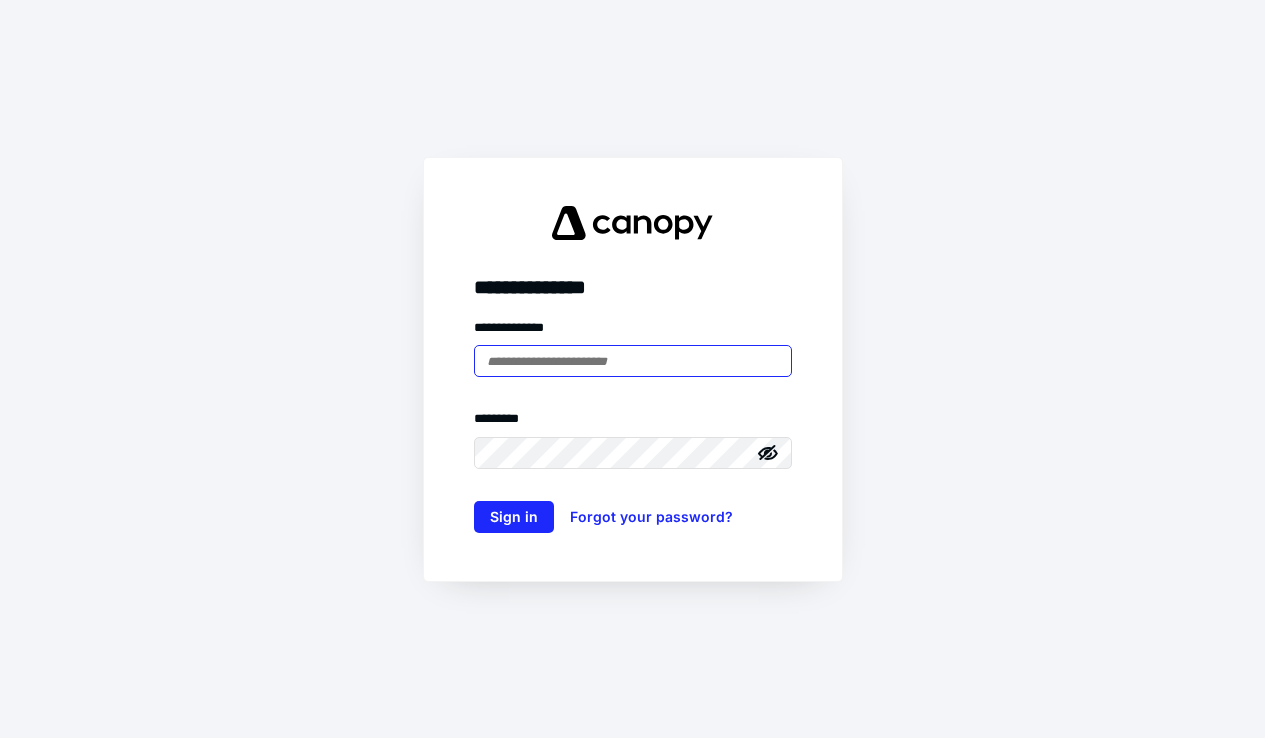 type on "**********" 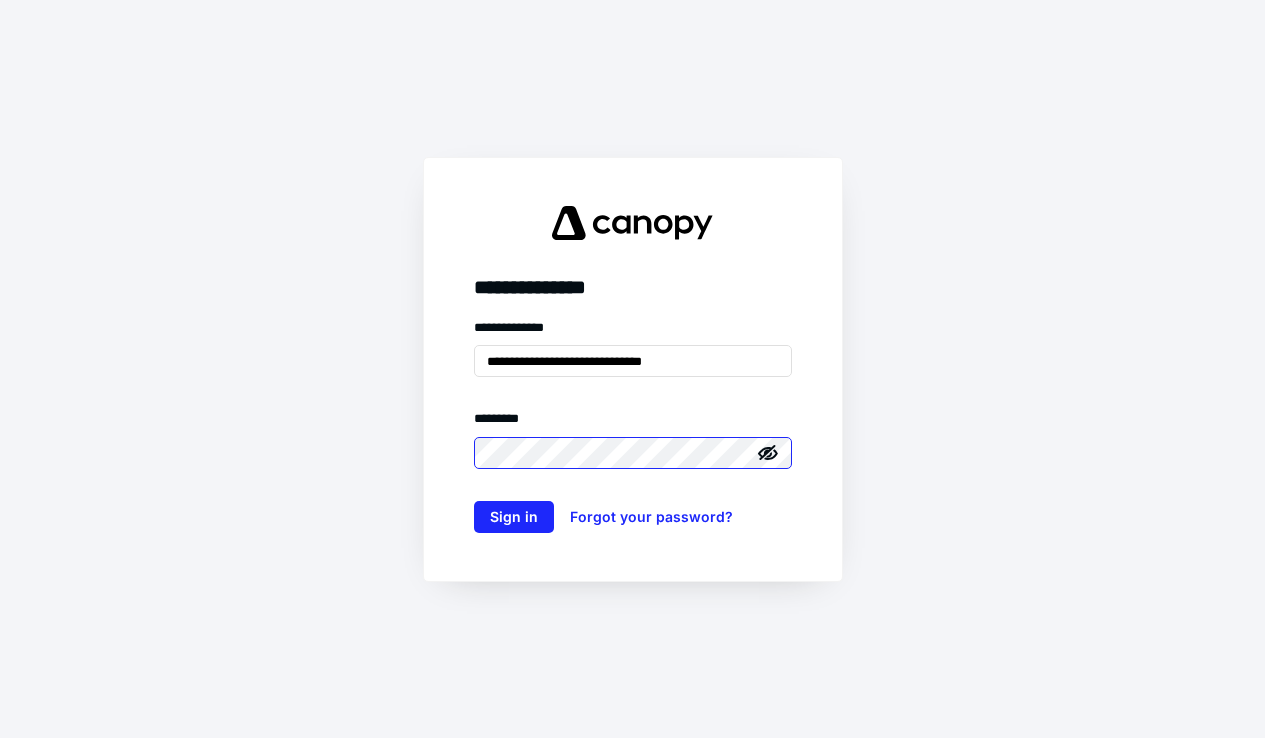 click on "Sign in" at bounding box center (514, 517) 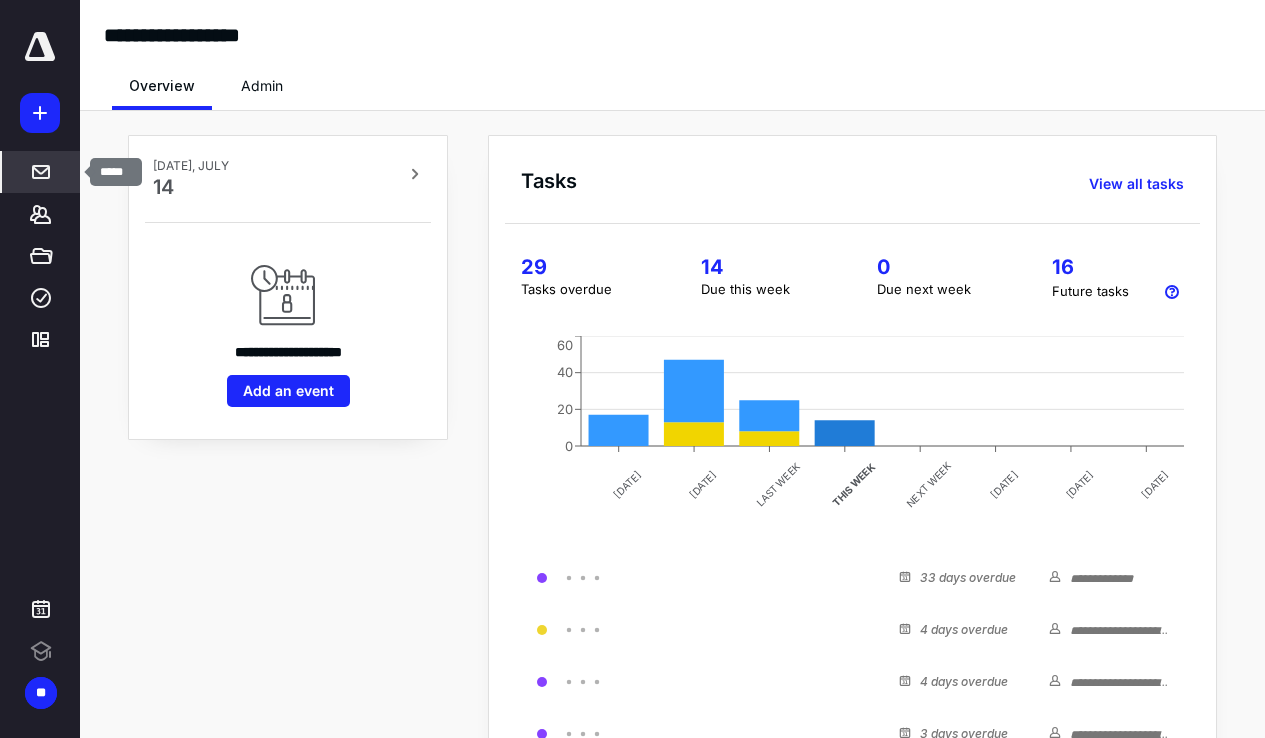 click 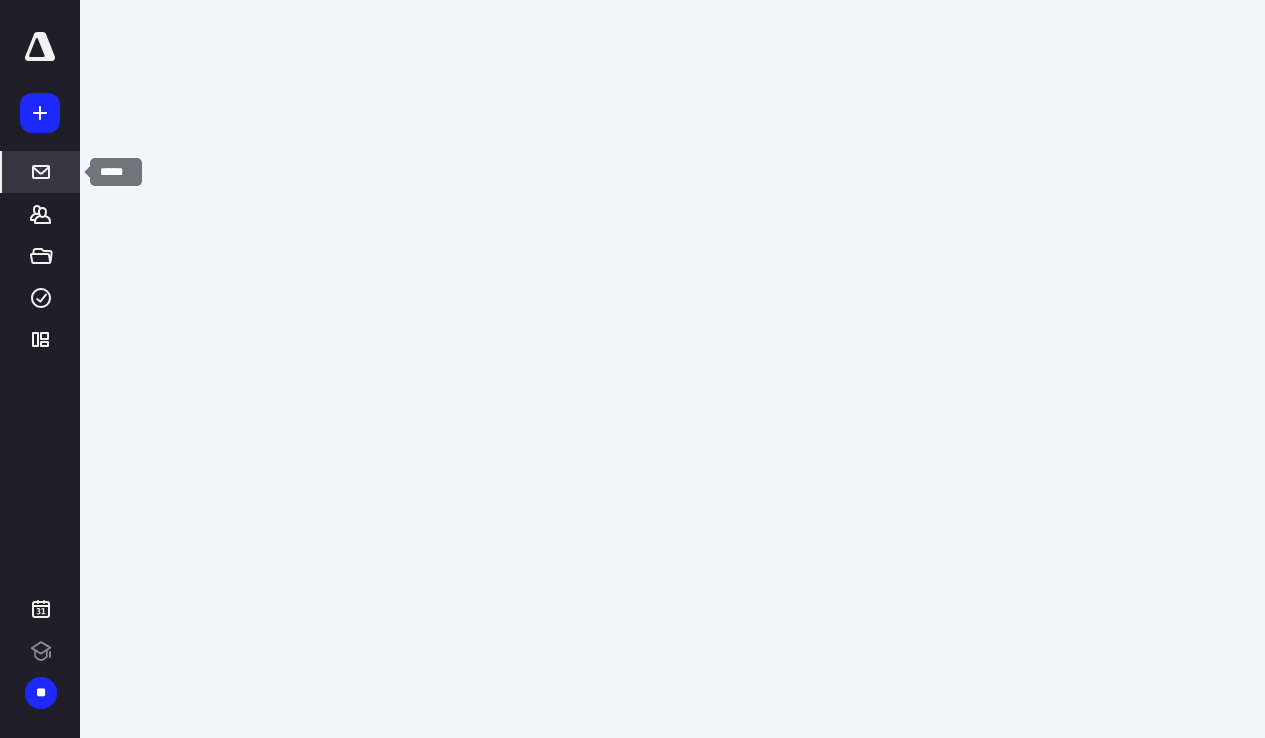 scroll, scrollTop: 0, scrollLeft: 0, axis: both 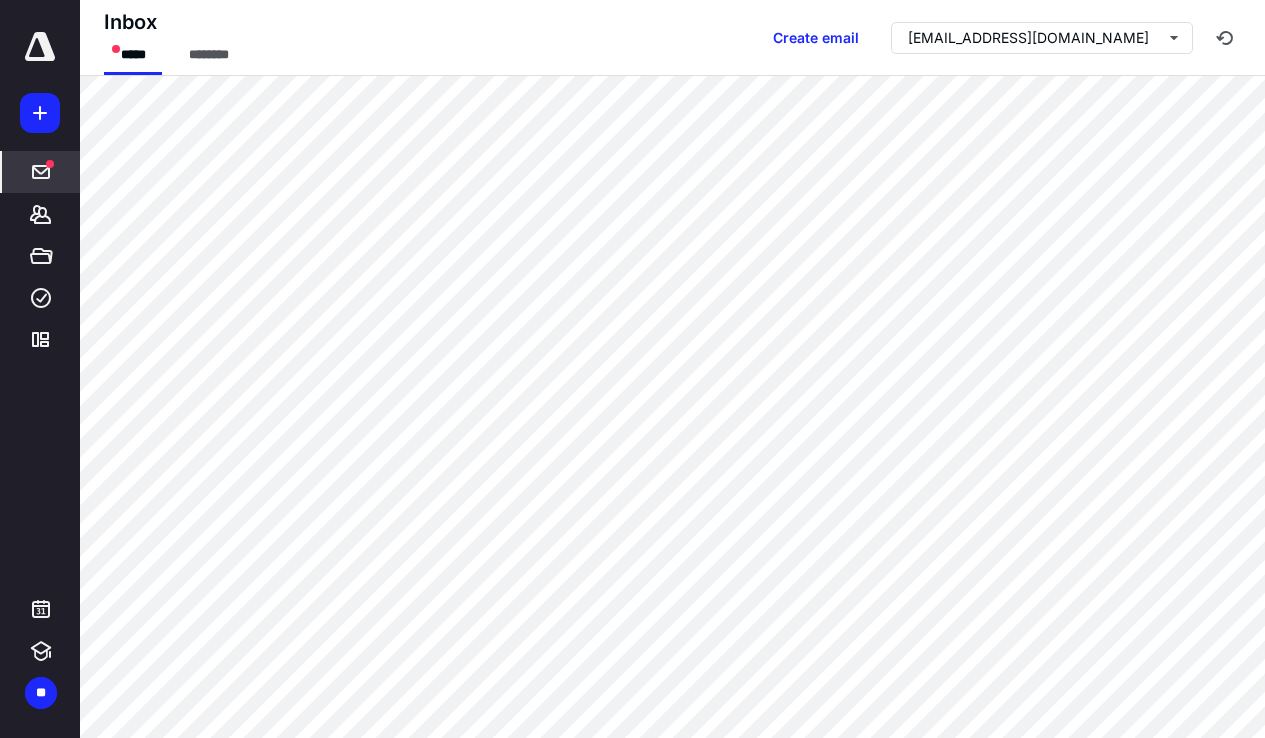click at bounding box center [40, 47] 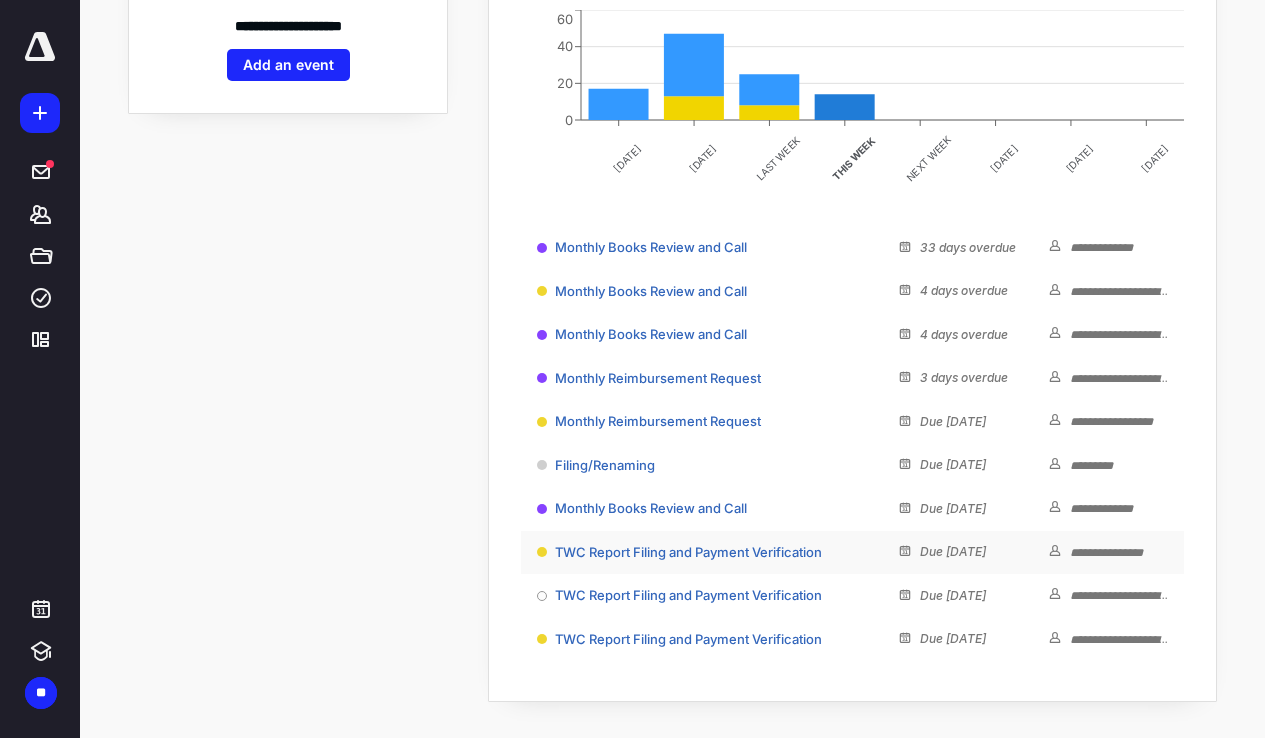 scroll, scrollTop: 325, scrollLeft: 0, axis: vertical 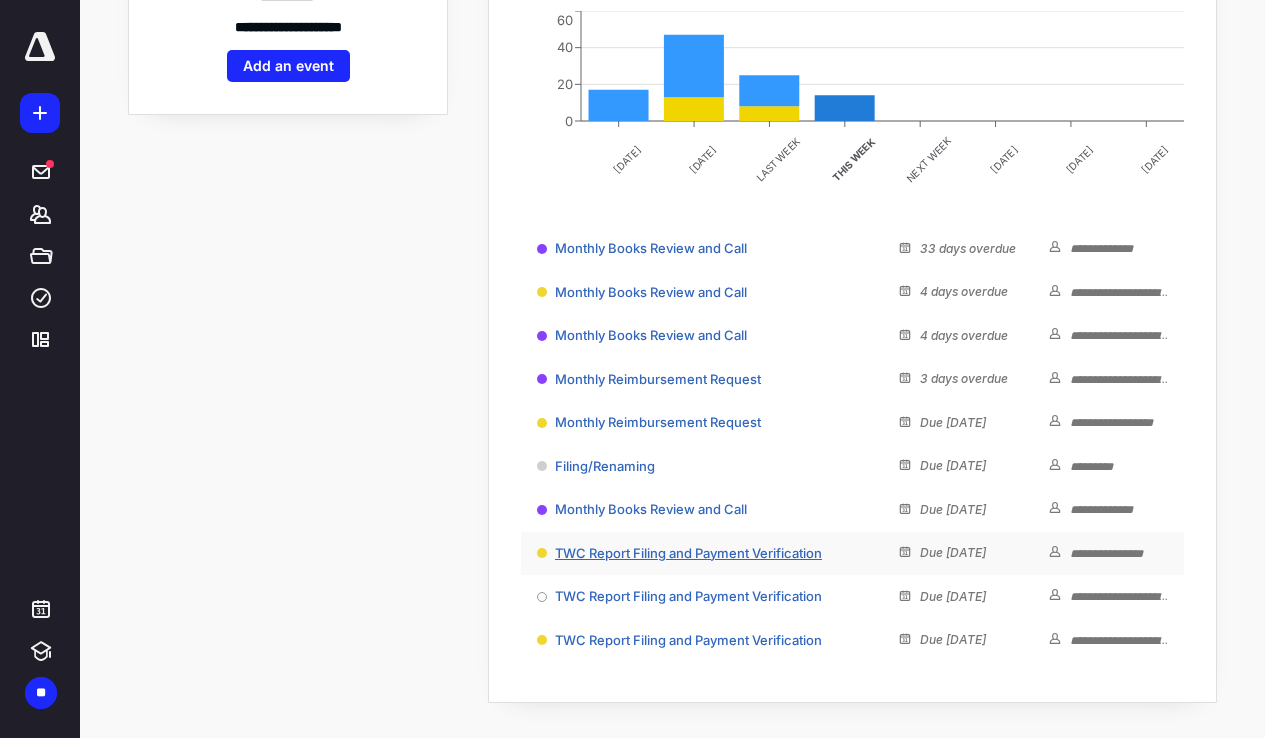 click on "TWC Report Filing and Payment Verification" at bounding box center [688, 553] 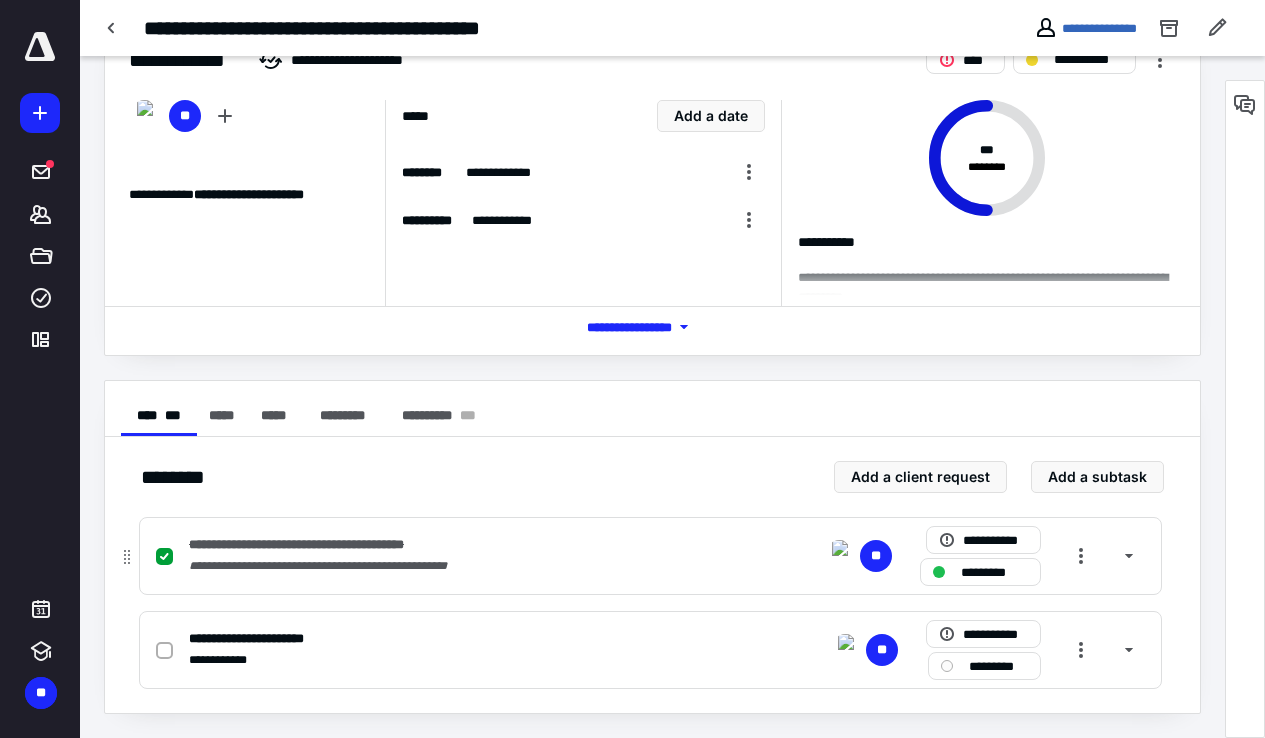 scroll, scrollTop: 61, scrollLeft: 0, axis: vertical 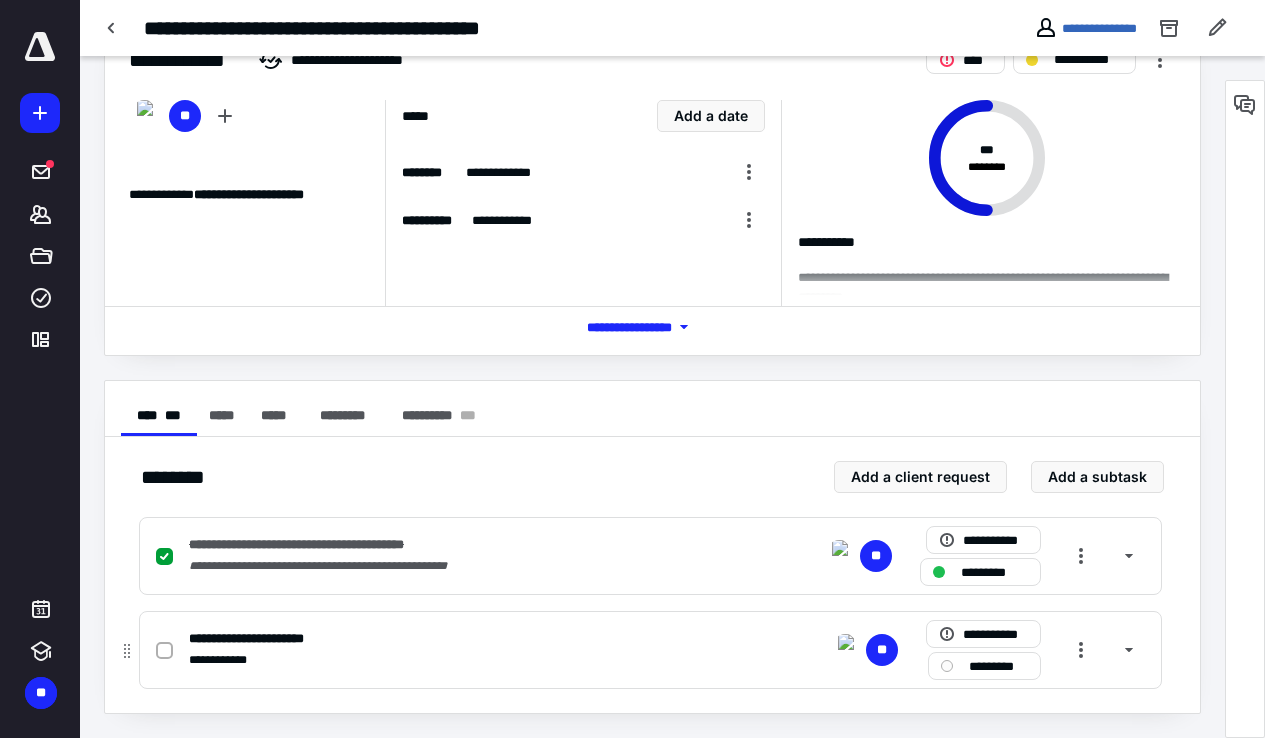 click on "**********" at bounding box center [388, 638] 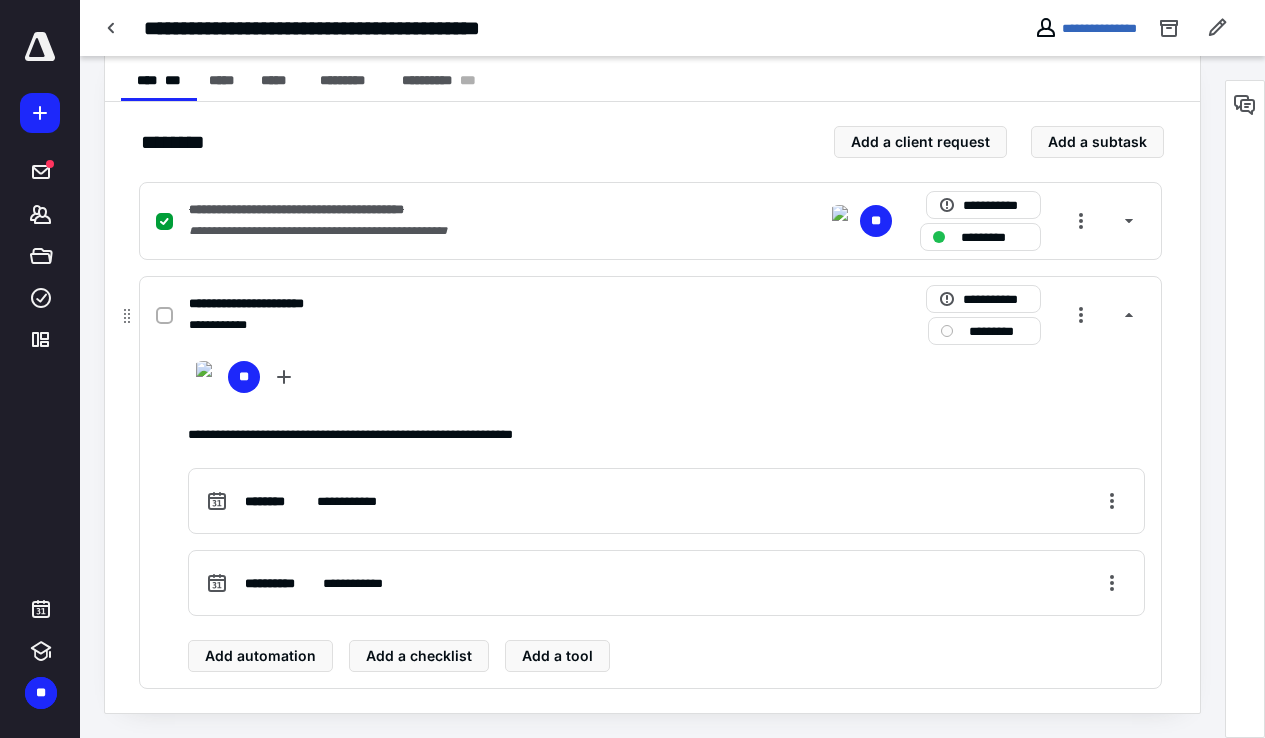 scroll, scrollTop: 396, scrollLeft: 0, axis: vertical 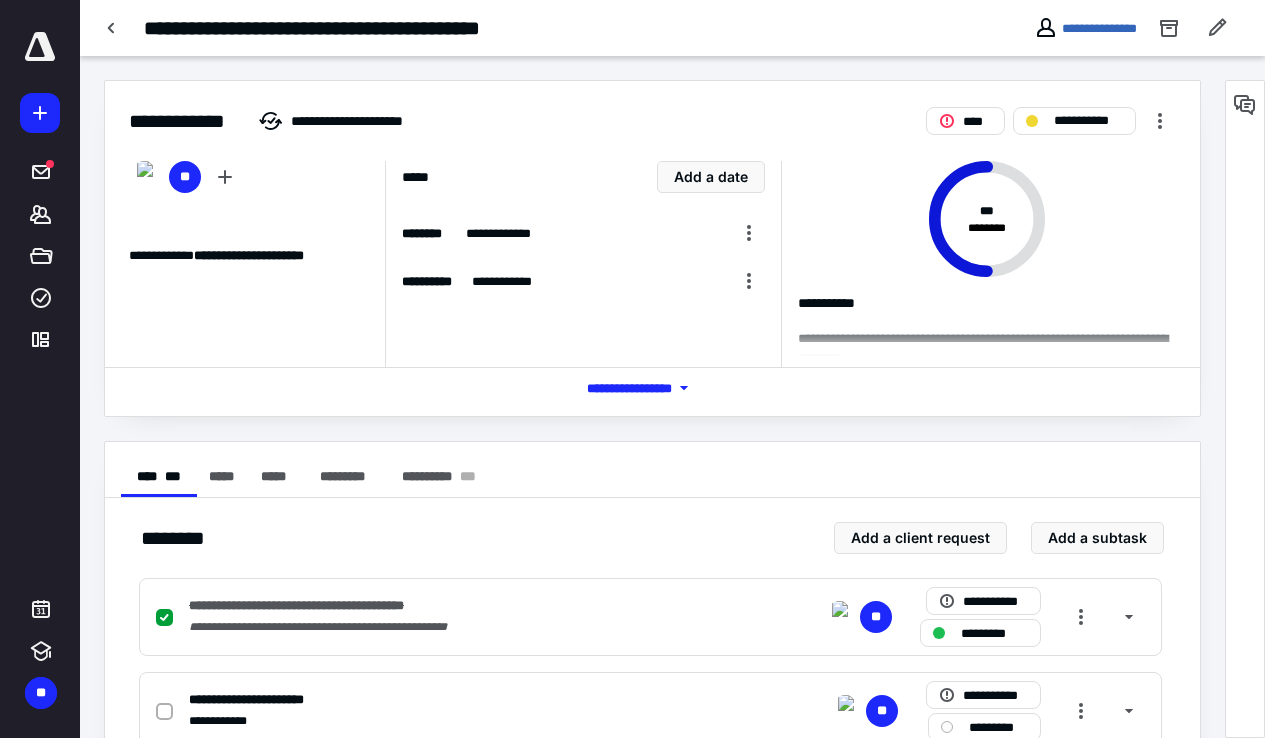 click on "*** **** *******" at bounding box center (653, 388) 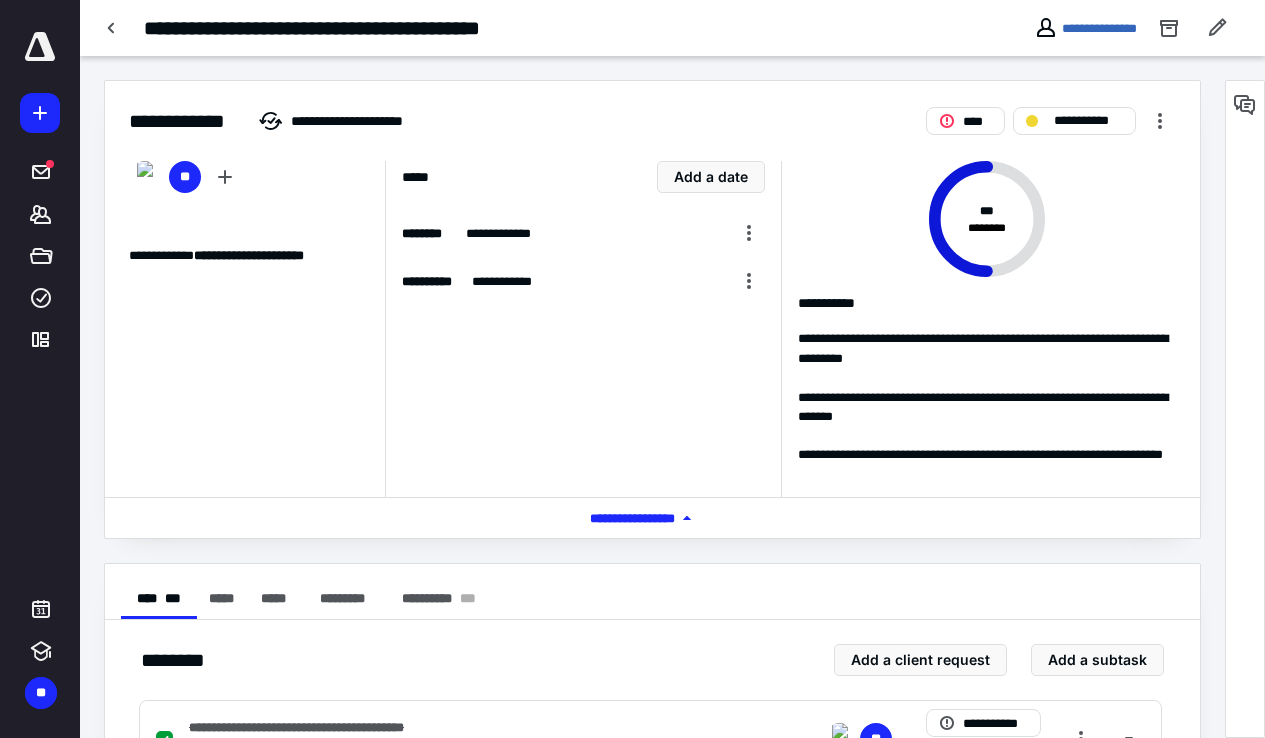 click on "*** **** *******" at bounding box center (652, 518) 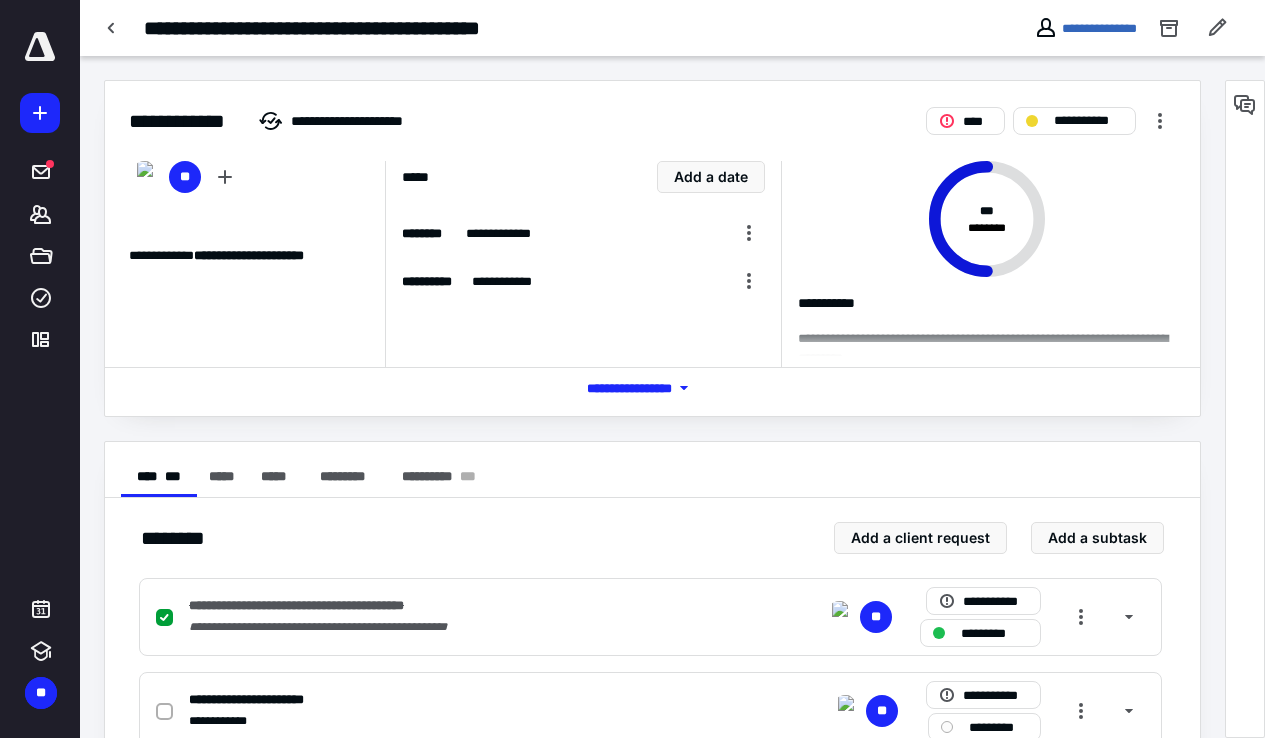 click at bounding box center [40, 47] 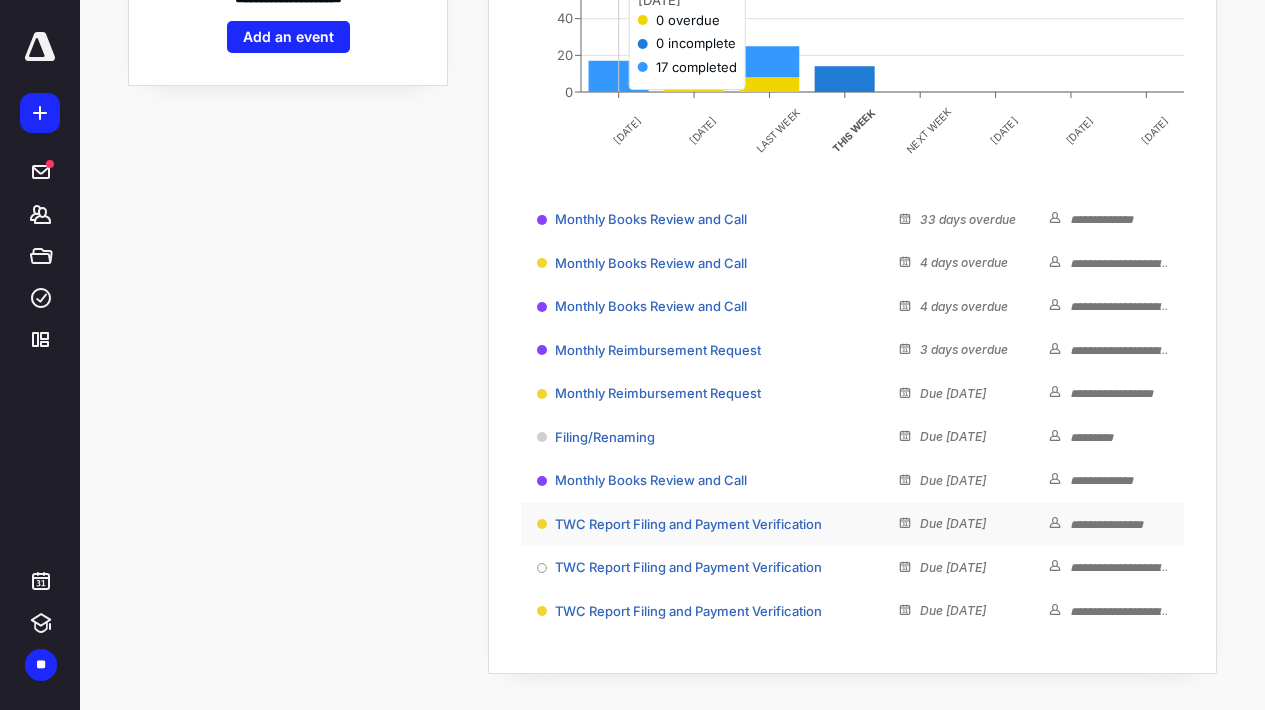 scroll, scrollTop: 353, scrollLeft: 0, axis: vertical 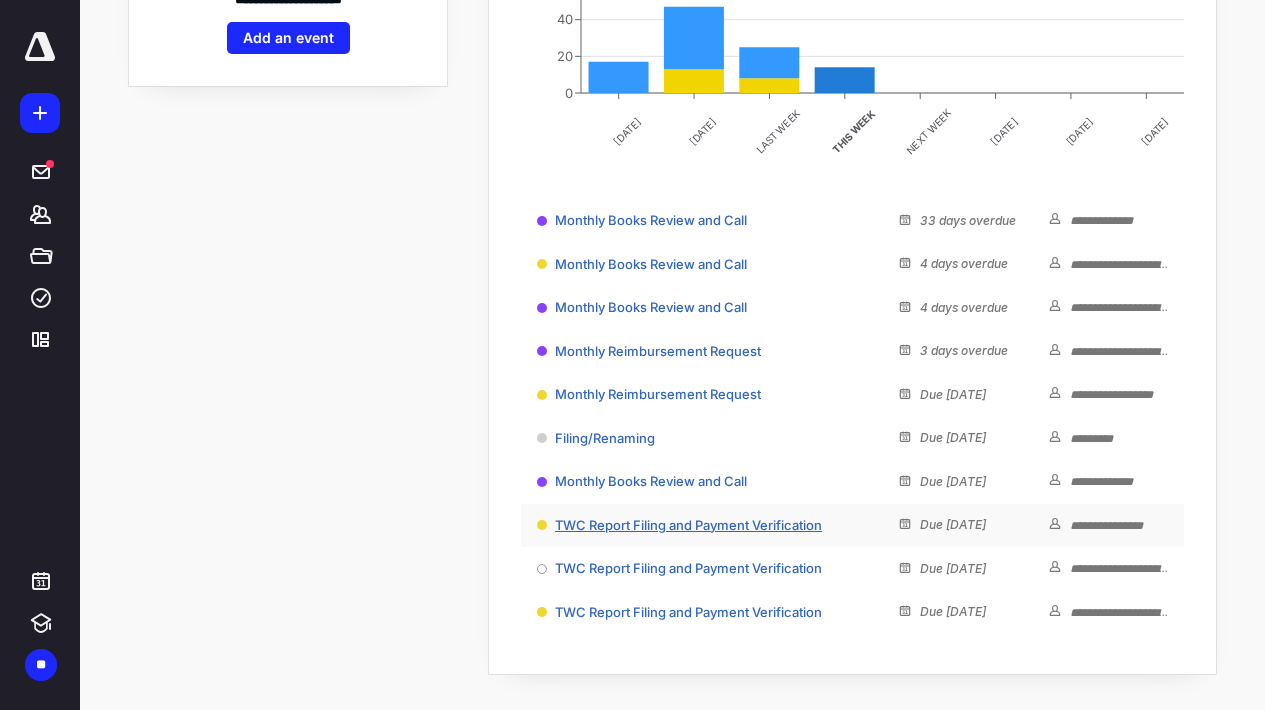 click on "TWC Report Filing and Payment Verification" at bounding box center [688, 525] 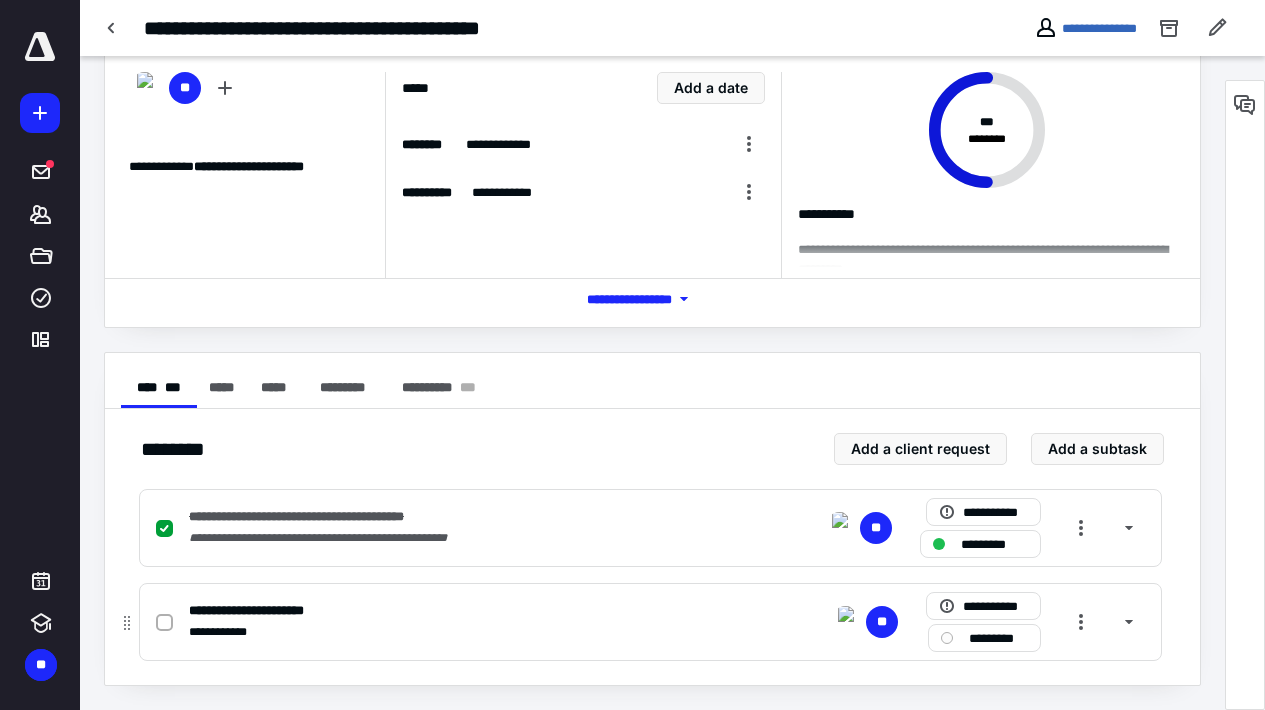 scroll, scrollTop: 89, scrollLeft: 0, axis: vertical 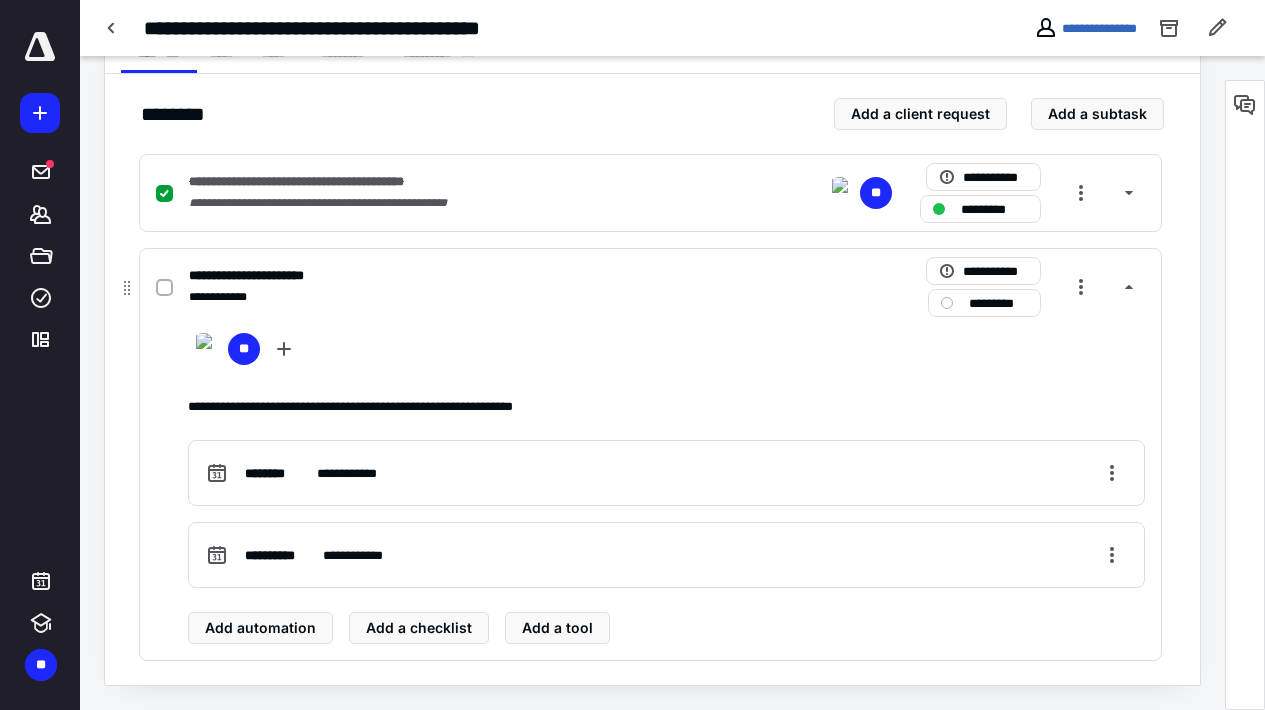 click on "**********" at bounding box center [650, 287] 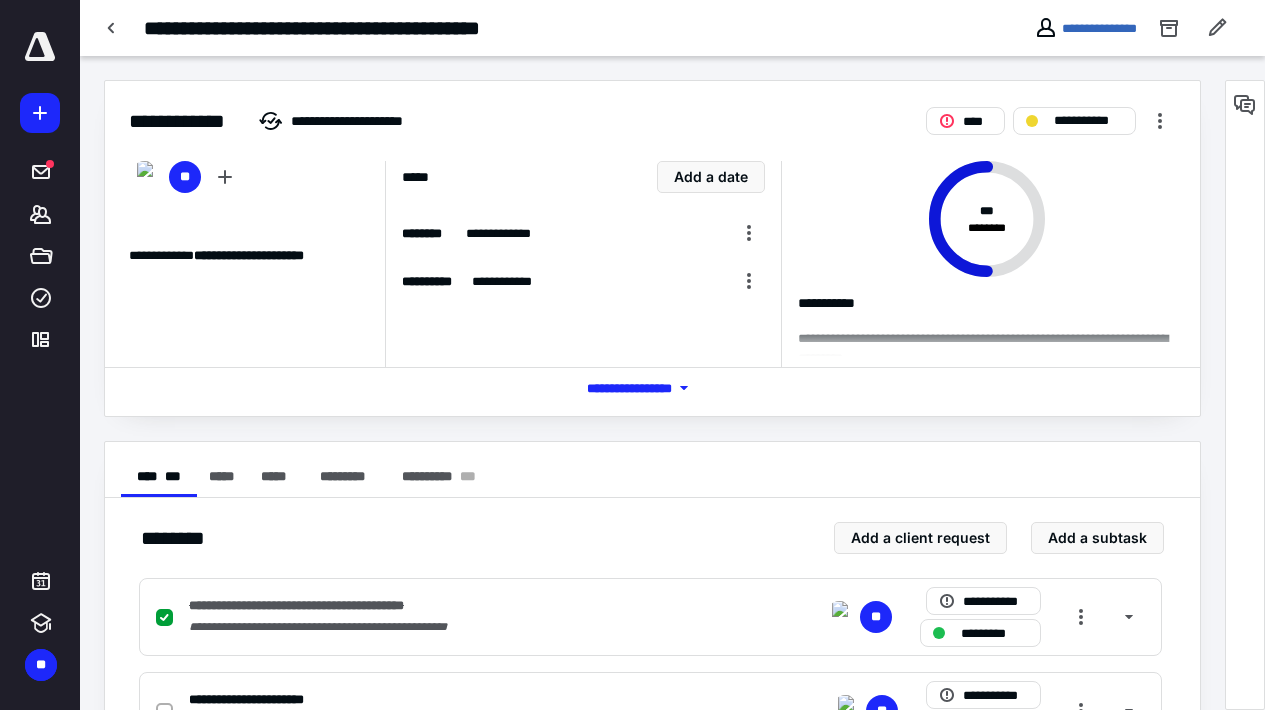 scroll, scrollTop: 0, scrollLeft: 0, axis: both 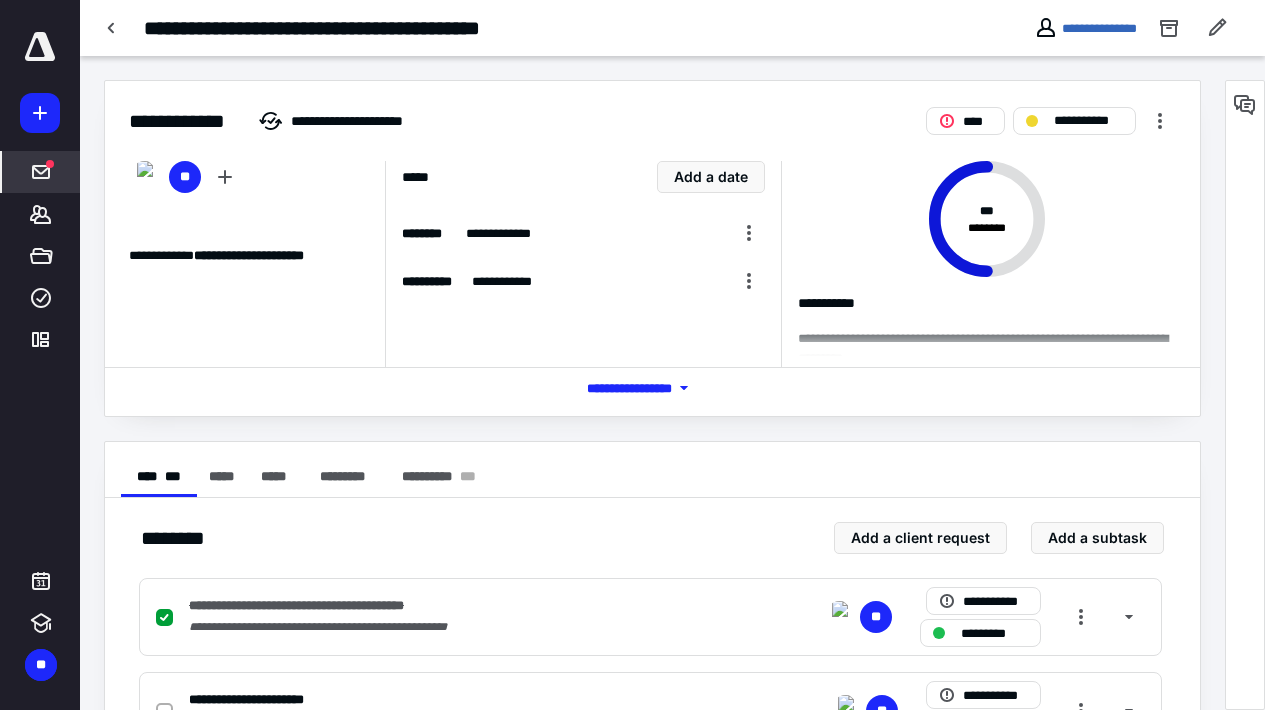 click on "*****" at bounding box center [41, 172] 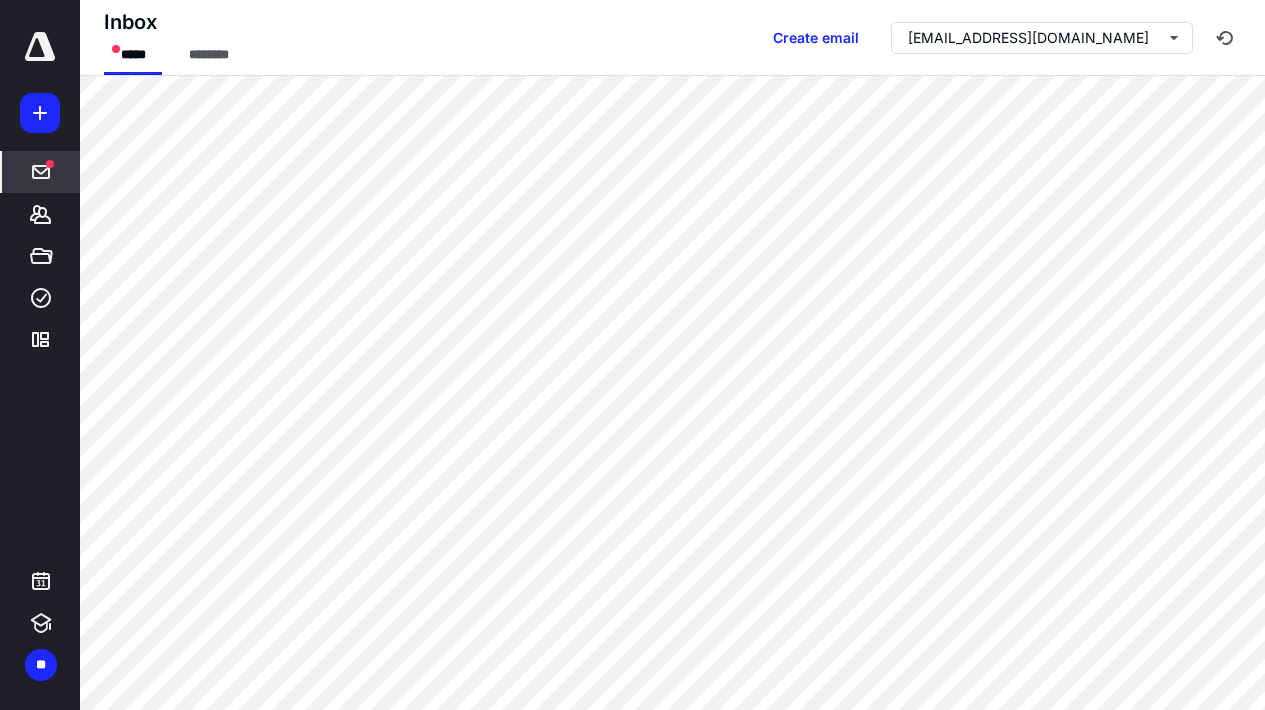 click at bounding box center (40, 47) 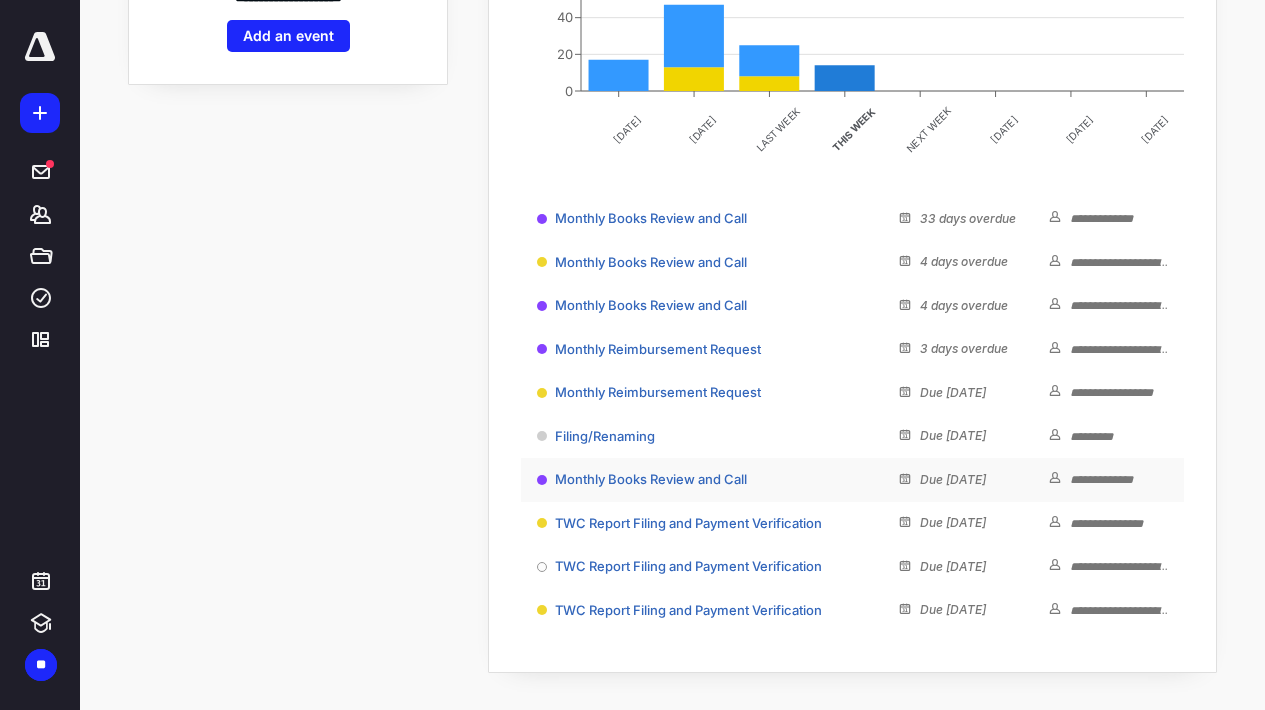scroll, scrollTop: 353, scrollLeft: 0, axis: vertical 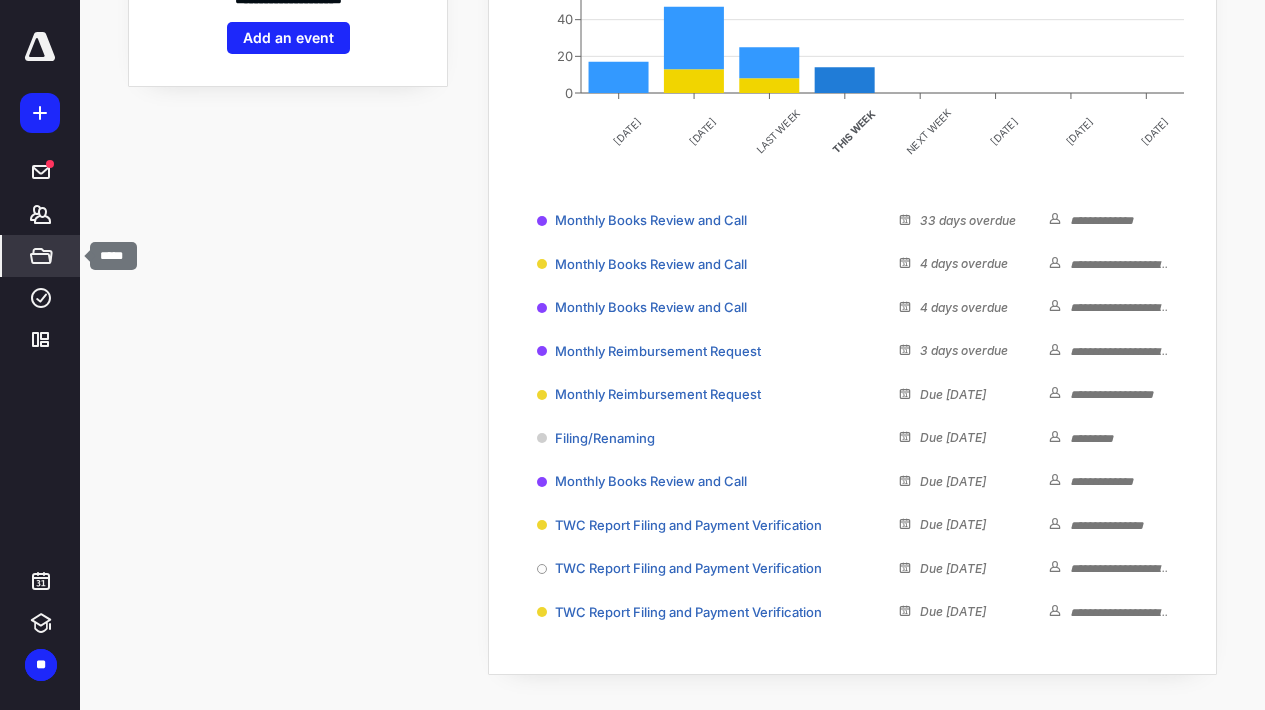 click on "*****" at bounding box center [41, 256] 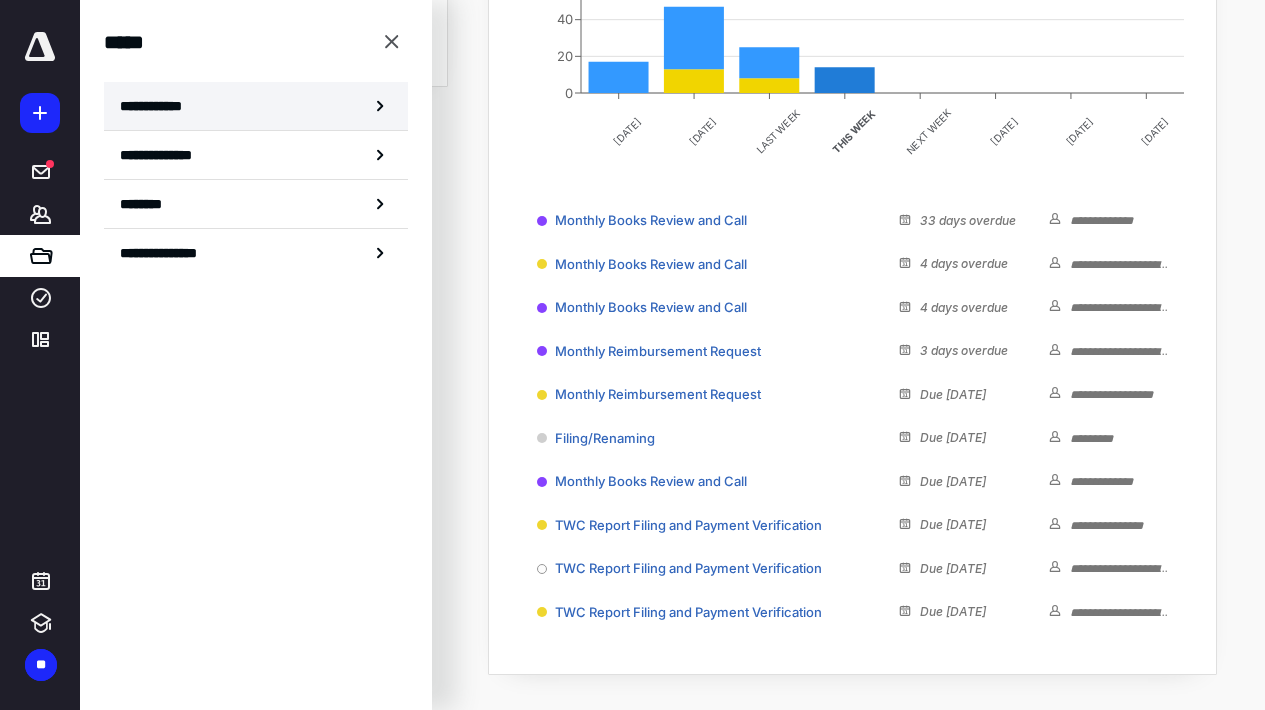 click on "**********" at bounding box center (157, 106) 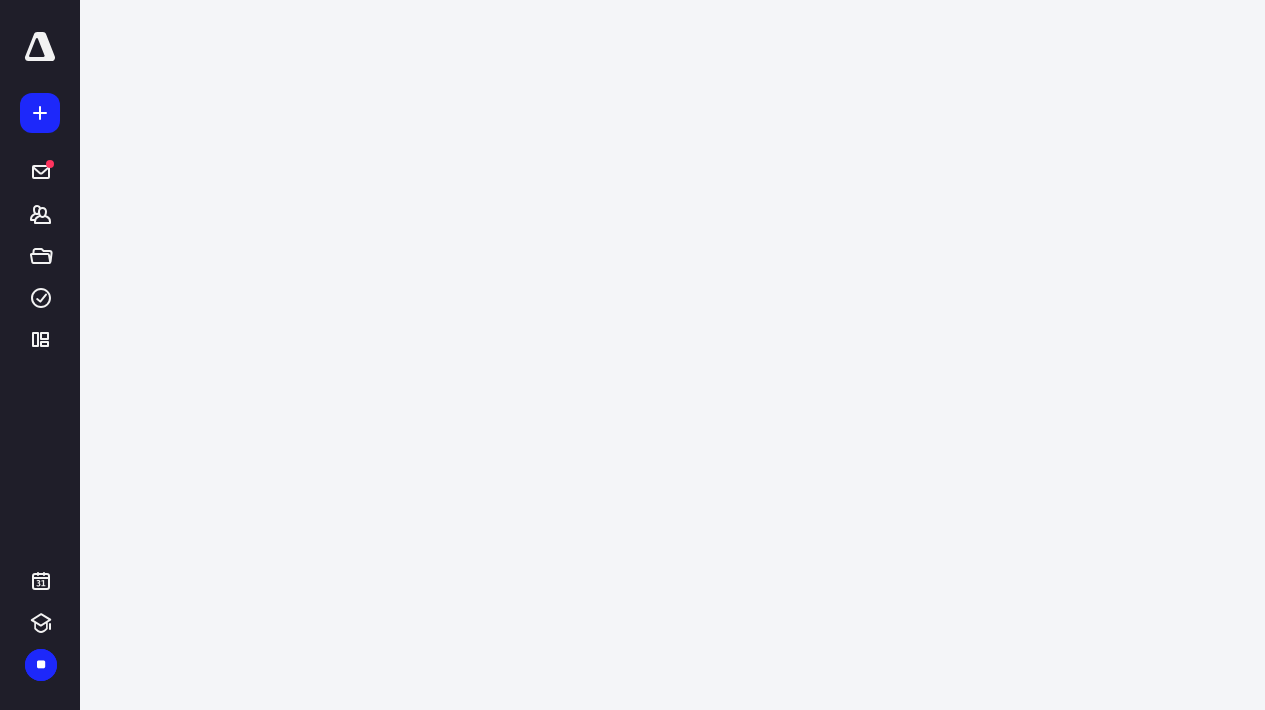 scroll, scrollTop: 0, scrollLeft: 0, axis: both 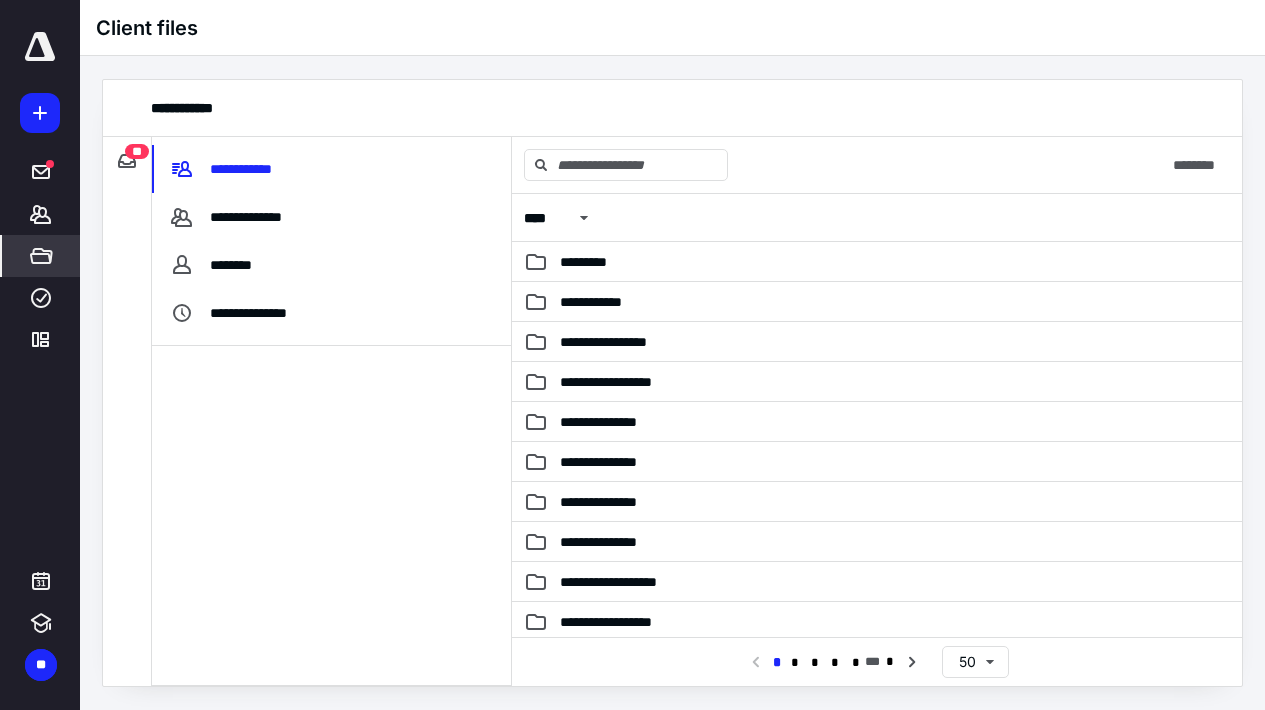 click on "**" at bounding box center (137, 151) 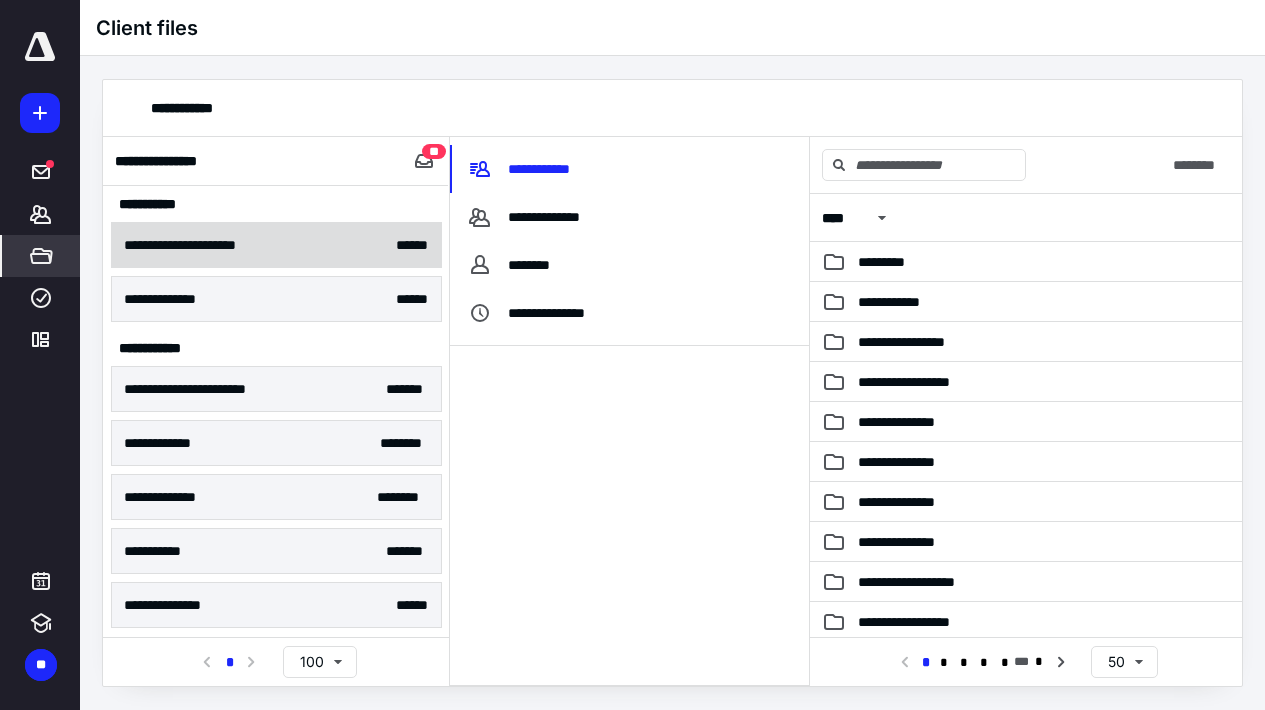 click on "**********" at bounding box center [276, 245] 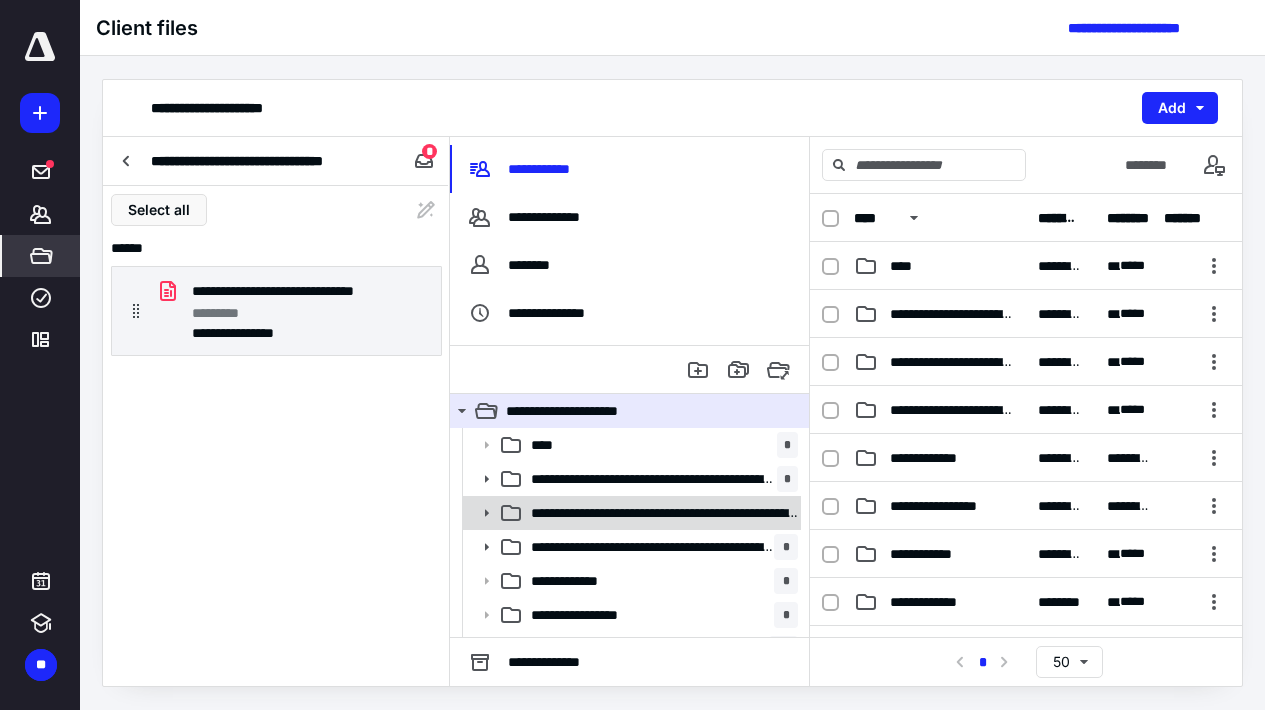 click 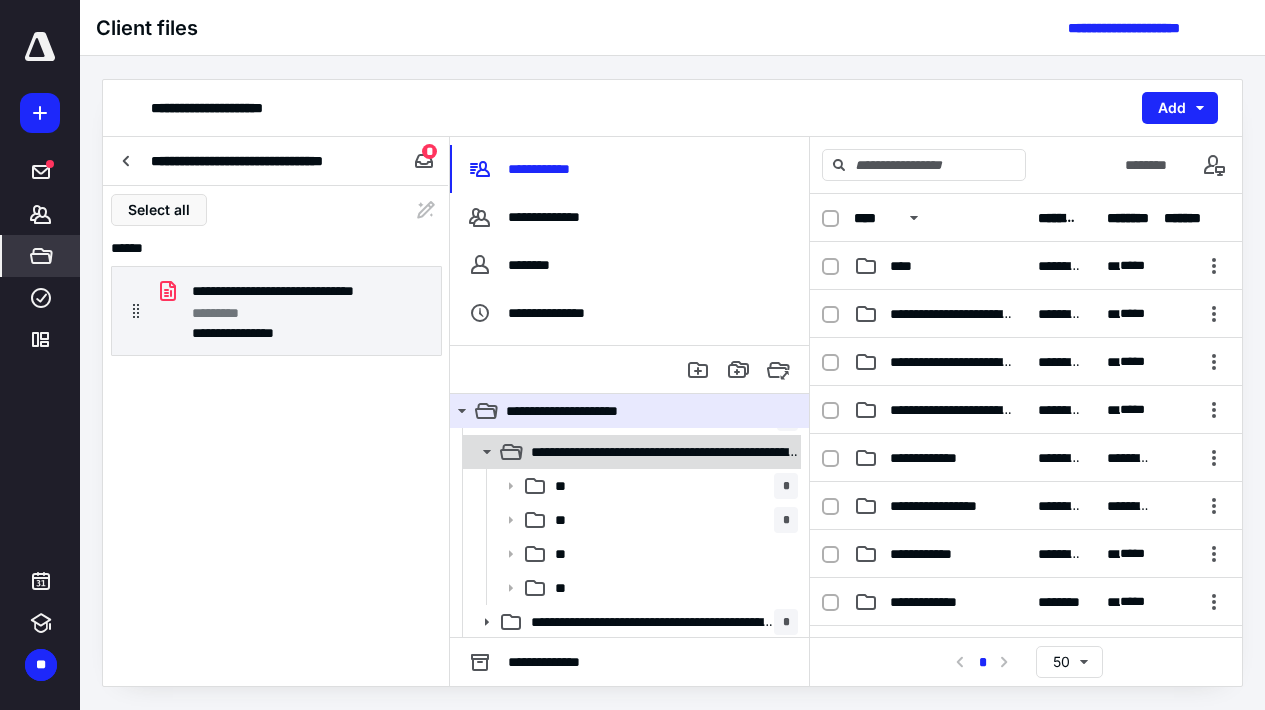 scroll, scrollTop: 67, scrollLeft: 0, axis: vertical 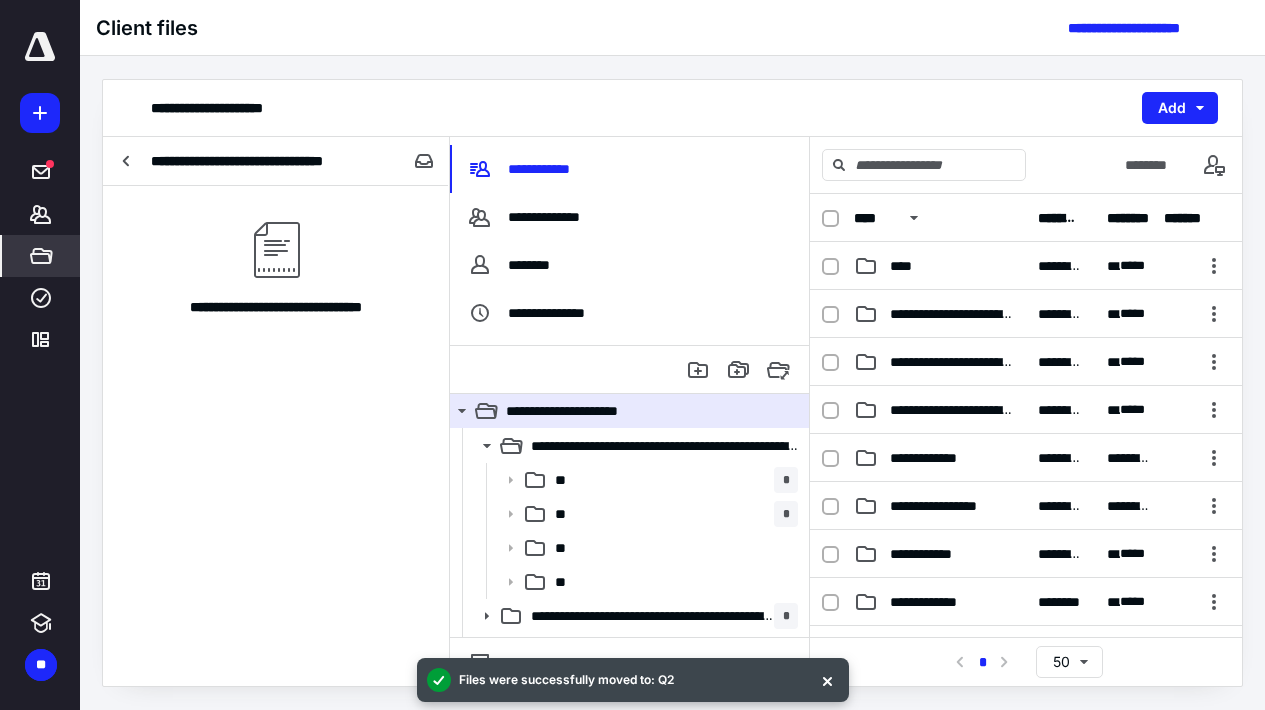 click at bounding box center (40, 47) 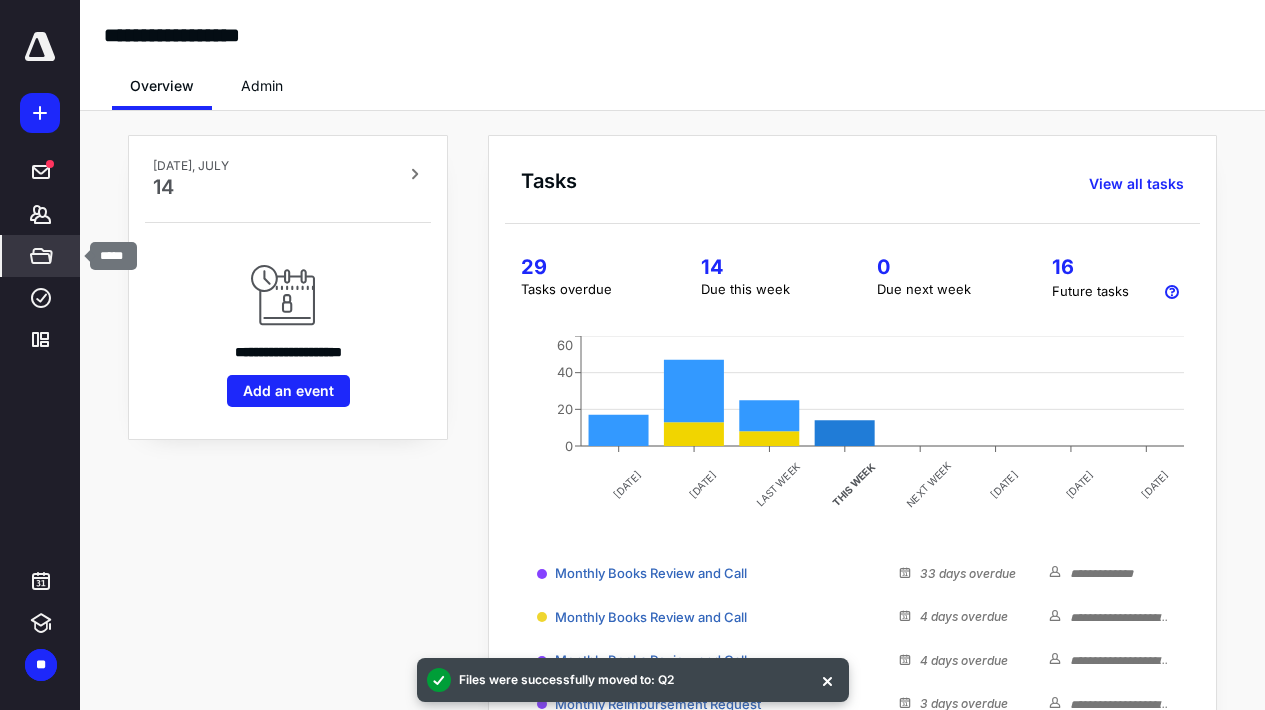 click 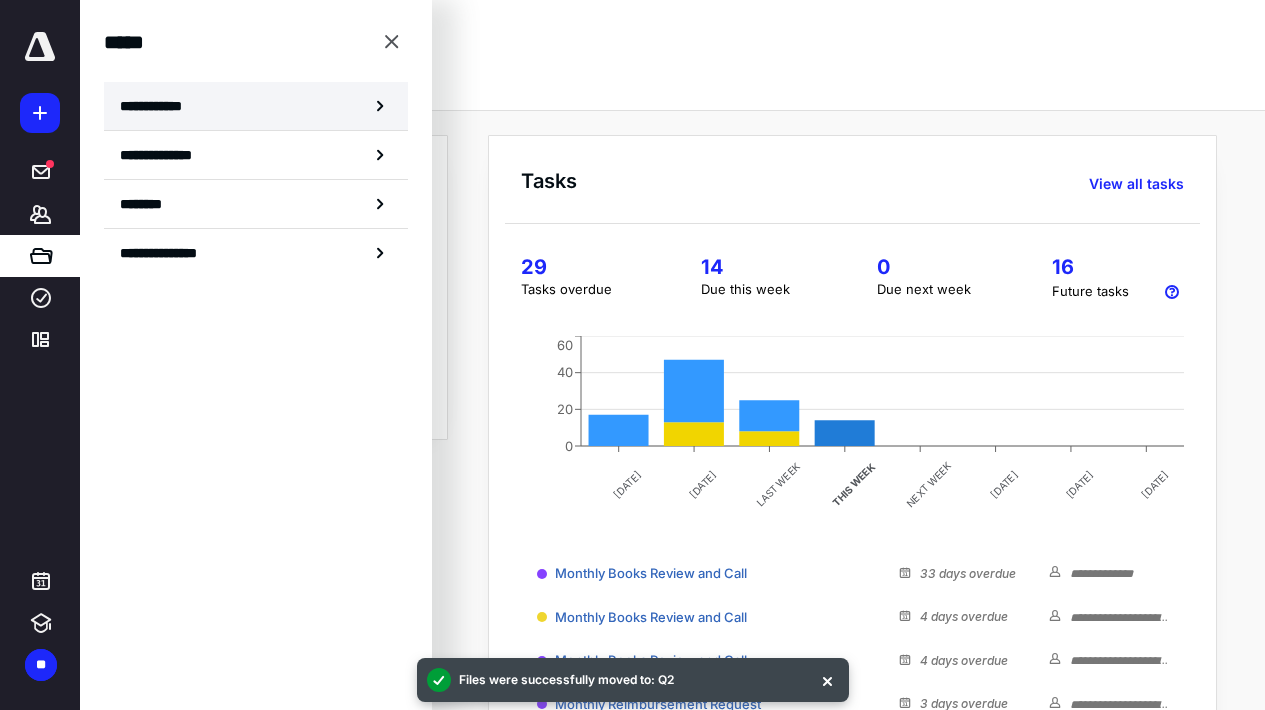 click on "**********" at bounding box center (157, 106) 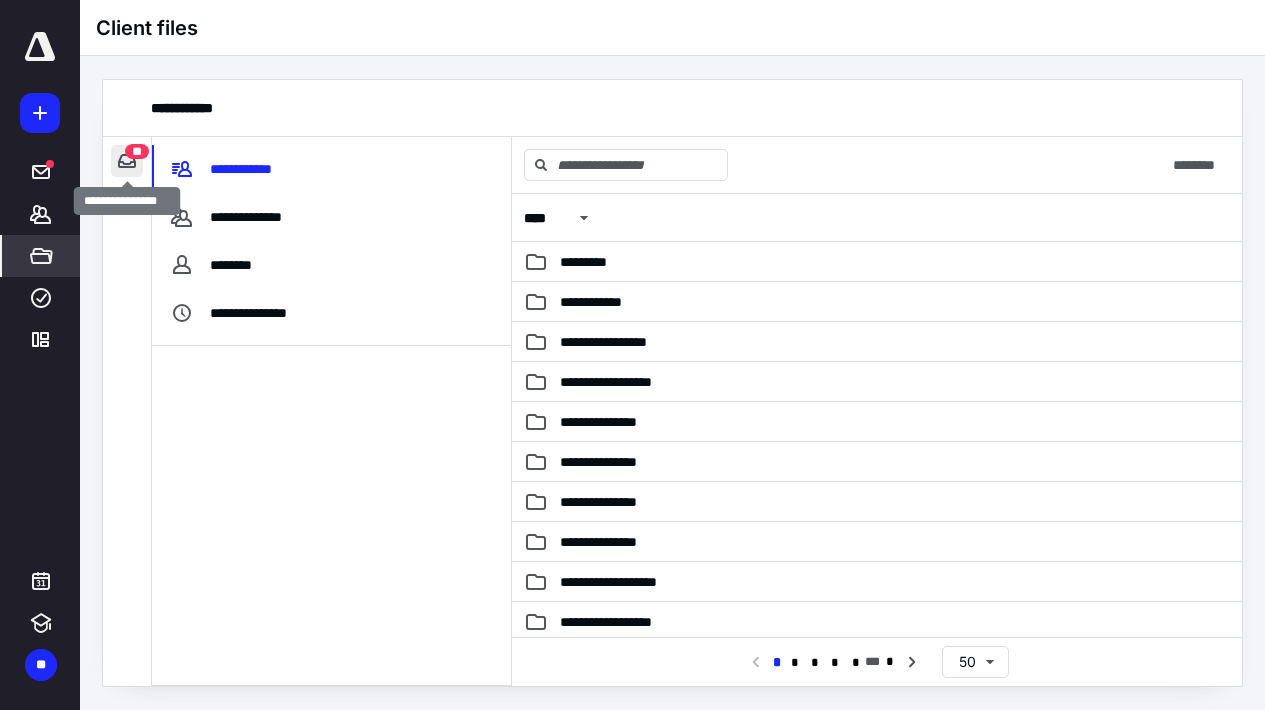click at bounding box center [127, 161] 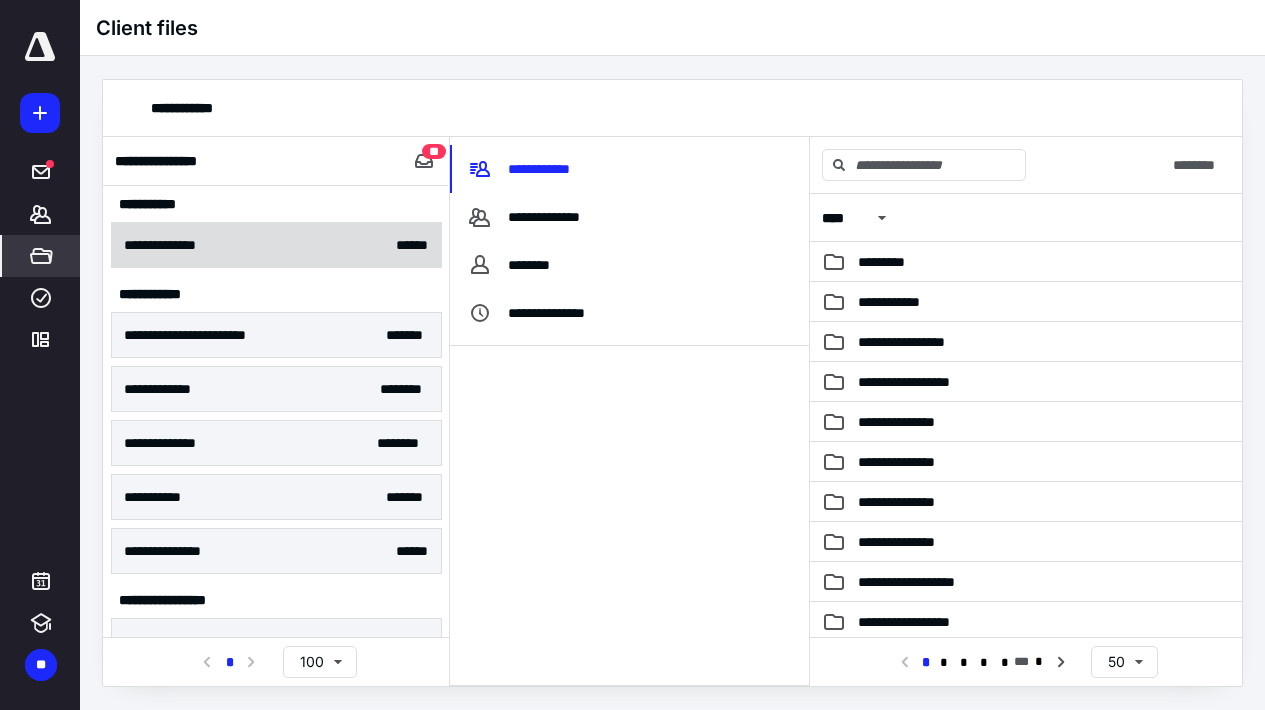 click on "**********" at bounding box center (276, 245) 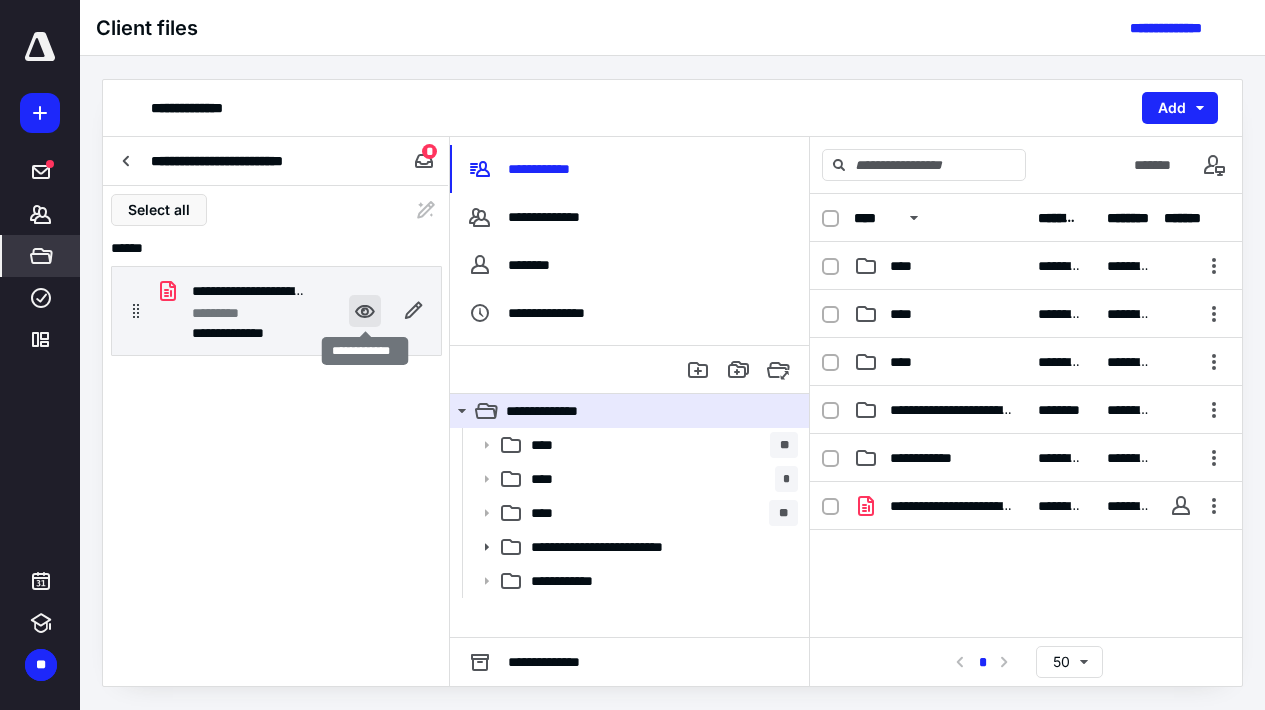 click at bounding box center (365, 311) 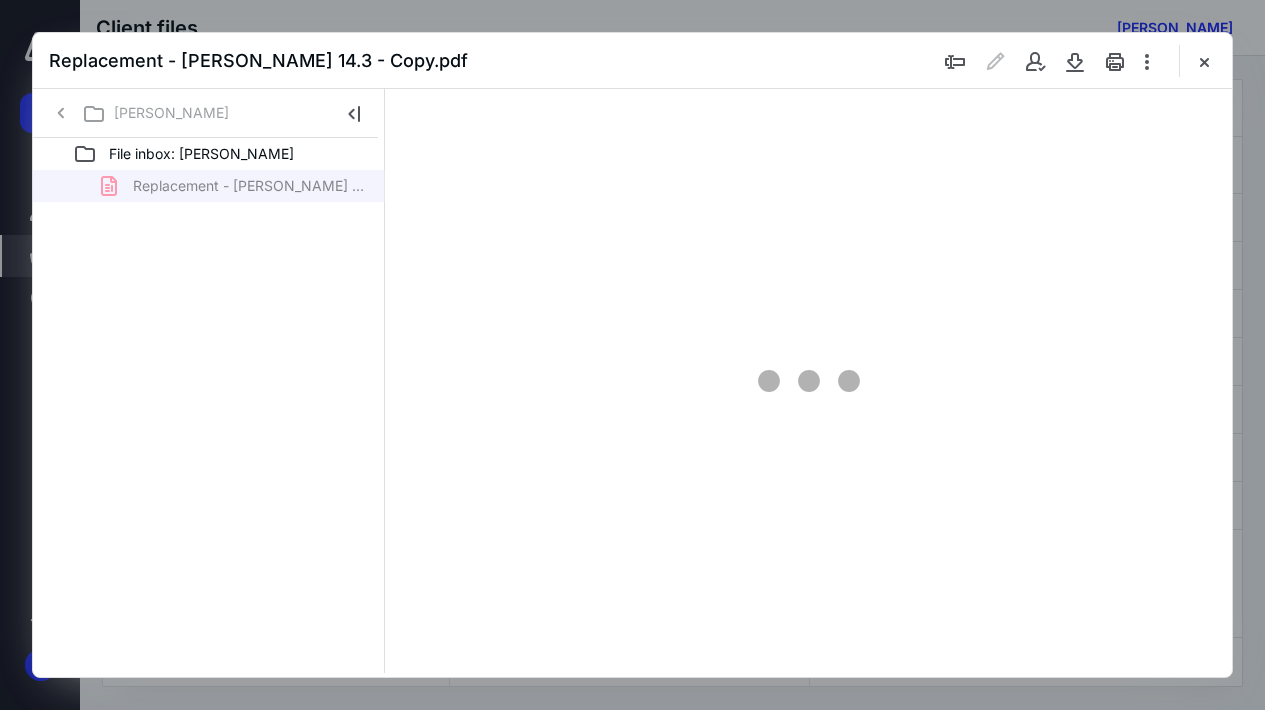 scroll, scrollTop: 0, scrollLeft: 0, axis: both 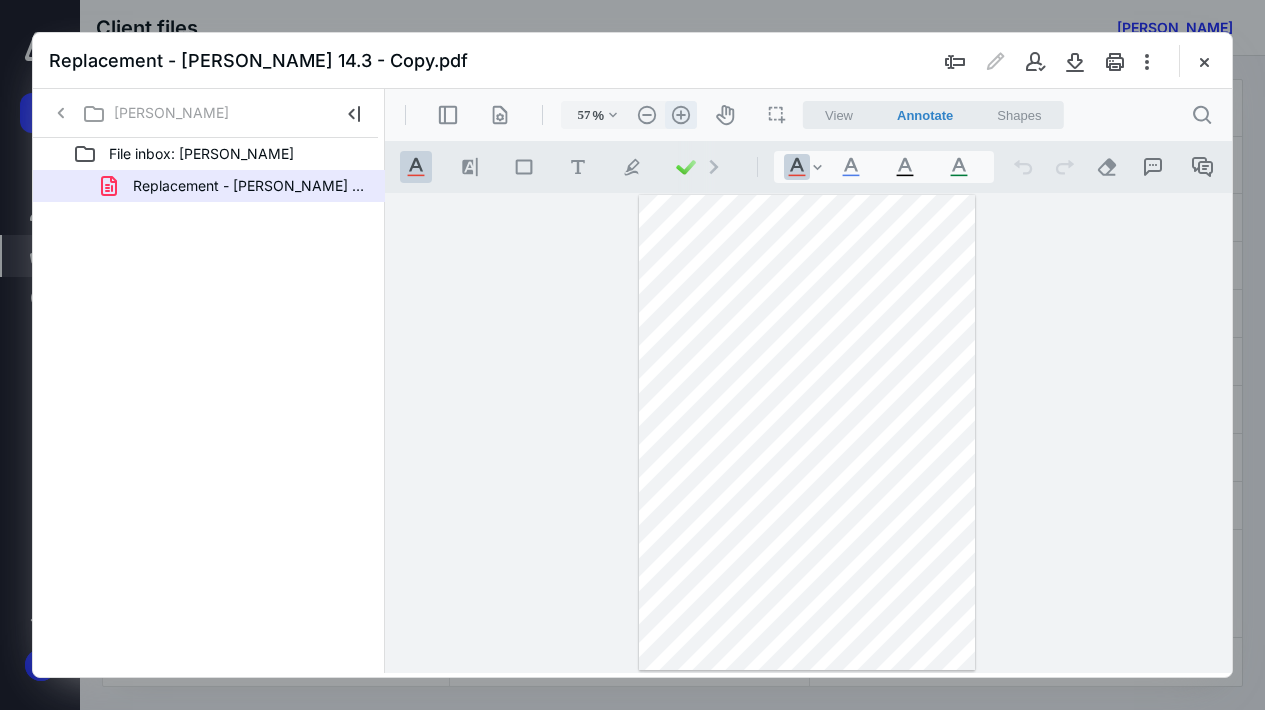click on ".cls-1{fill:#abb0c4;} icon - header - zoom - in - line" at bounding box center (681, 115) 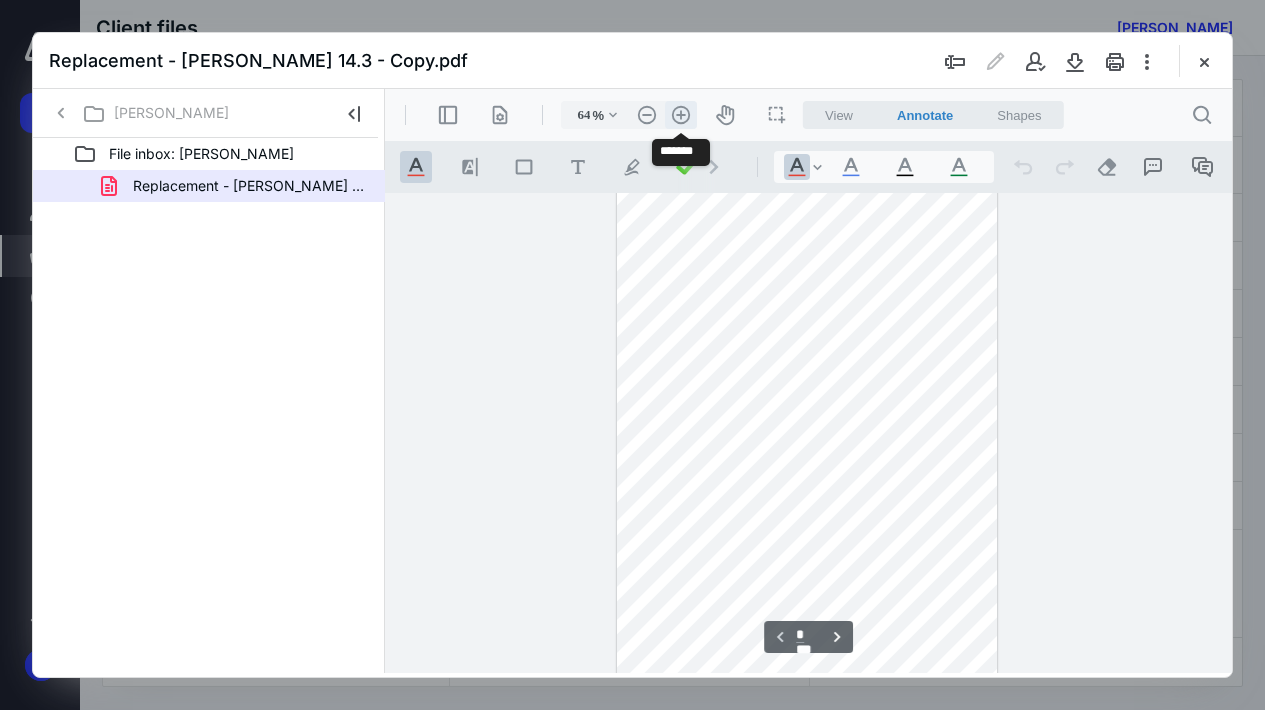 click on ".cls-1{fill:#abb0c4;} icon - header - zoom - in - line" at bounding box center (681, 115) 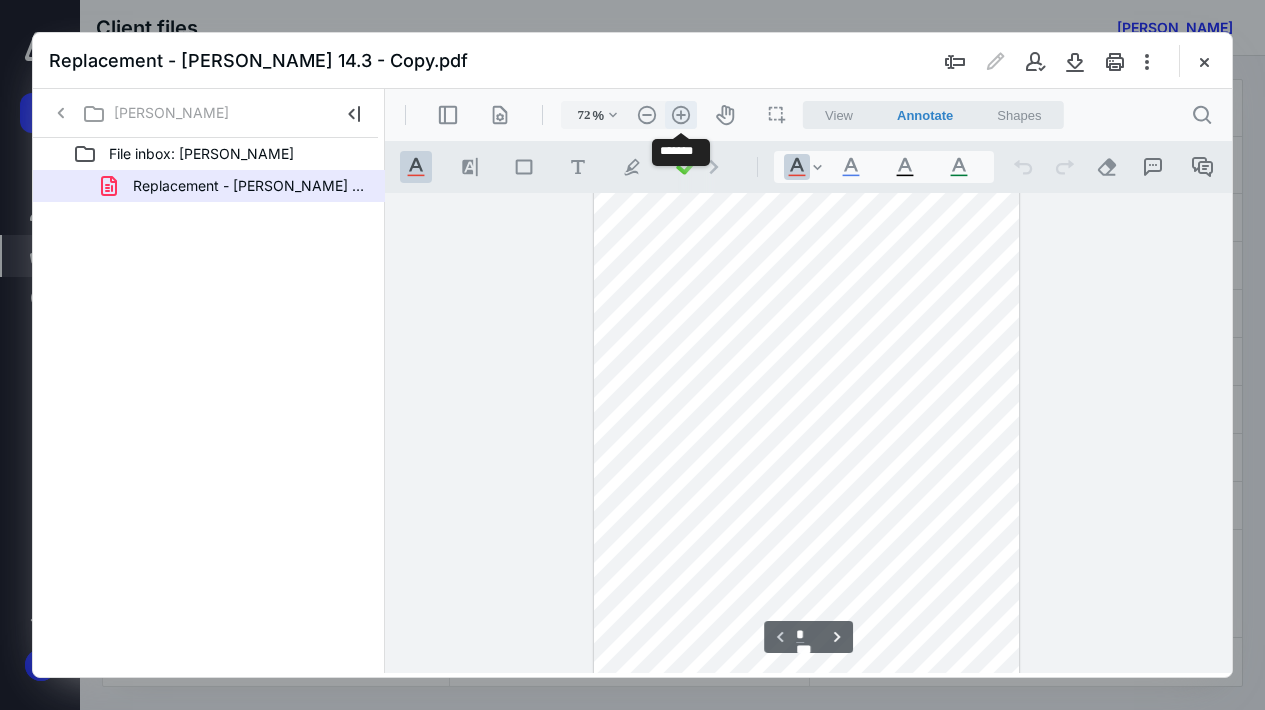 click on ".cls-1{fill:#abb0c4;} icon - header - zoom - in - line" at bounding box center [681, 115] 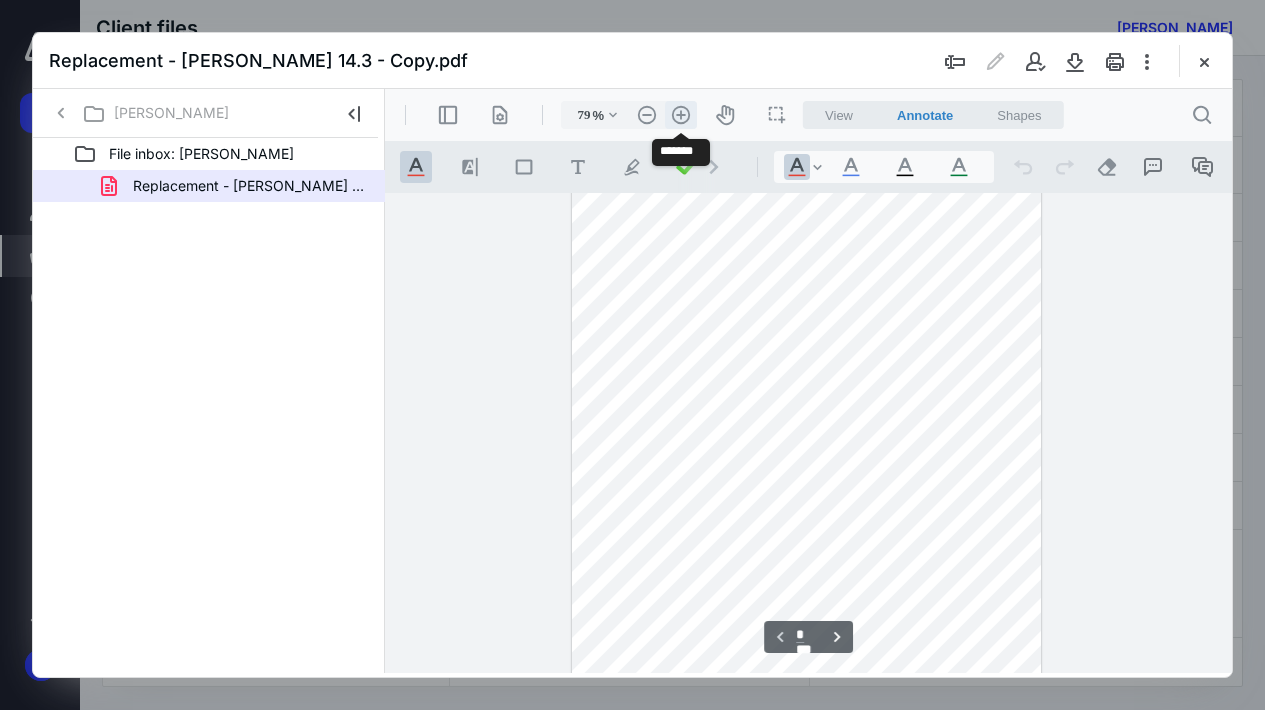 click on ".cls-1{fill:#abb0c4;} icon - header - zoom - in - line" at bounding box center [681, 115] 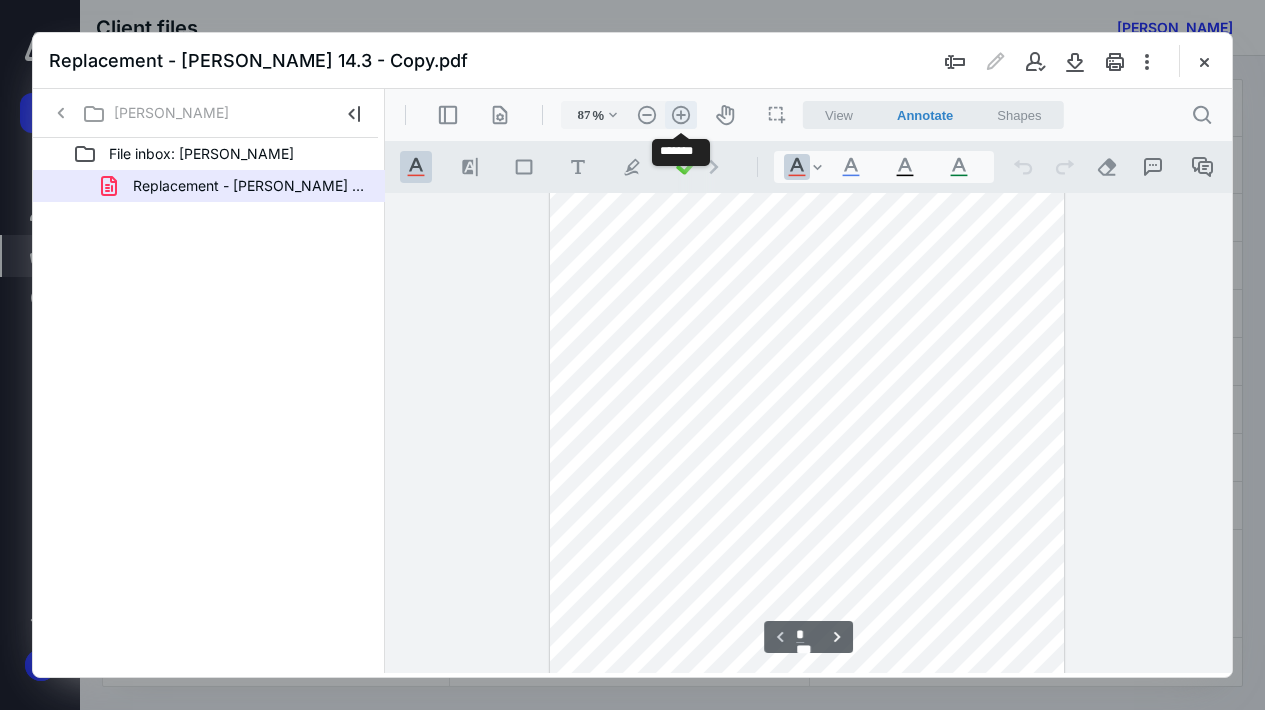 click on ".cls-1{fill:#abb0c4;} icon - header - zoom - in - line" at bounding box center (681, 115) 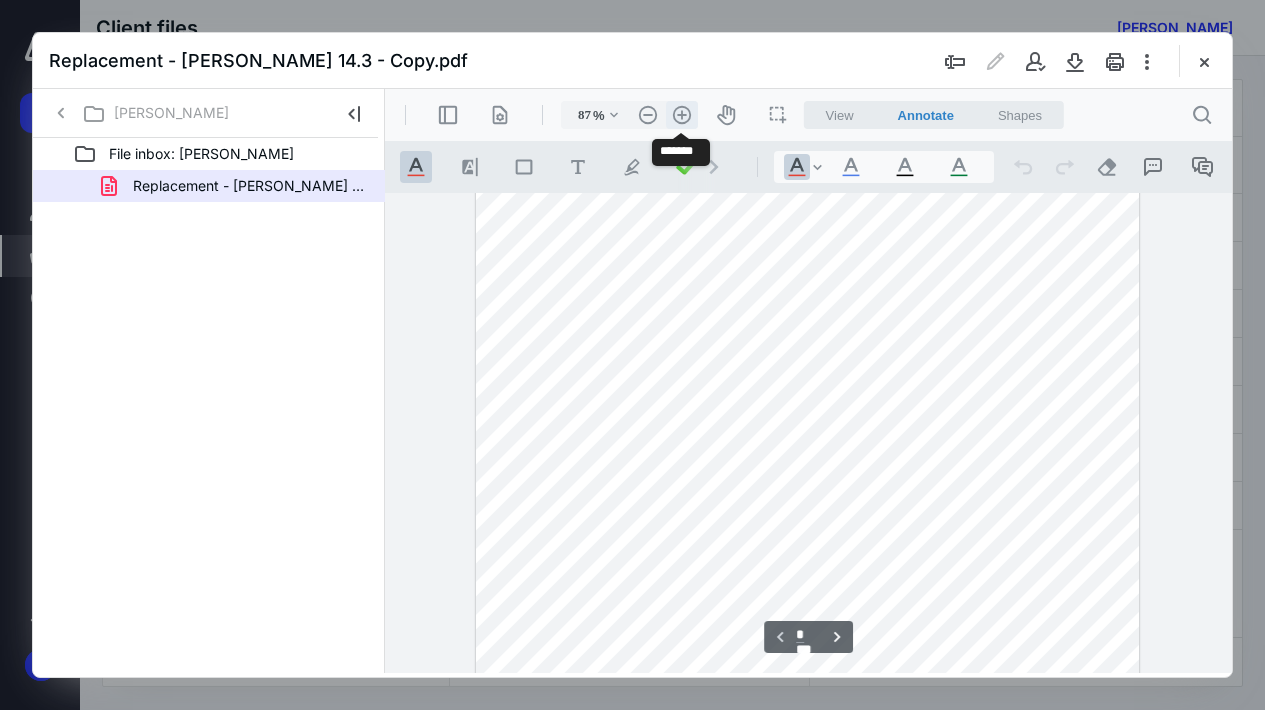 type on "112" 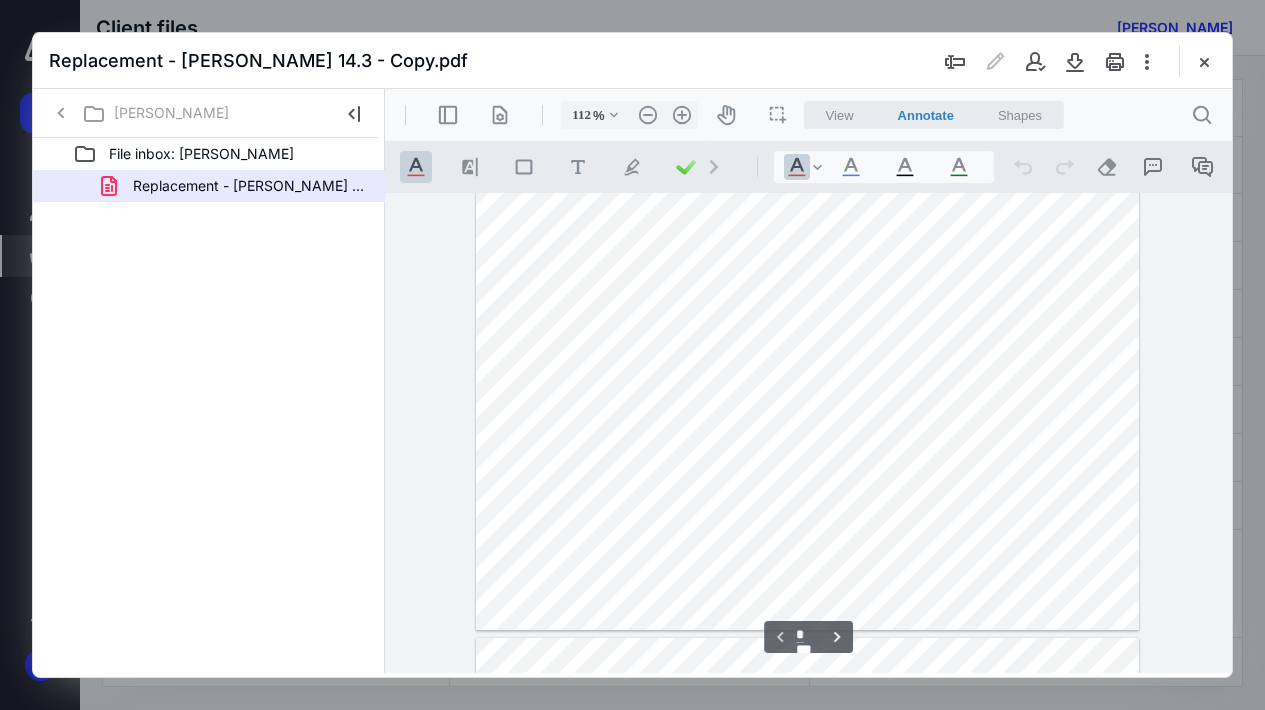 scroll, scrollTop: 504, scrollLeft: 0, axis: vertical 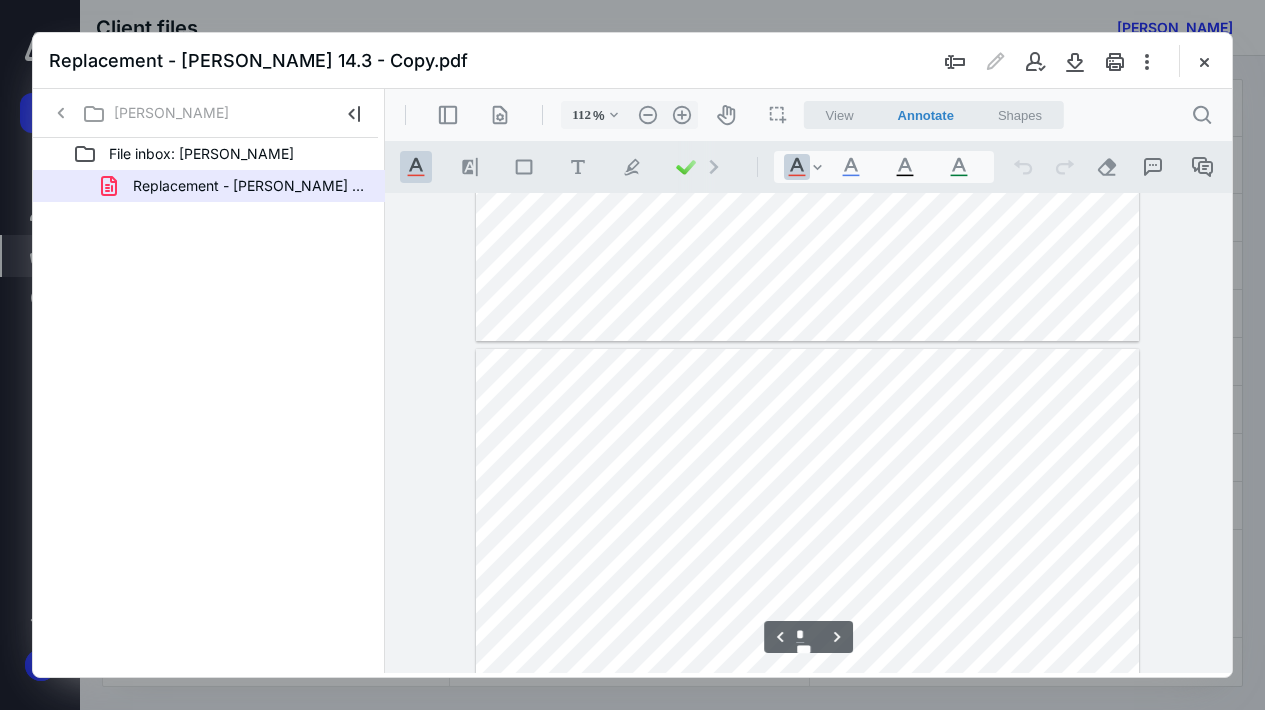 type on "*" 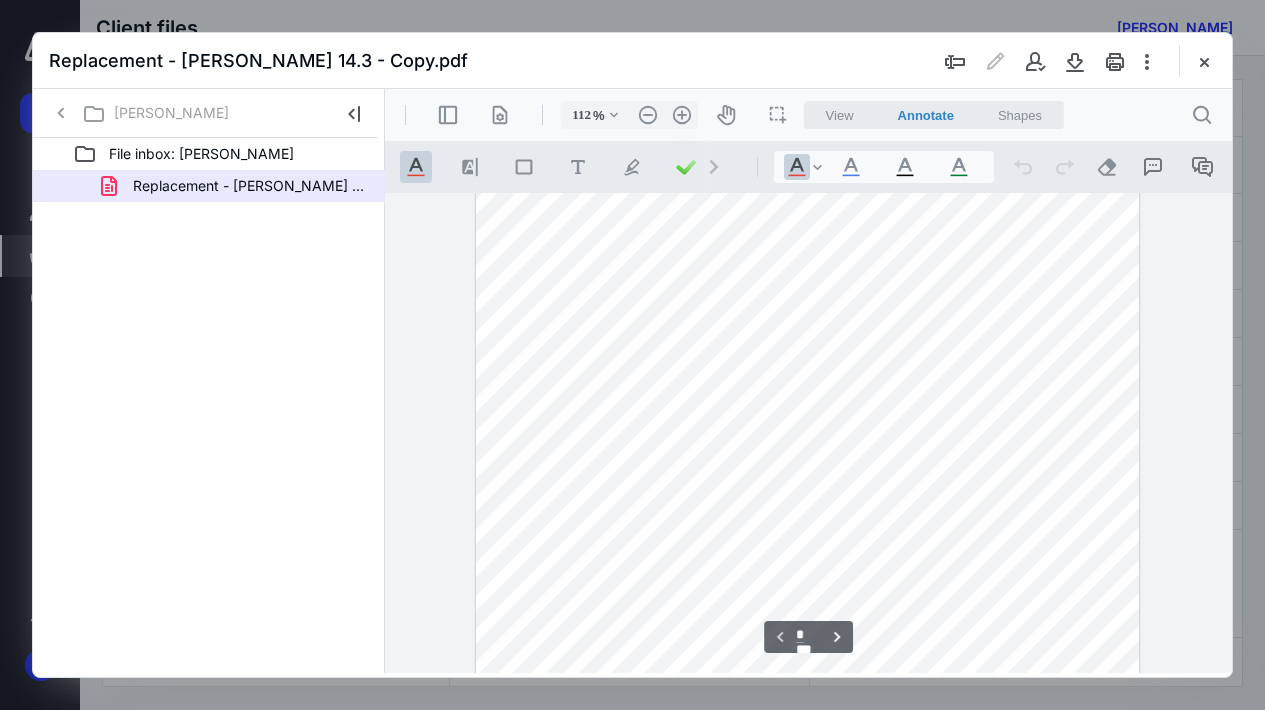 scroll, scrollTop: 148, scrollLeft: 0, axis: vertical 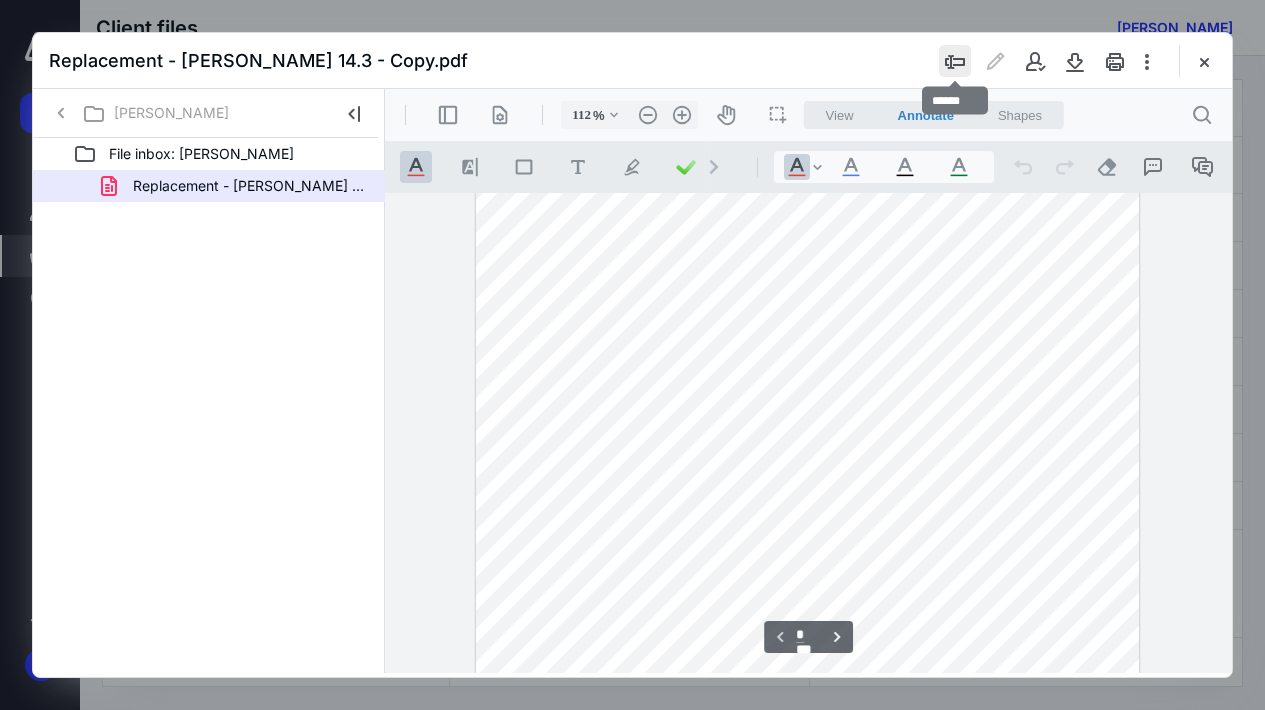 click at bounding box center (955, 61) 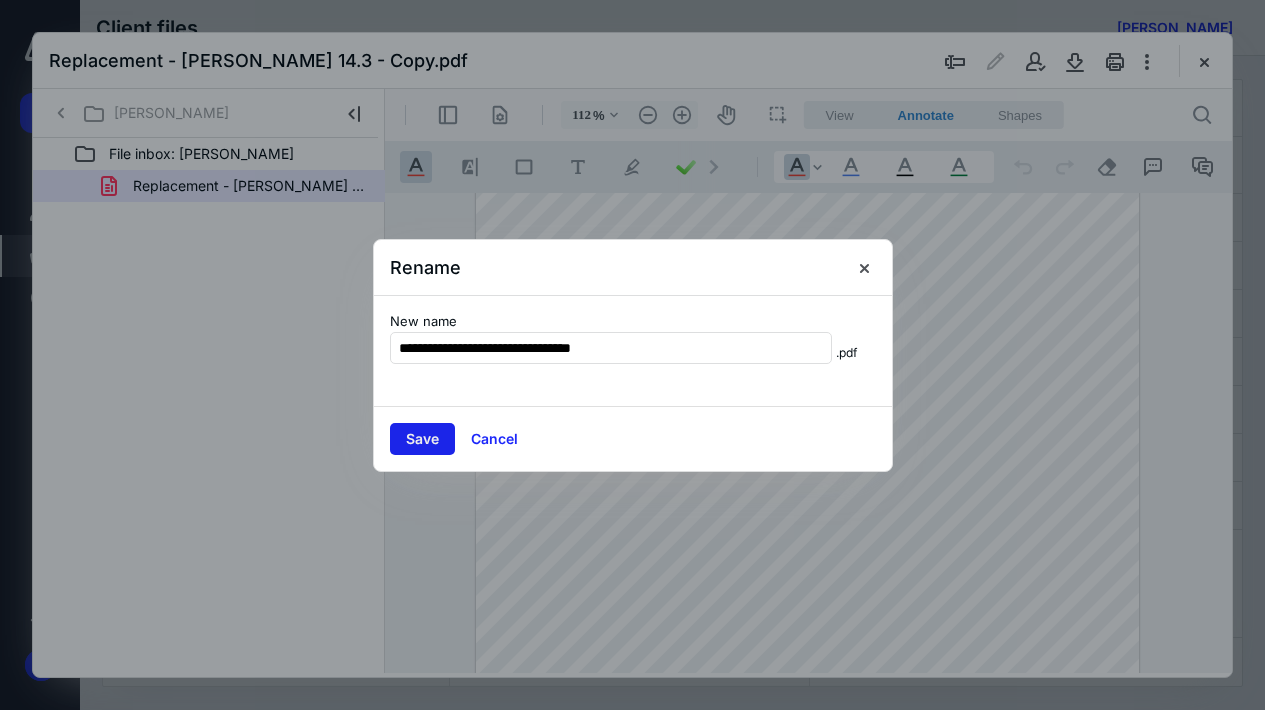 type on "**********" 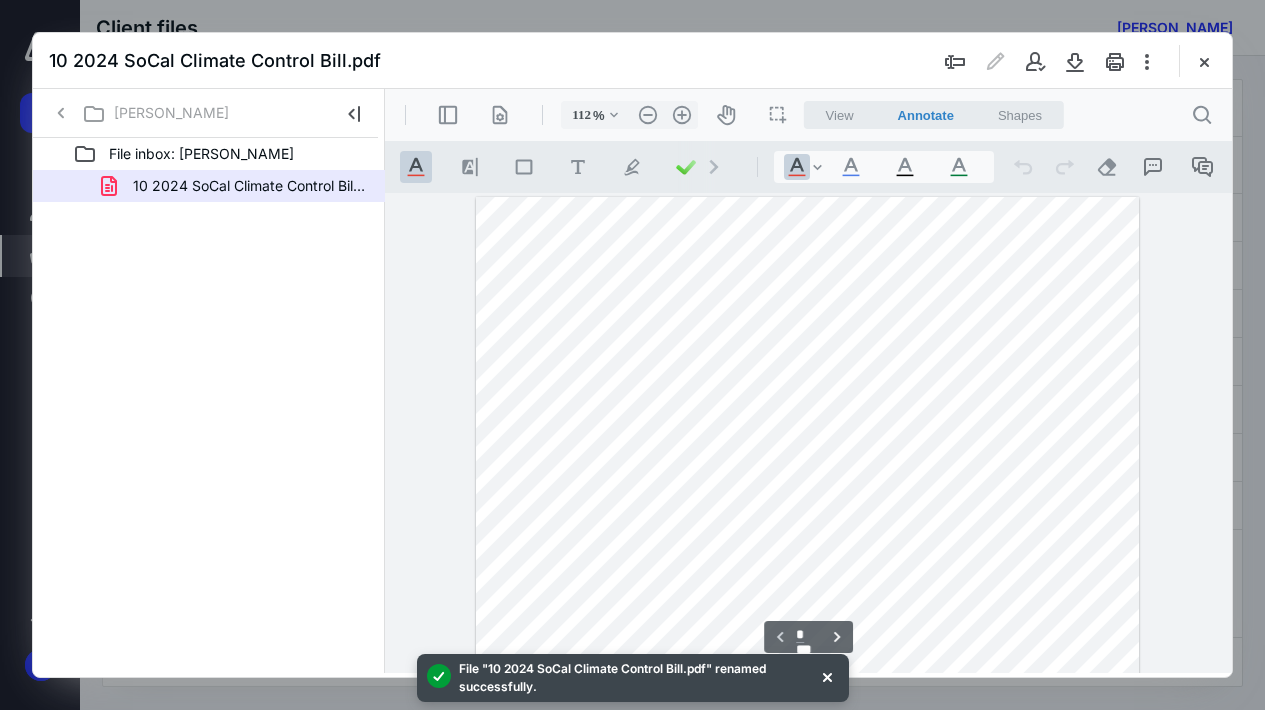 scroll, scrollTop: 0, scrollLeft: 0, axis: both 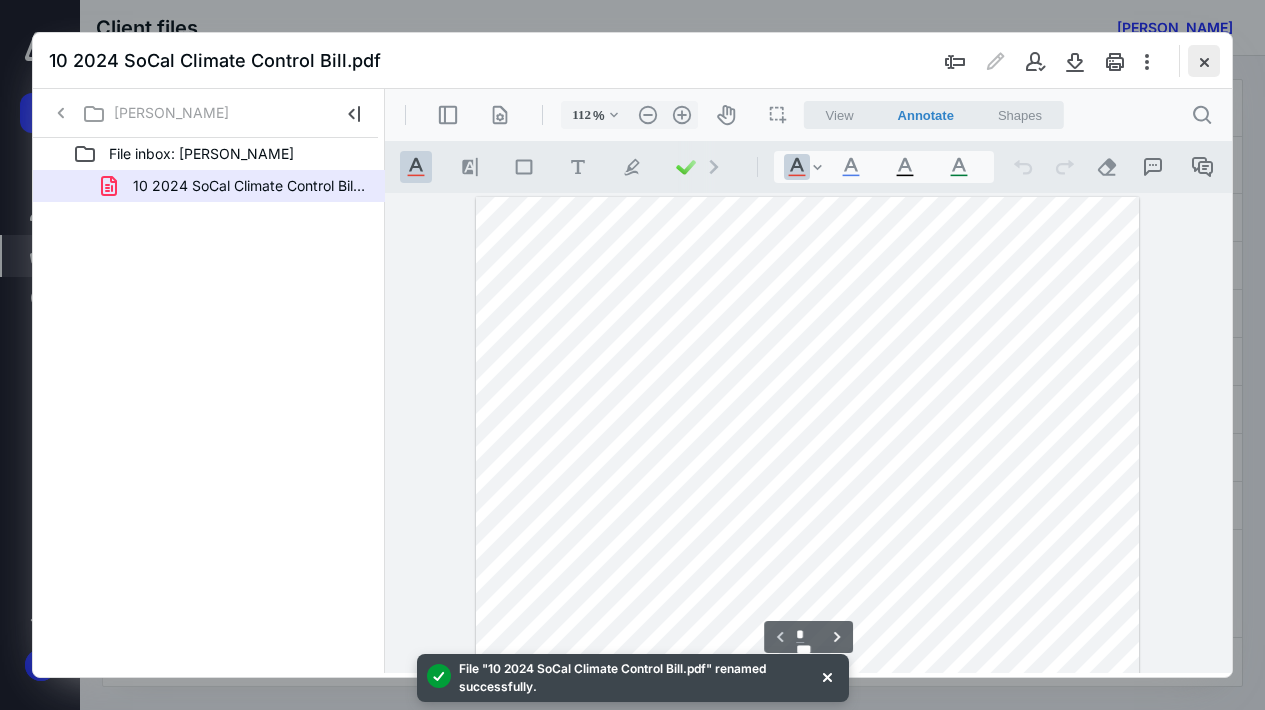 click at bounding box center [1204, 61] 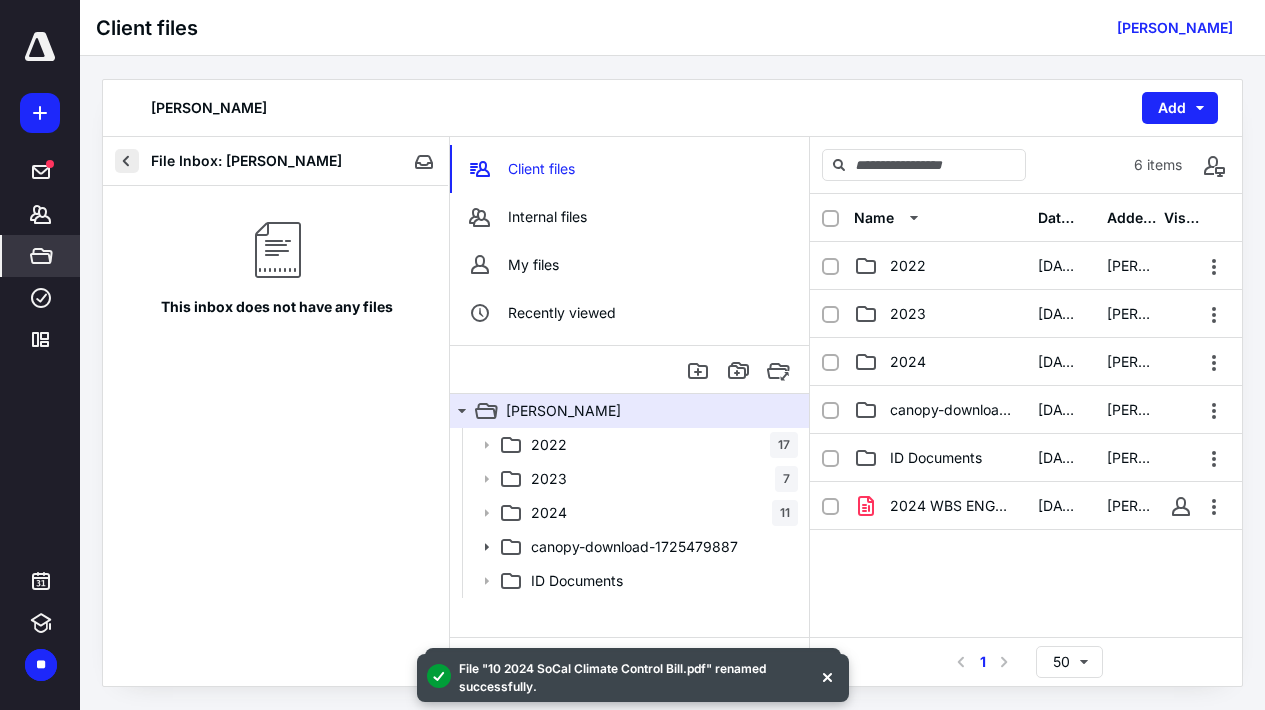click at bounding box center (127, 161) 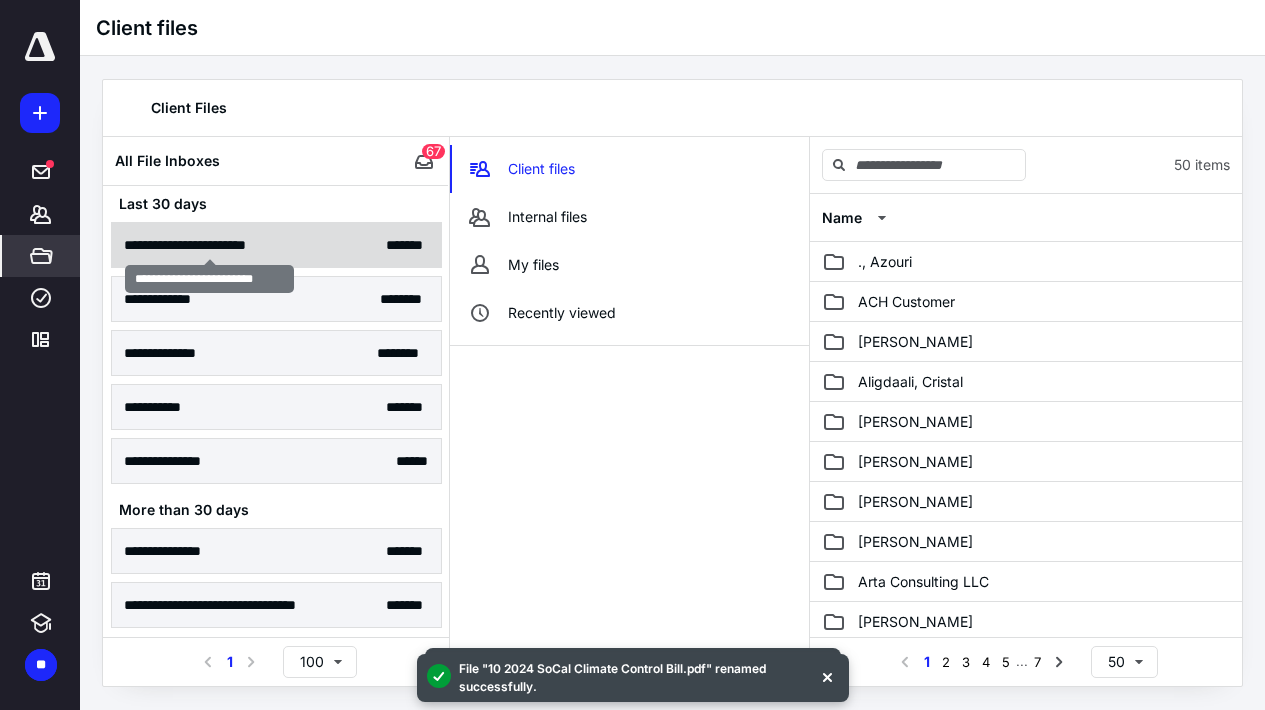 click on "**********" at bounding box center (209, 245) 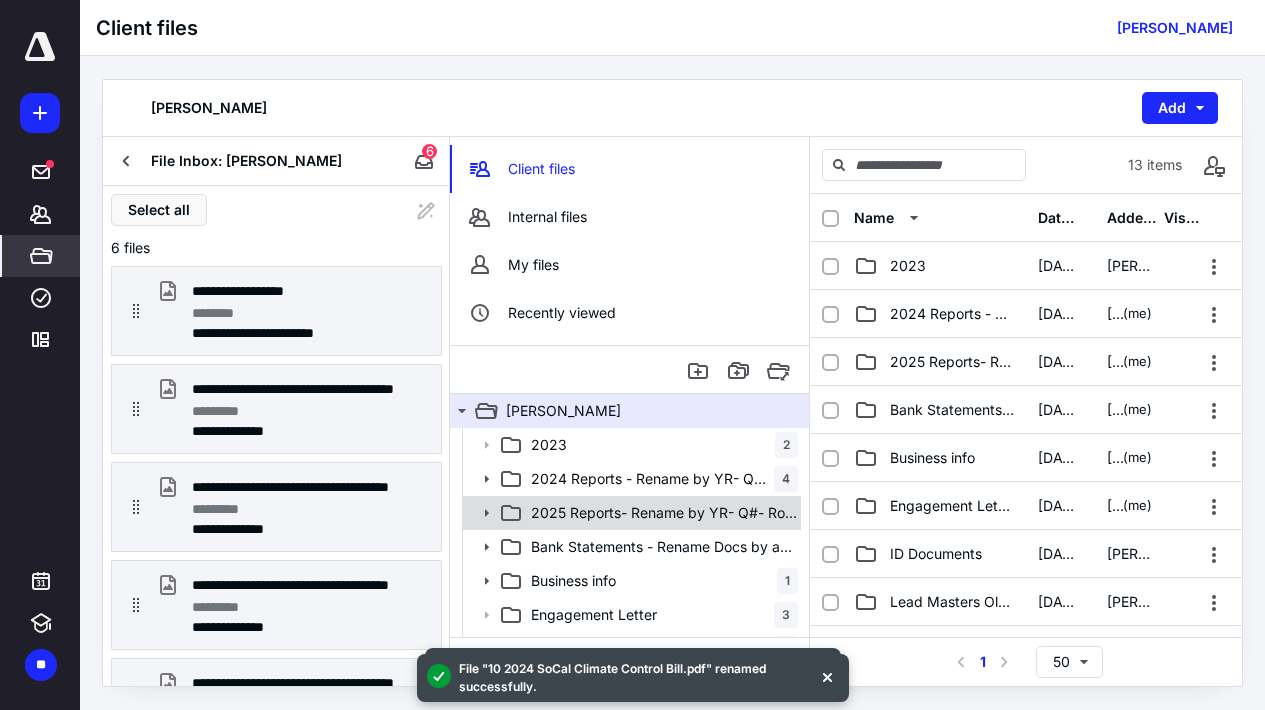click 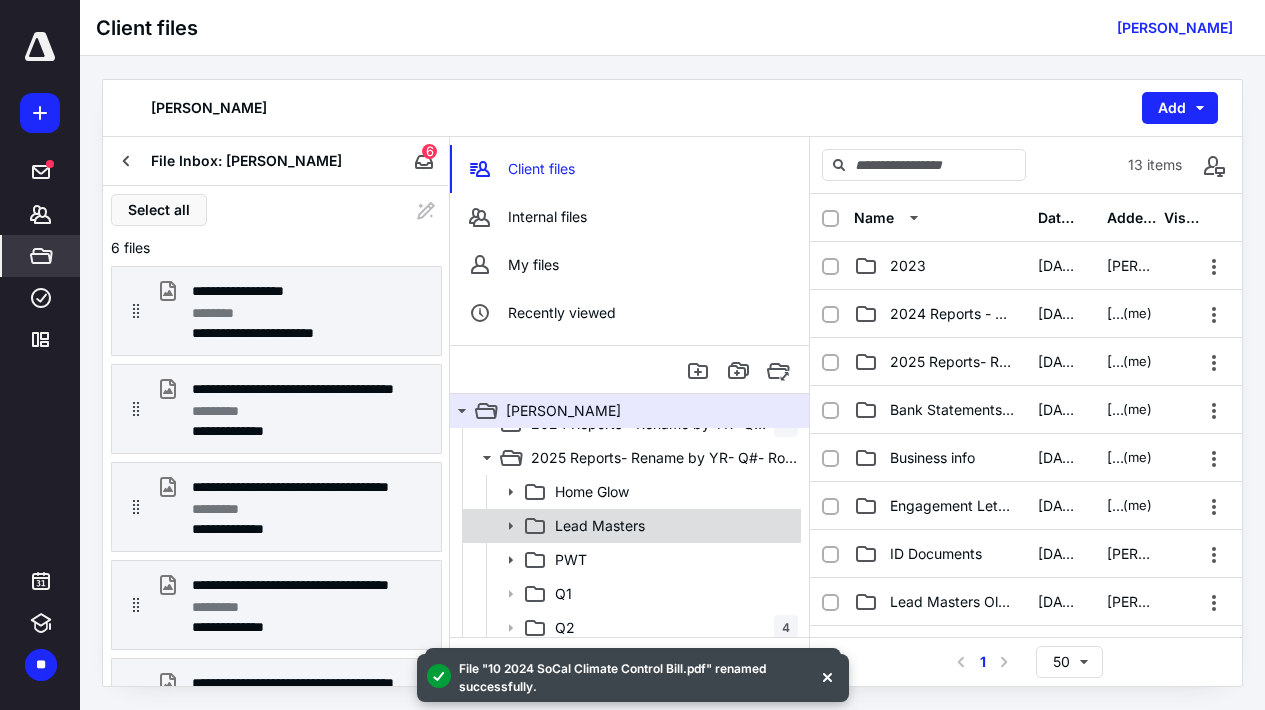 scroll, scrollTop: 51, scrollLeft: 0, axis: vertical 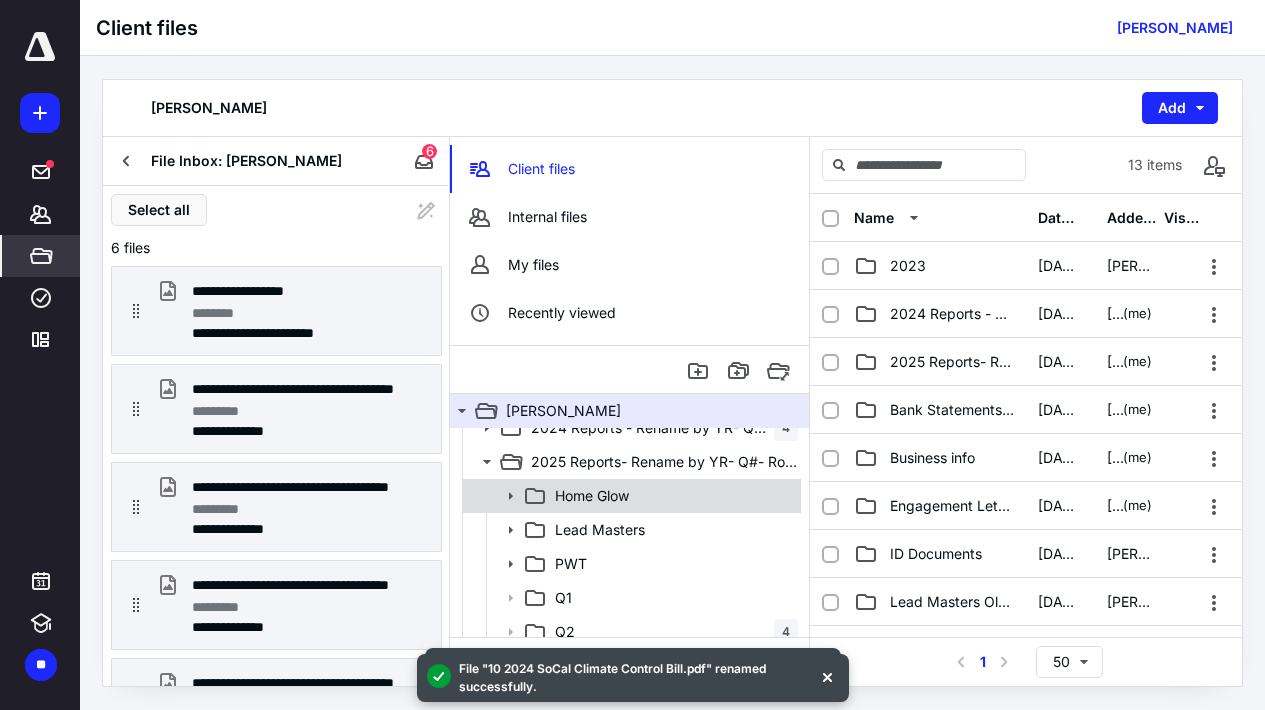 click 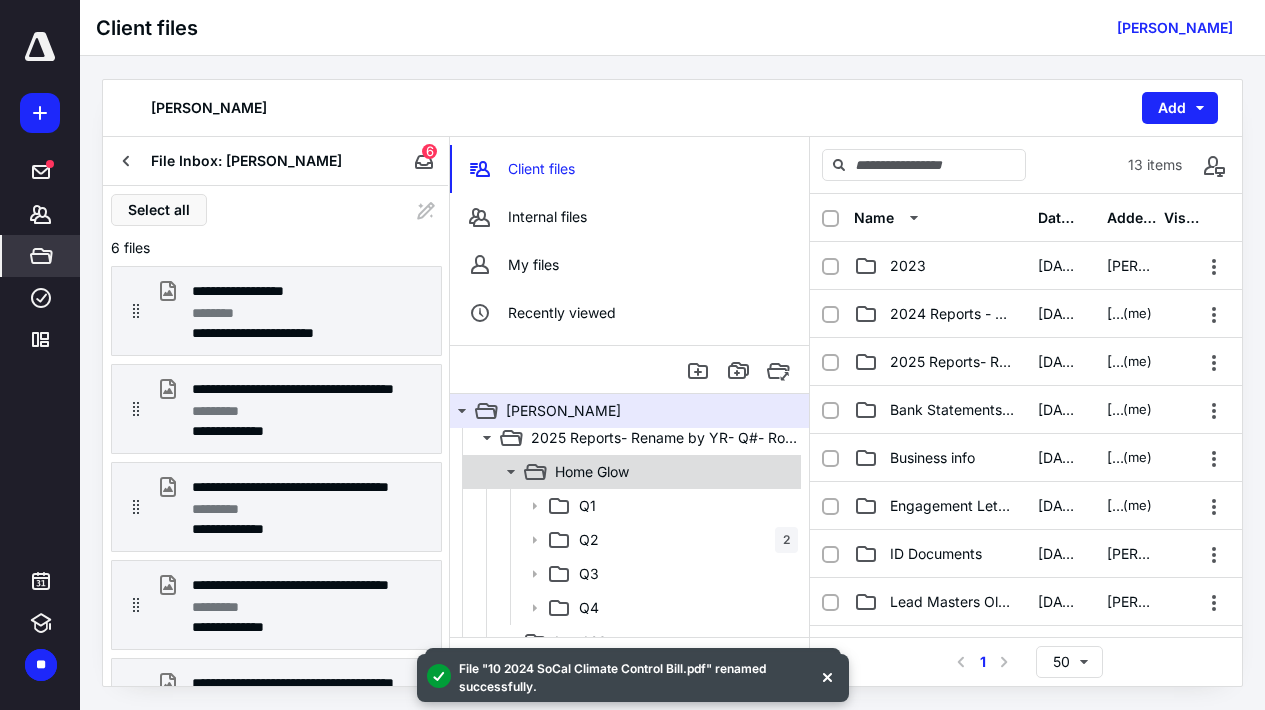 scroll, scrollTop: 79, scrollLeft: 0, axis: vertical 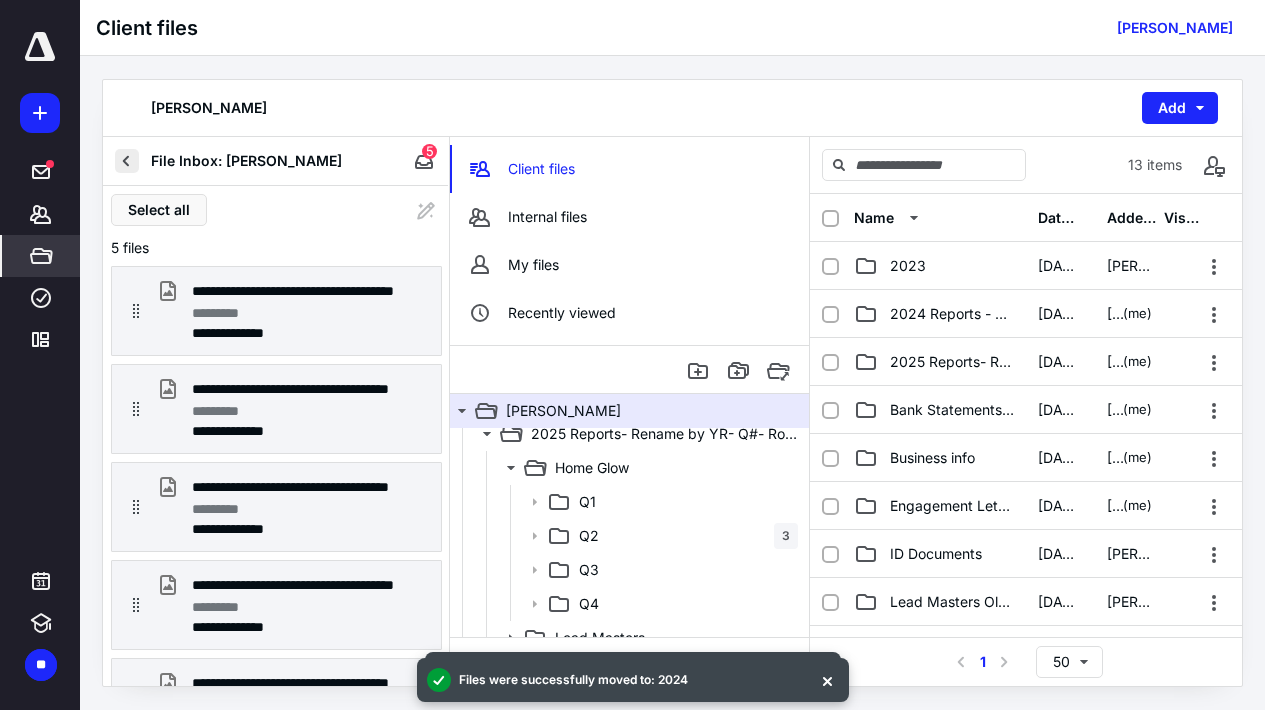 click at bounding box center [127, 161] 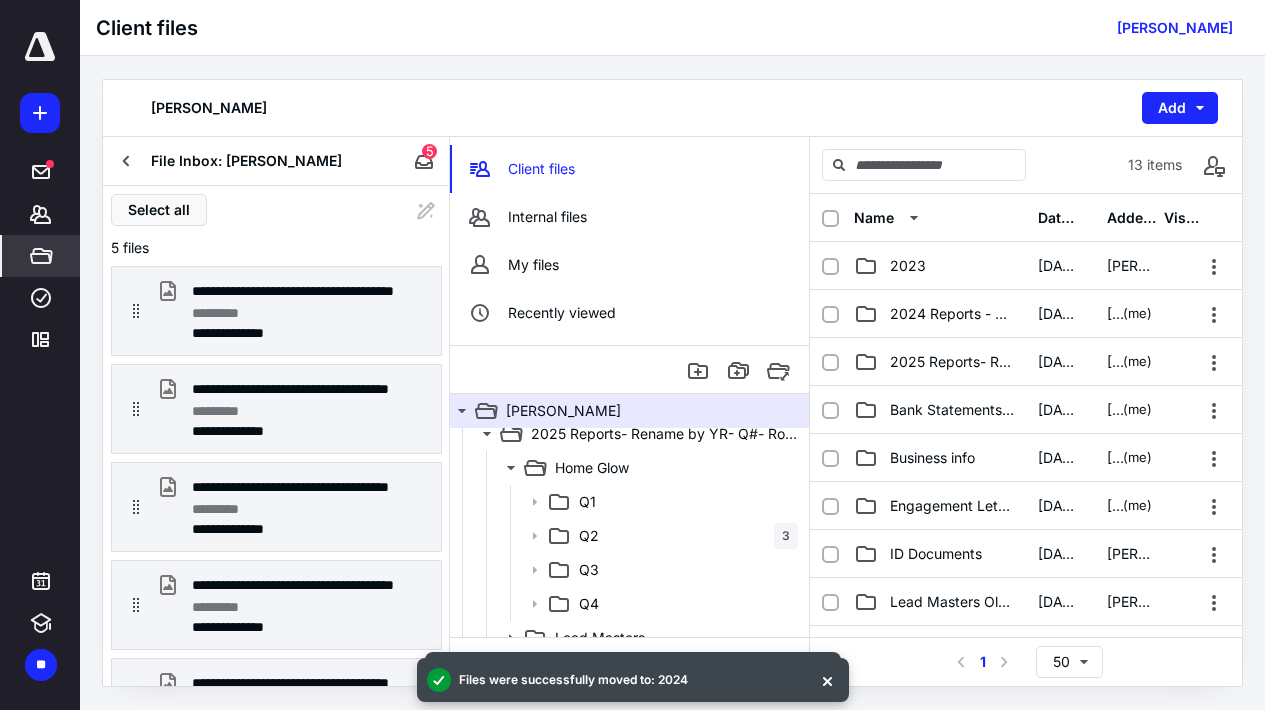 scroll, scrollTop: 0, scrollLeft: 0, axis: both 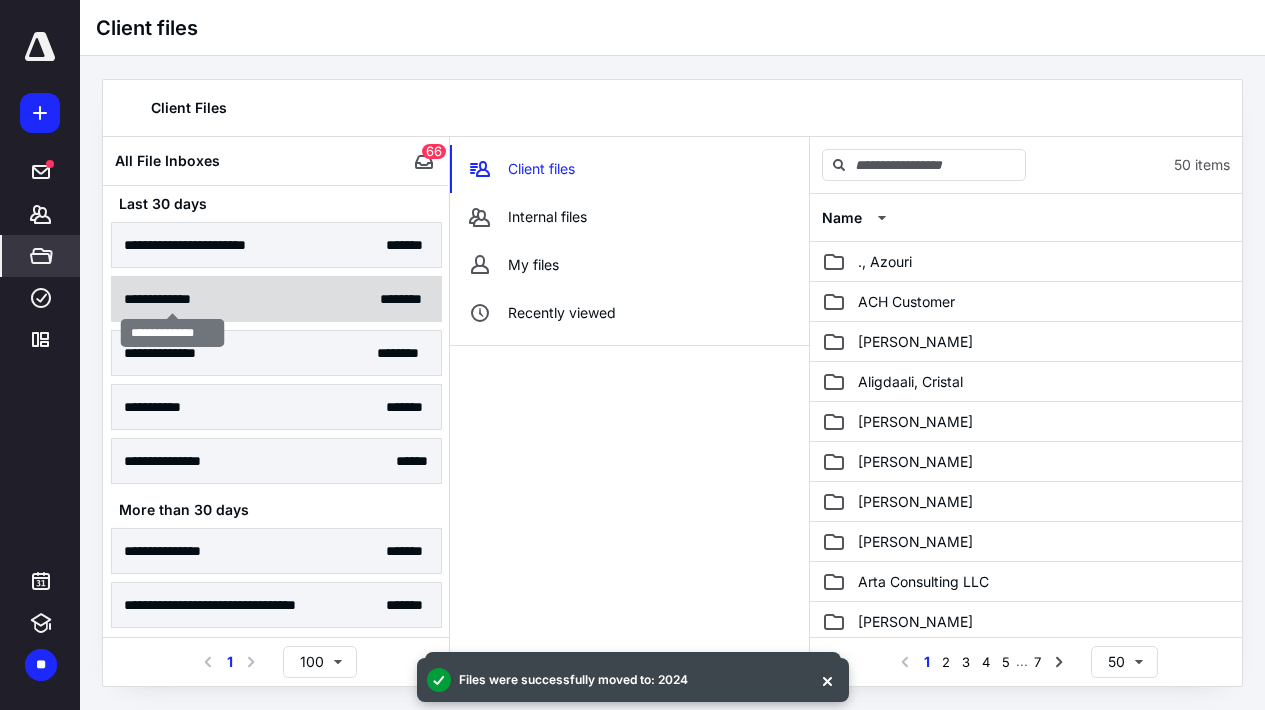 click on "**********" at bounding box center (172, 299) 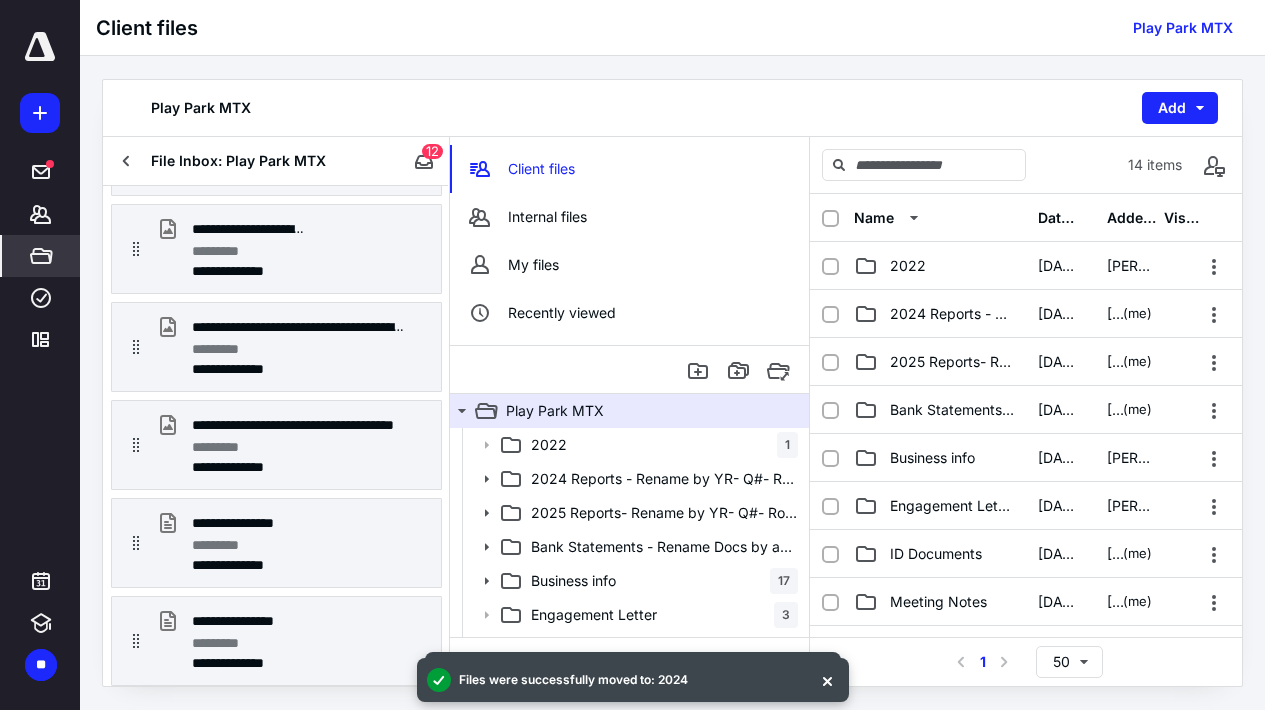 scroll, scrollTop: 748, scrollLeft: 0, axis: vertical 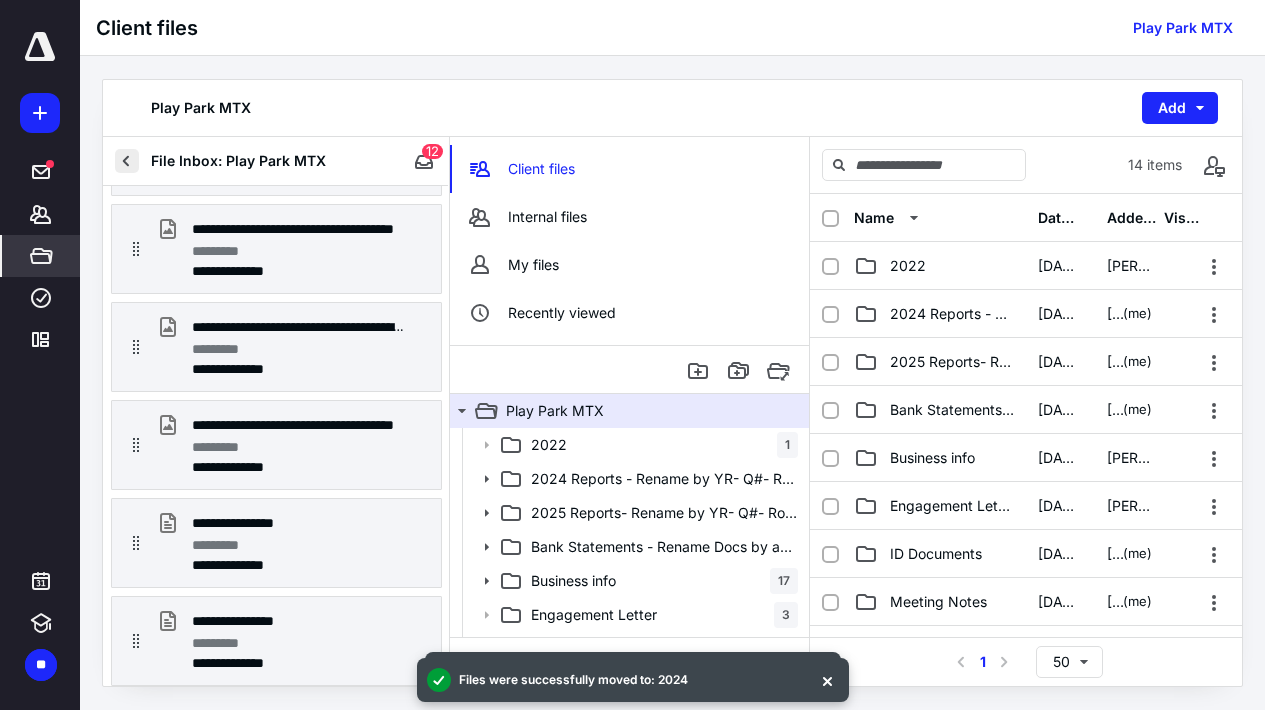 click at bounding box center [127, 161] 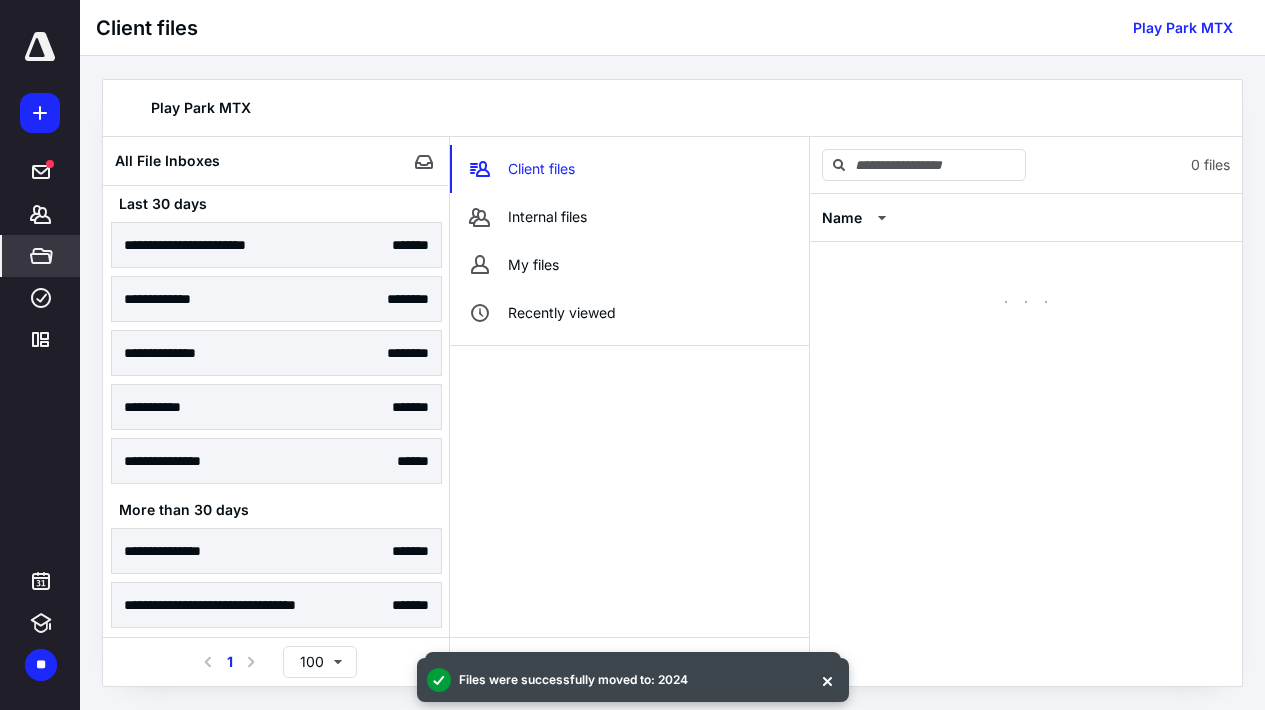 scroll, scrollTop: 0, scrollLeft: 0, axis: both 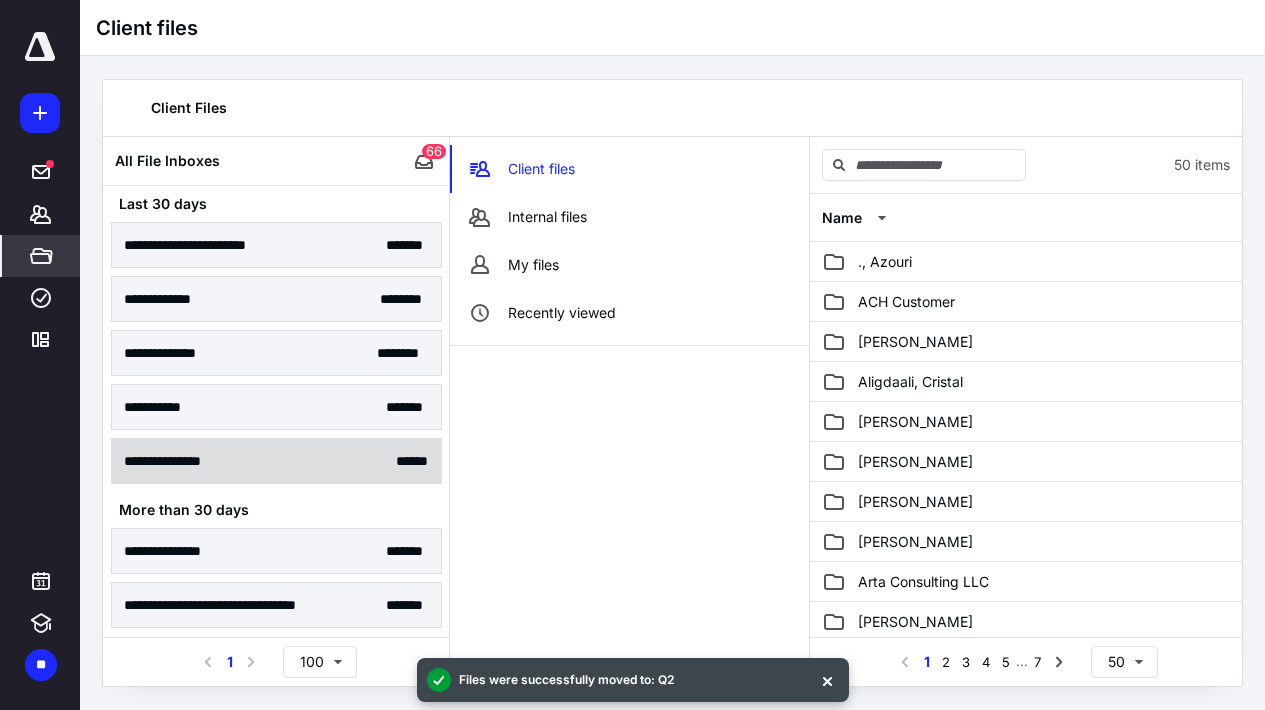 click on "**********" at bounding box center [276, 461] 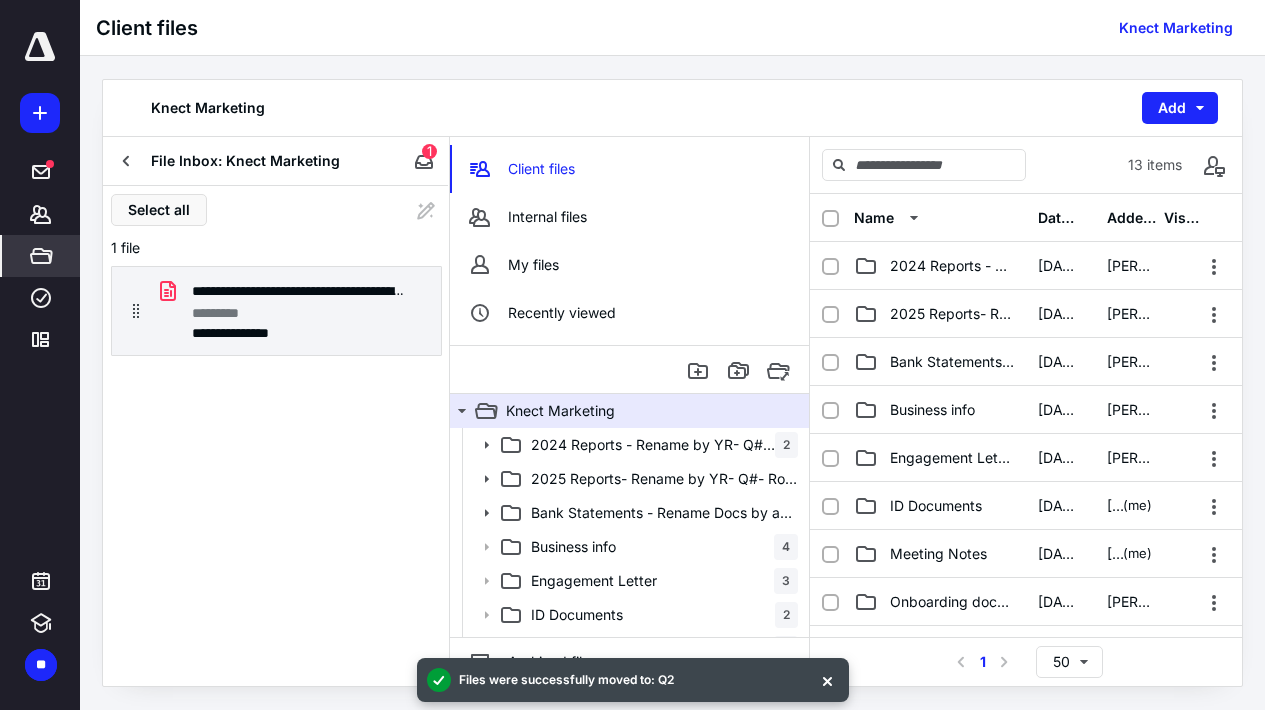 scroll, scrollTop: 0, scrollLeft: 0, axis: both 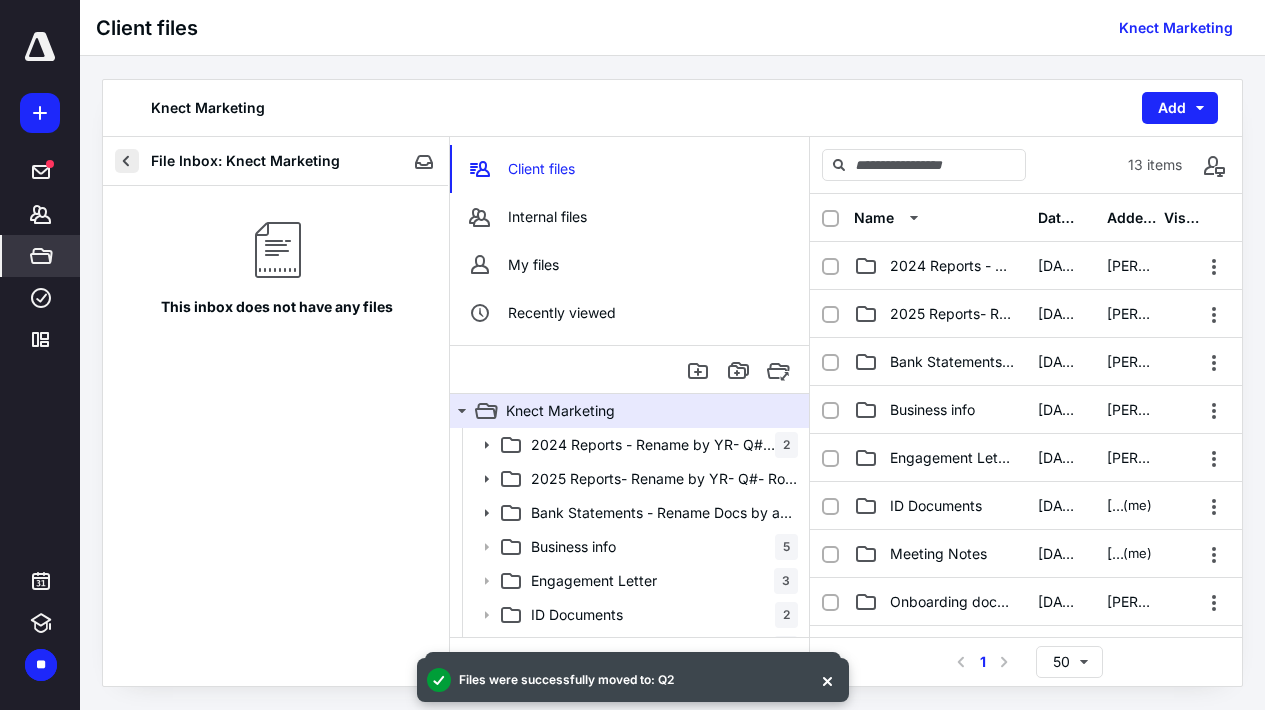 click at bounding box center [127, 161] 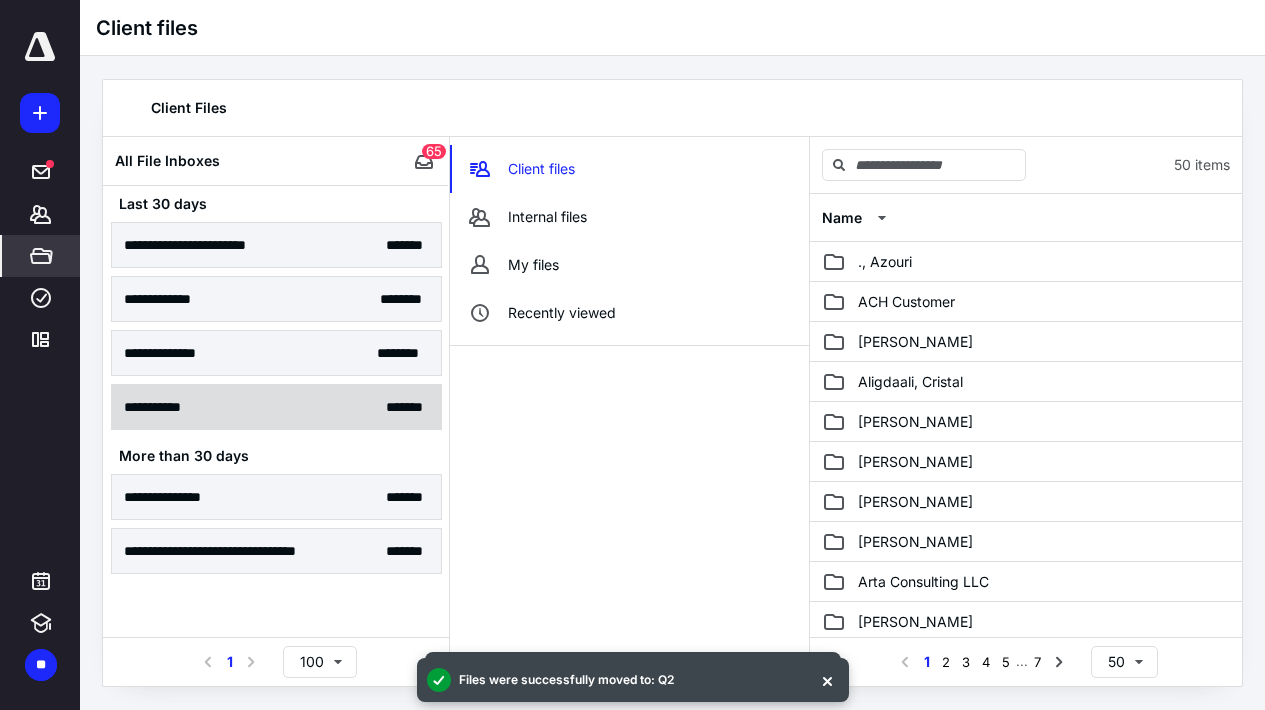scroll, scrollTop: 0, scrollLeft: 0, axis: both 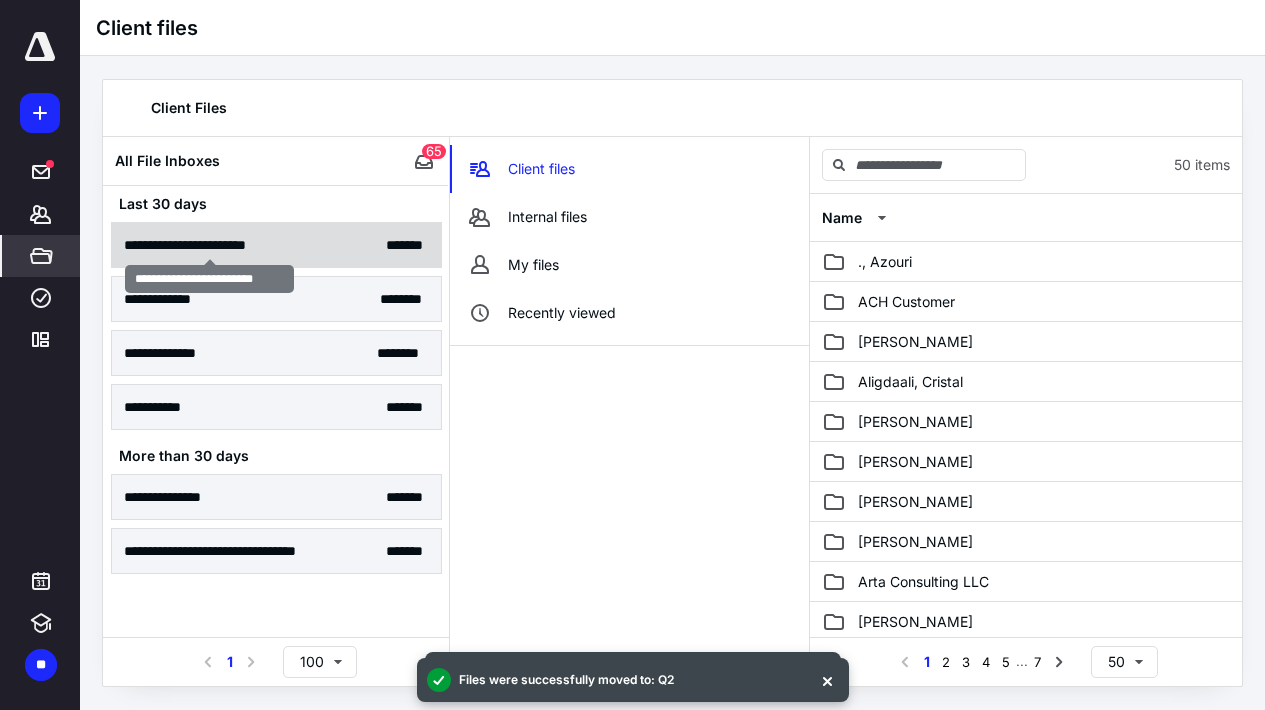 click on "**********" at bounding box center (209, 245) 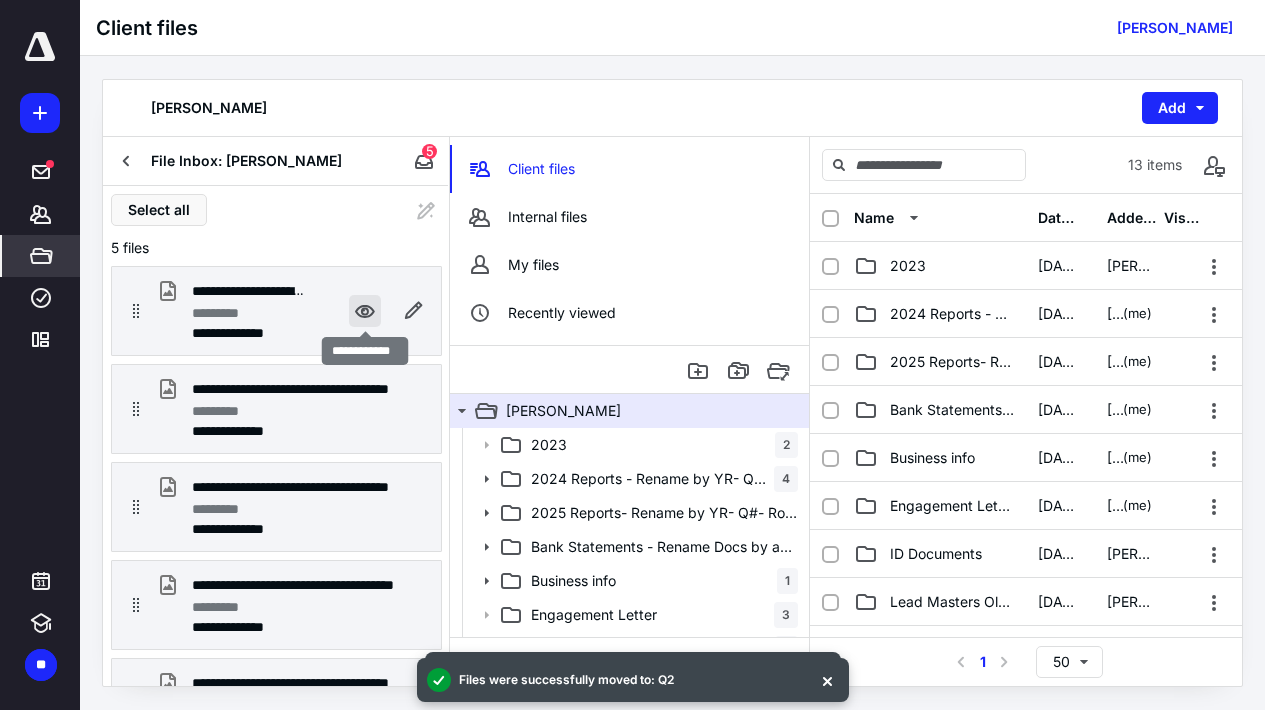 click at bounding box center (365, 311) 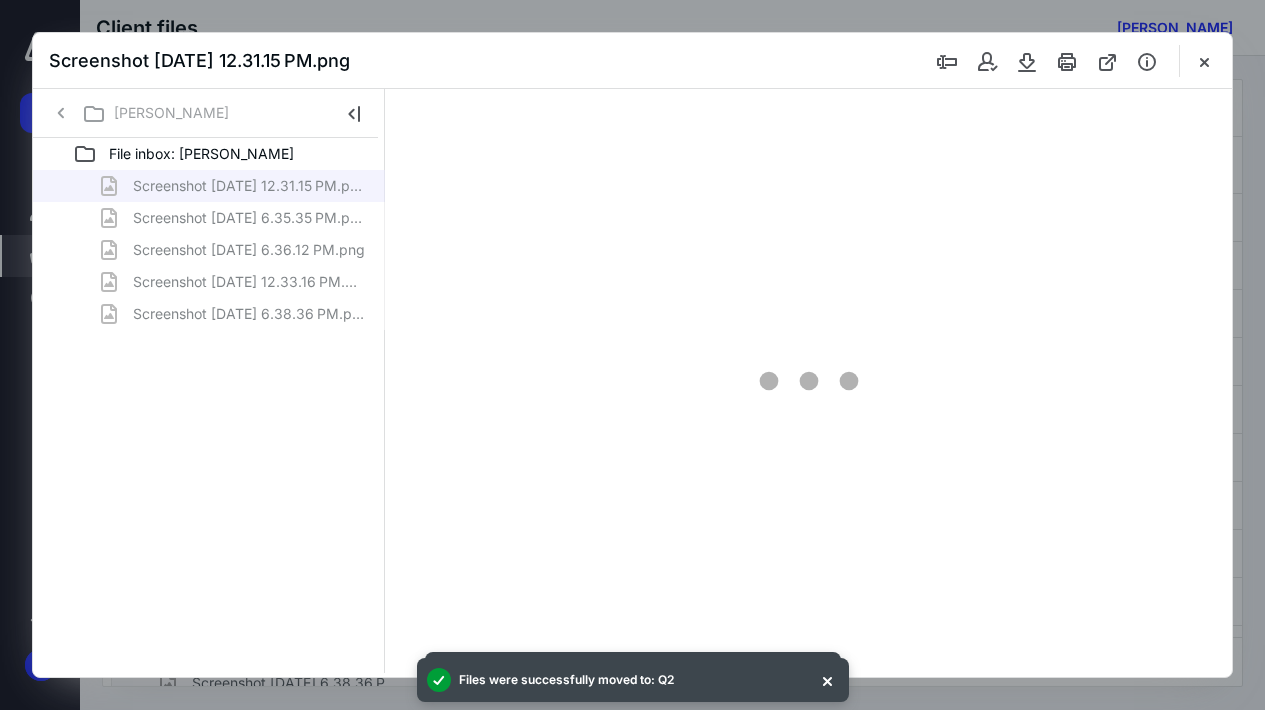 scroll, scrollTop: 0, scrollLeft: 0, axis: both 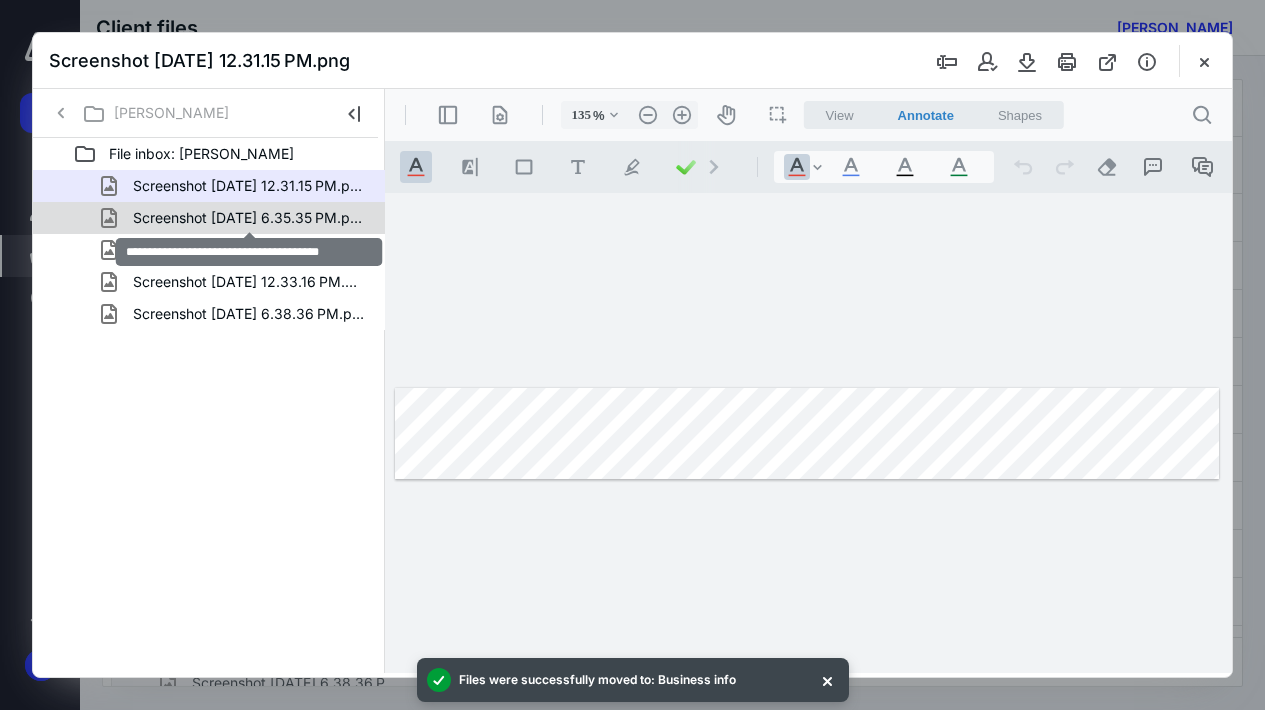 click on "Screenshot [DATE] 6.35.35 PM.png" at bounding box center [249, 218] 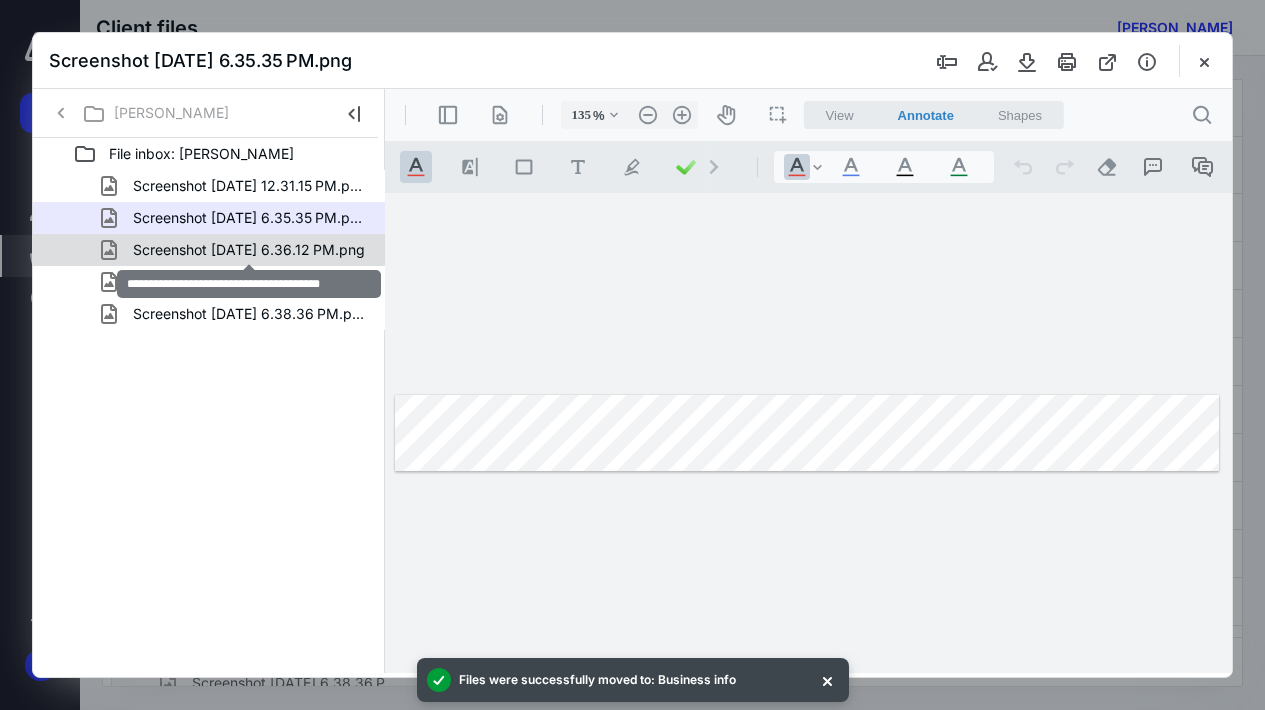 click on "Screenshot [DATE] 6.36.12 PM.png" at bounding box center [249, 250] 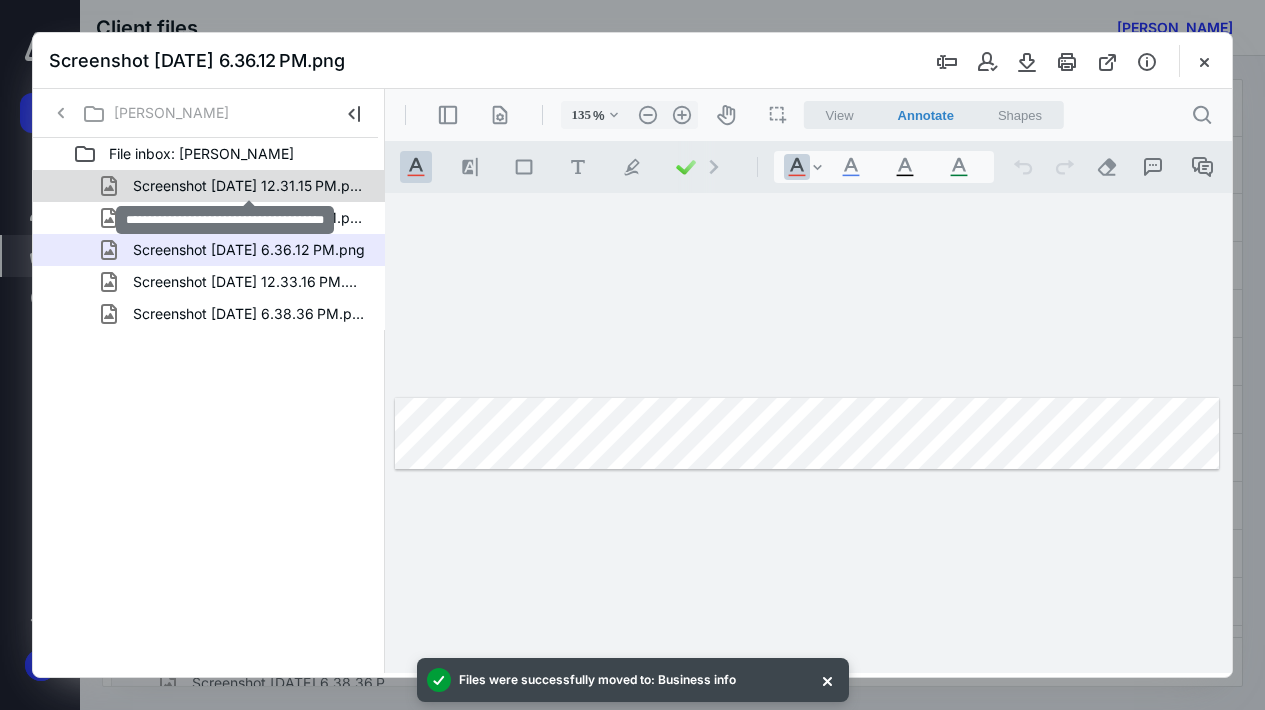 click on "Screenshot [DATE] 12.31.15 PM.png" at bounding box center (249, 186) 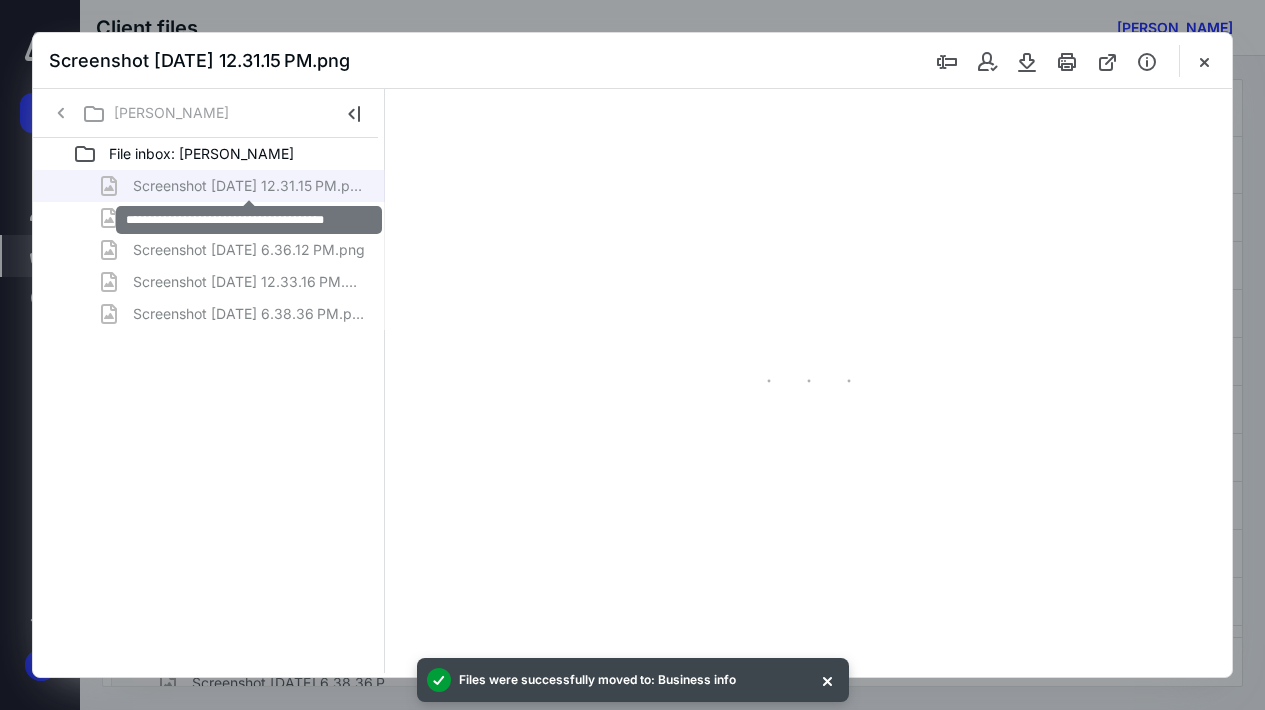 type on "135" 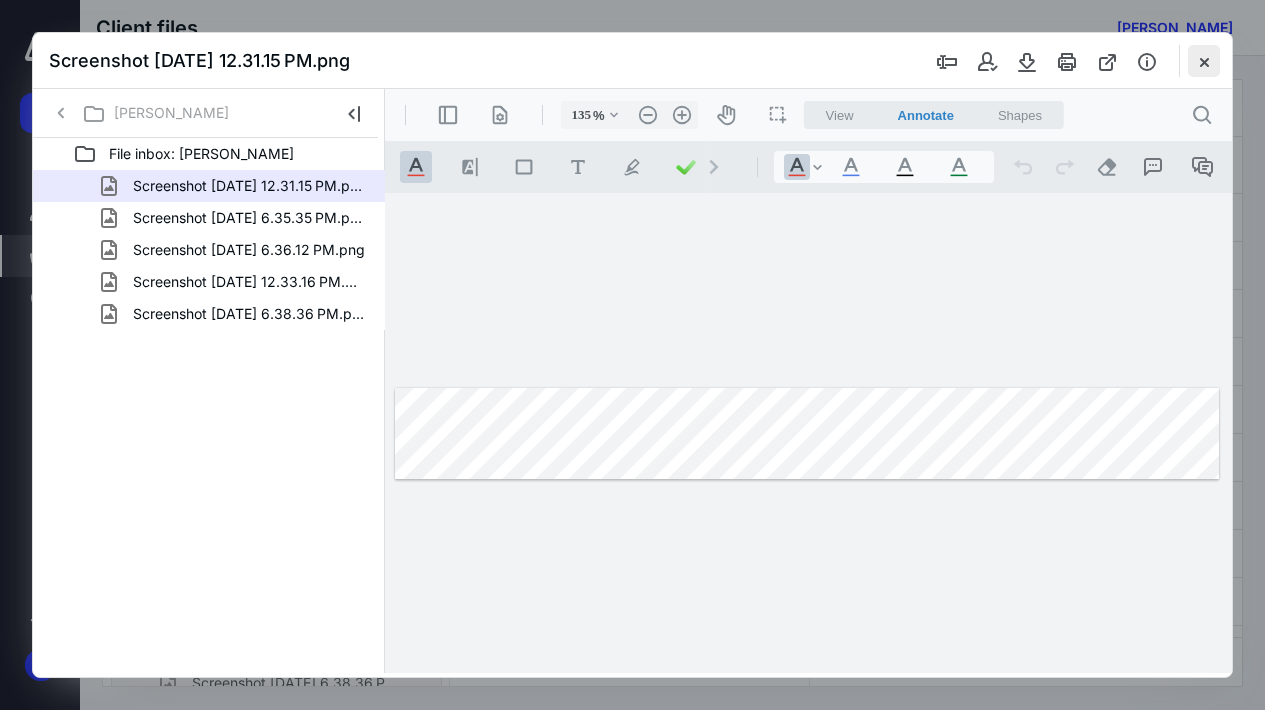 click at bounding box center [1204, 61] 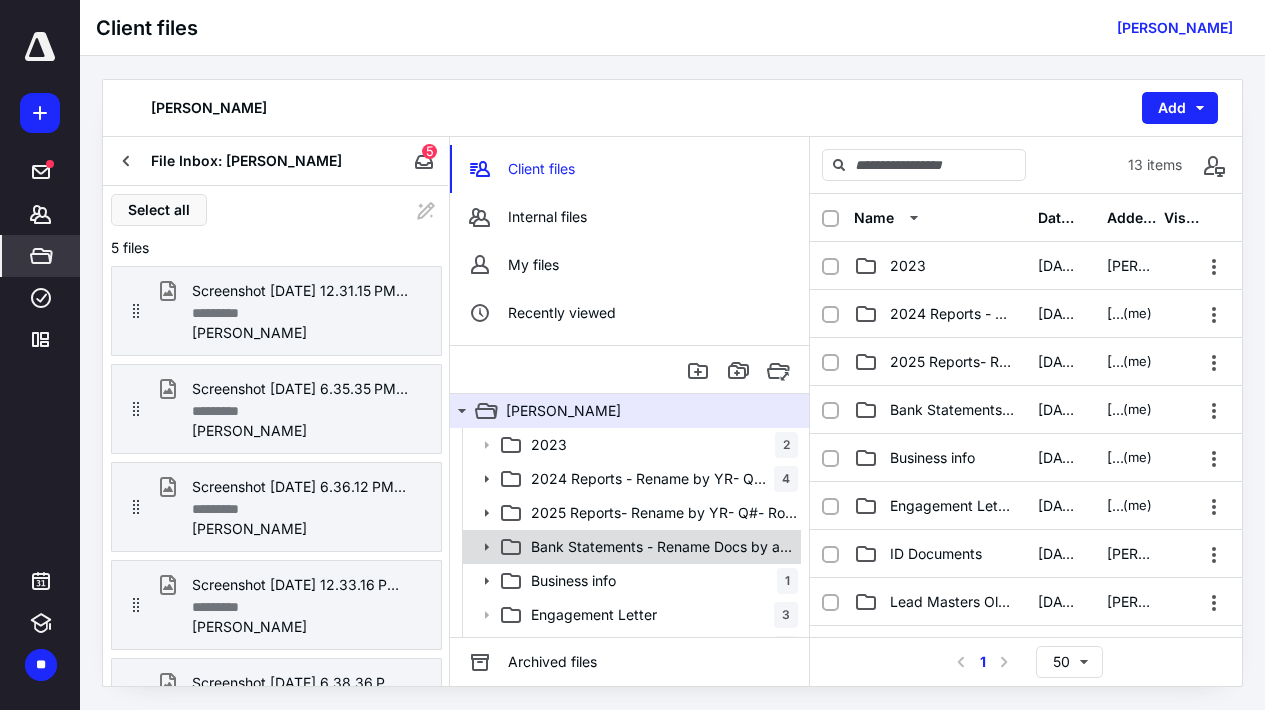 scroll, scrollTop: 0, scrollLeft: 0, axis: both 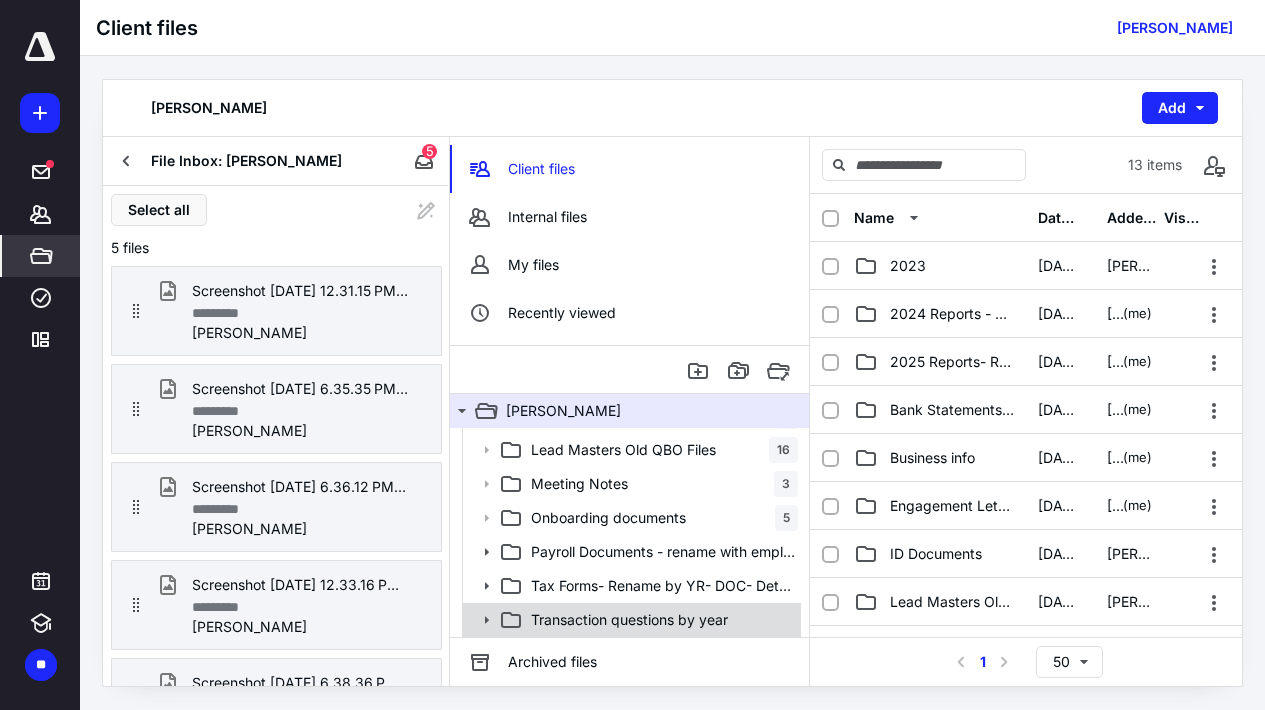 click 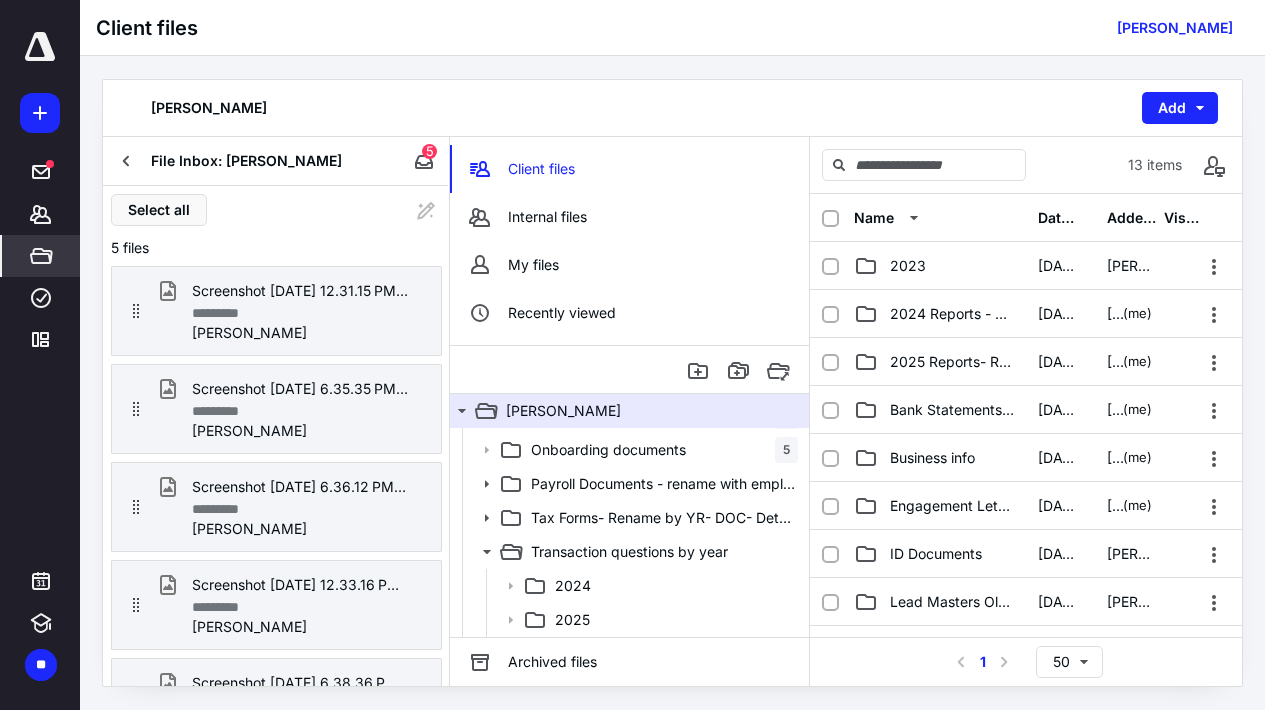 scroll, scrollTop: 301, scrollLeft: 0, axis: vertical 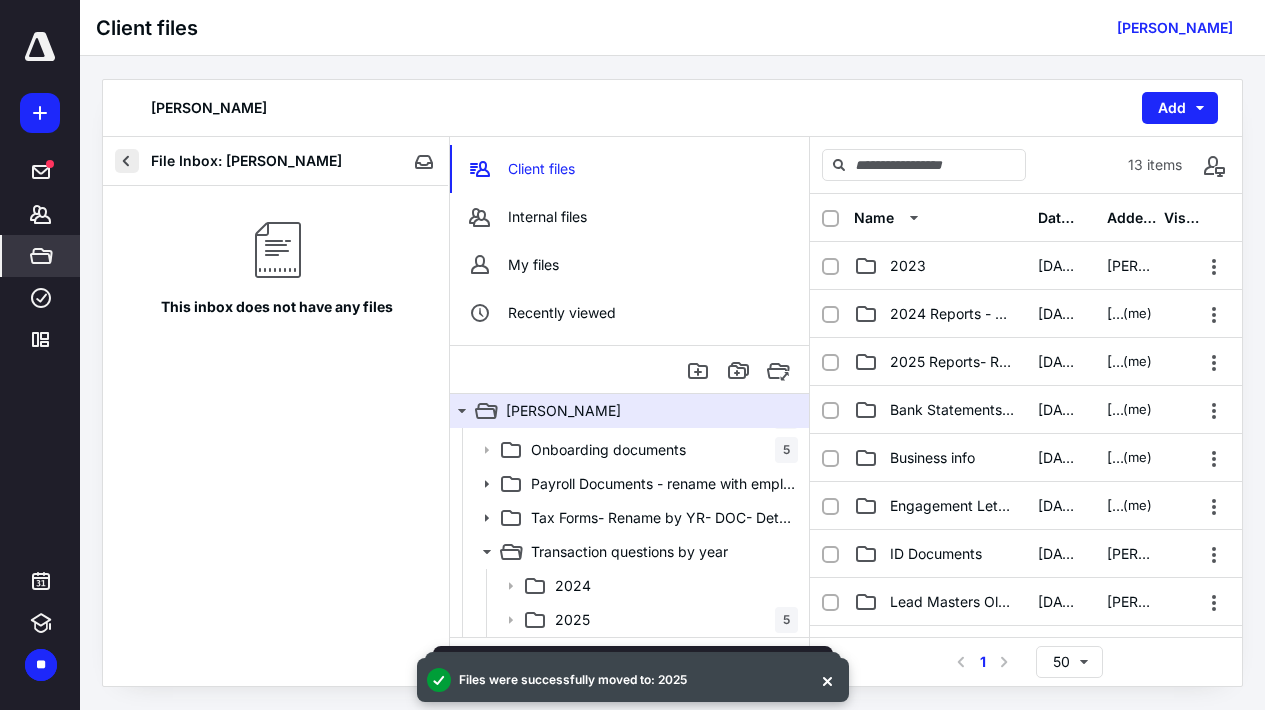 click at bounding box center (127, 161) 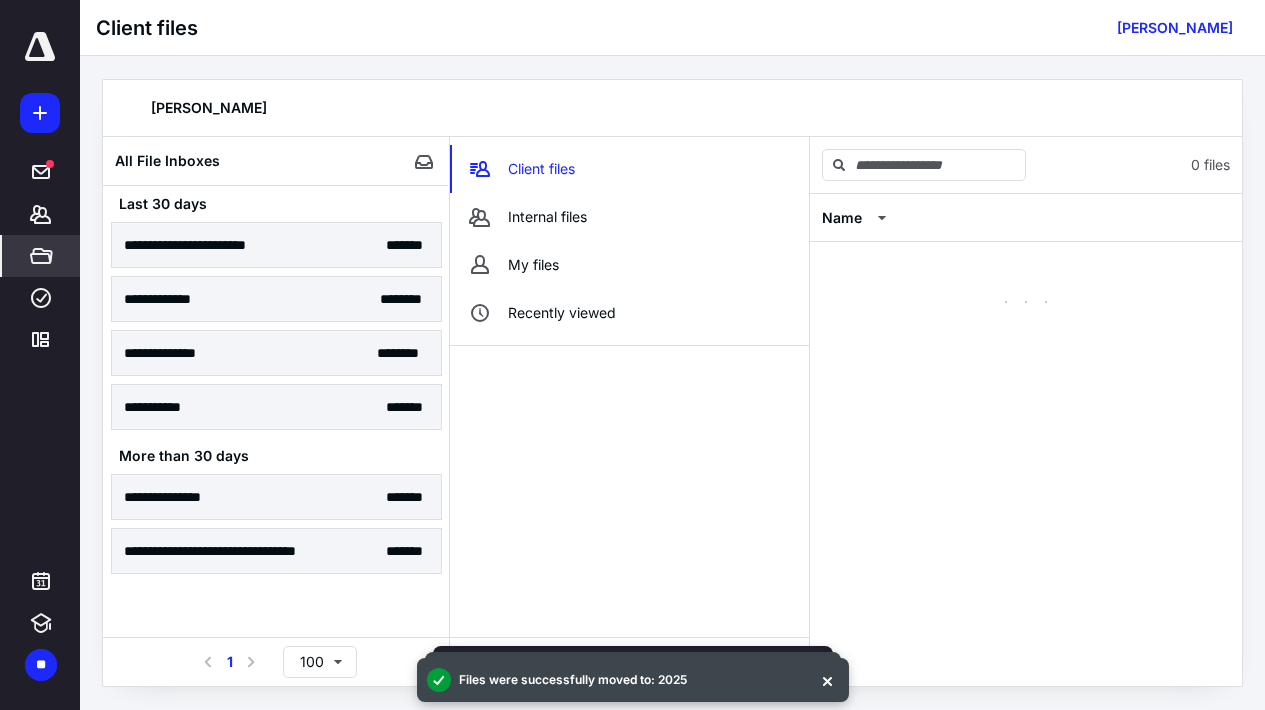 scroll, scrollTop: 0, scrollLeft: 0, axis: both 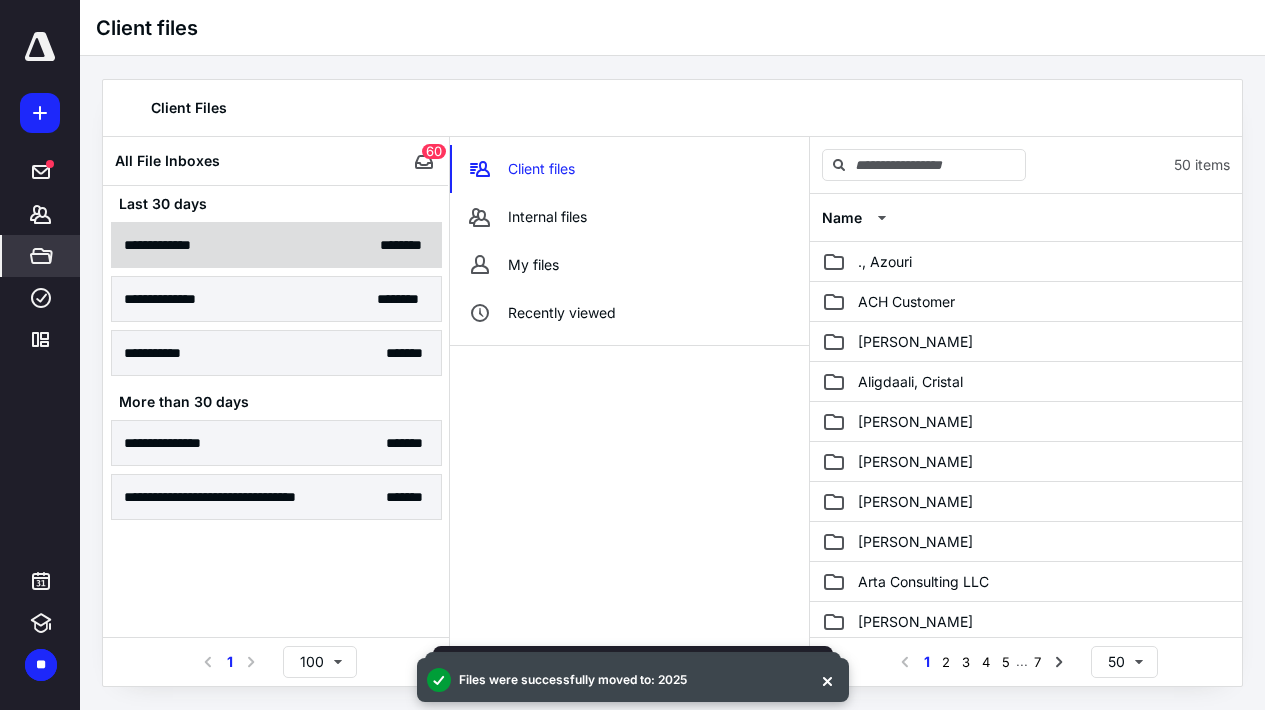 click on "**********" at bounding box center (172, 245) 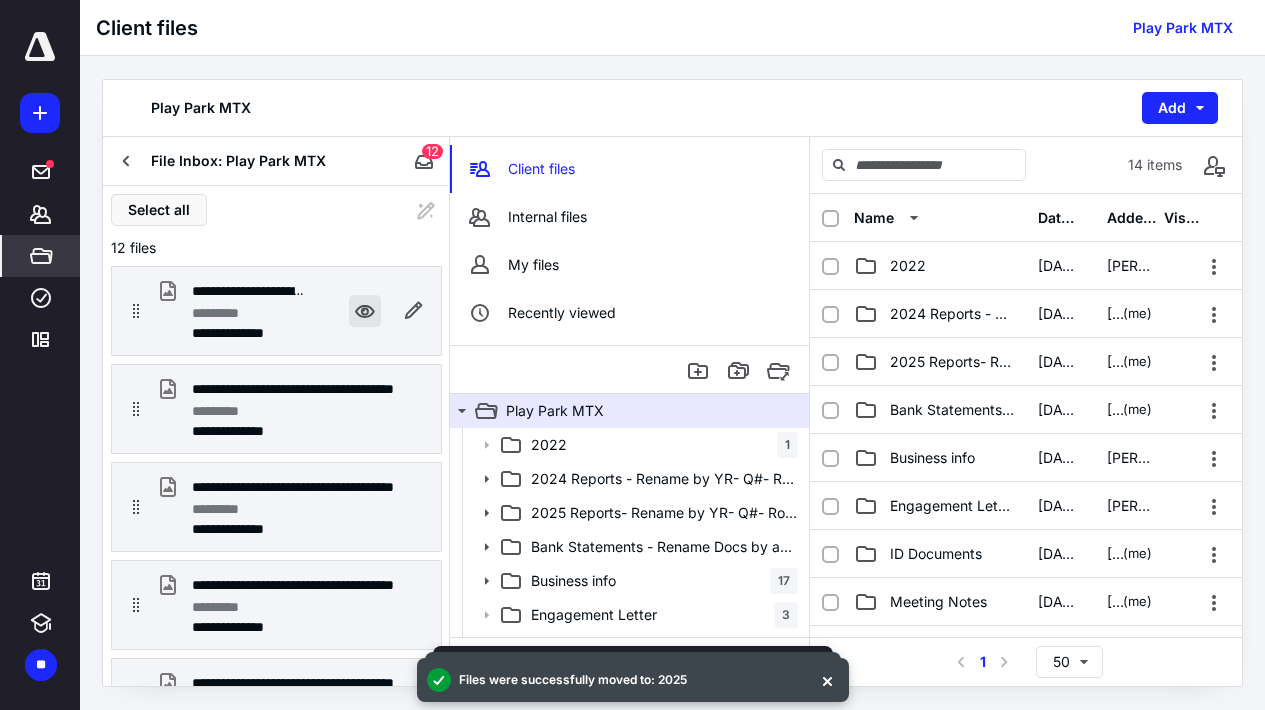click at bounding box center (365, 311) 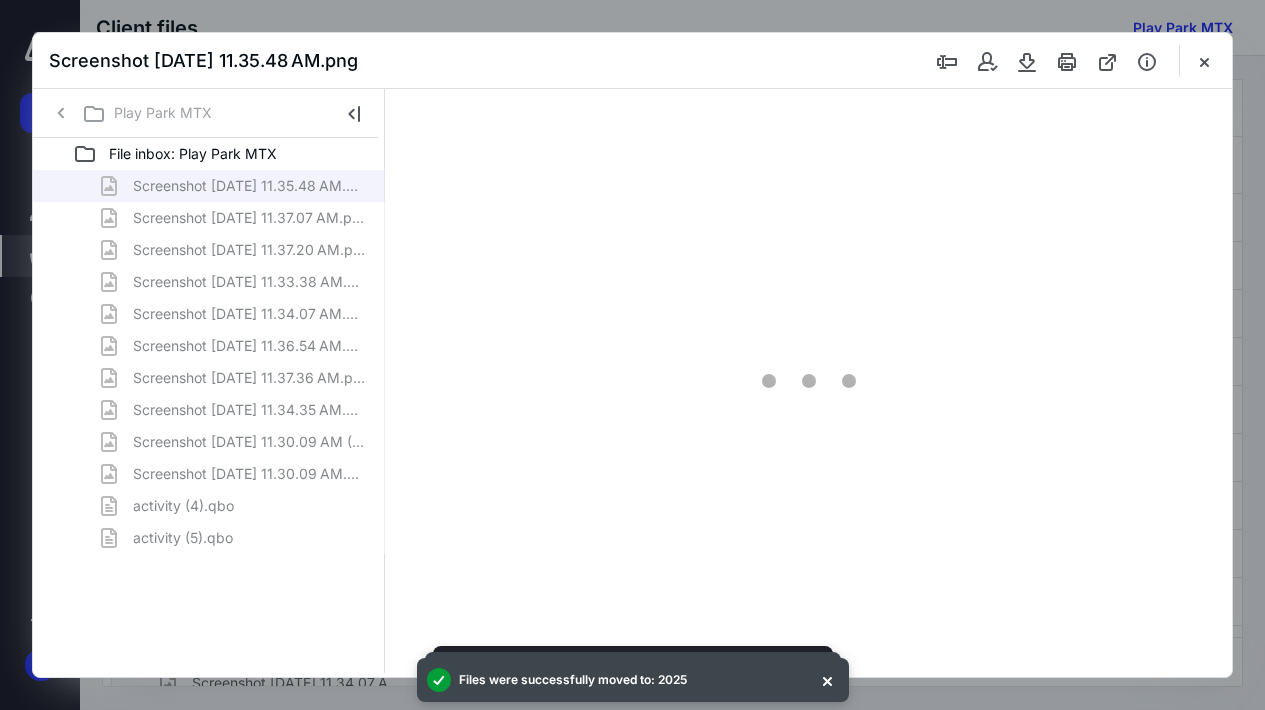 scroll, scrollTop: 0, scrollLeft: 0, axis: both 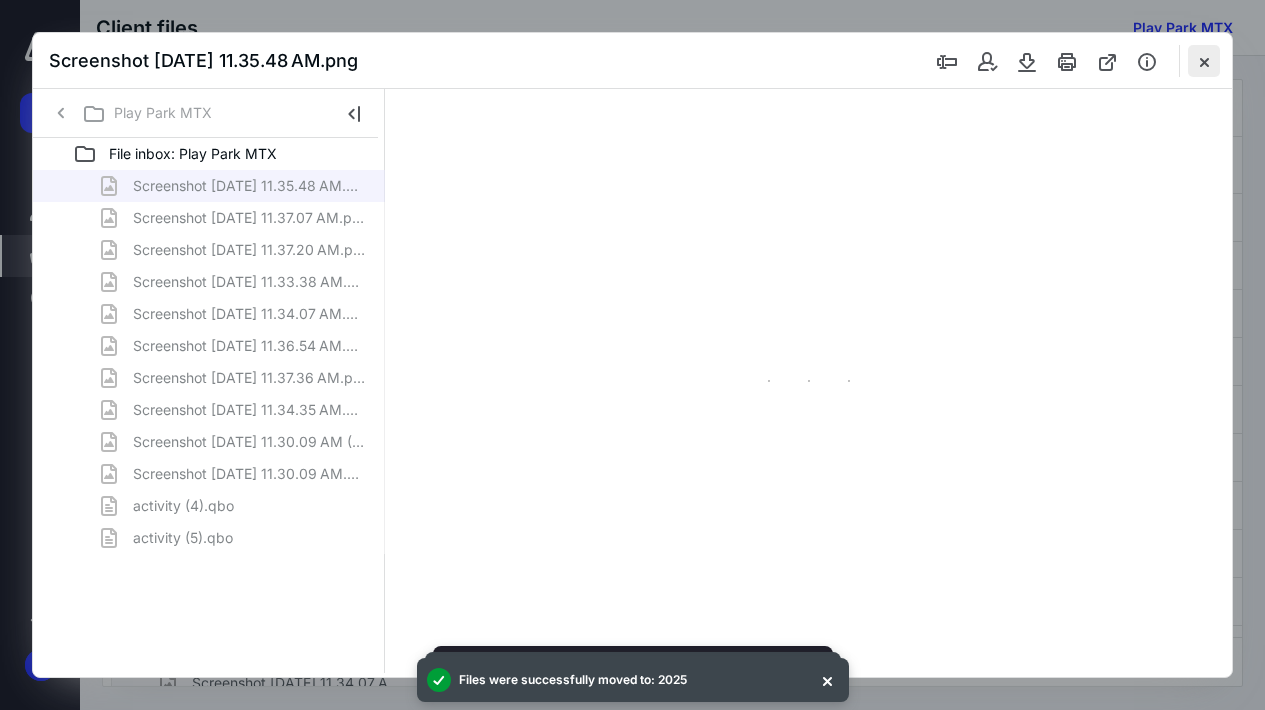 type on "135" 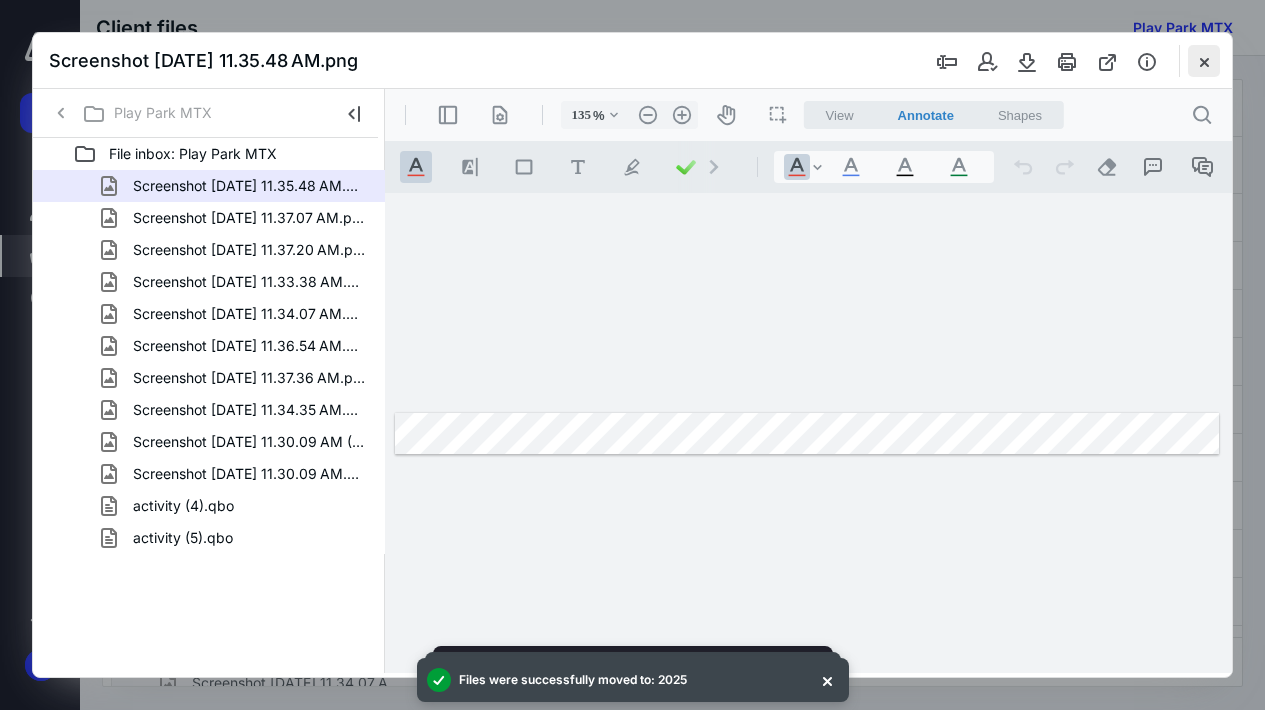 click at bounding box center [1204, 61] 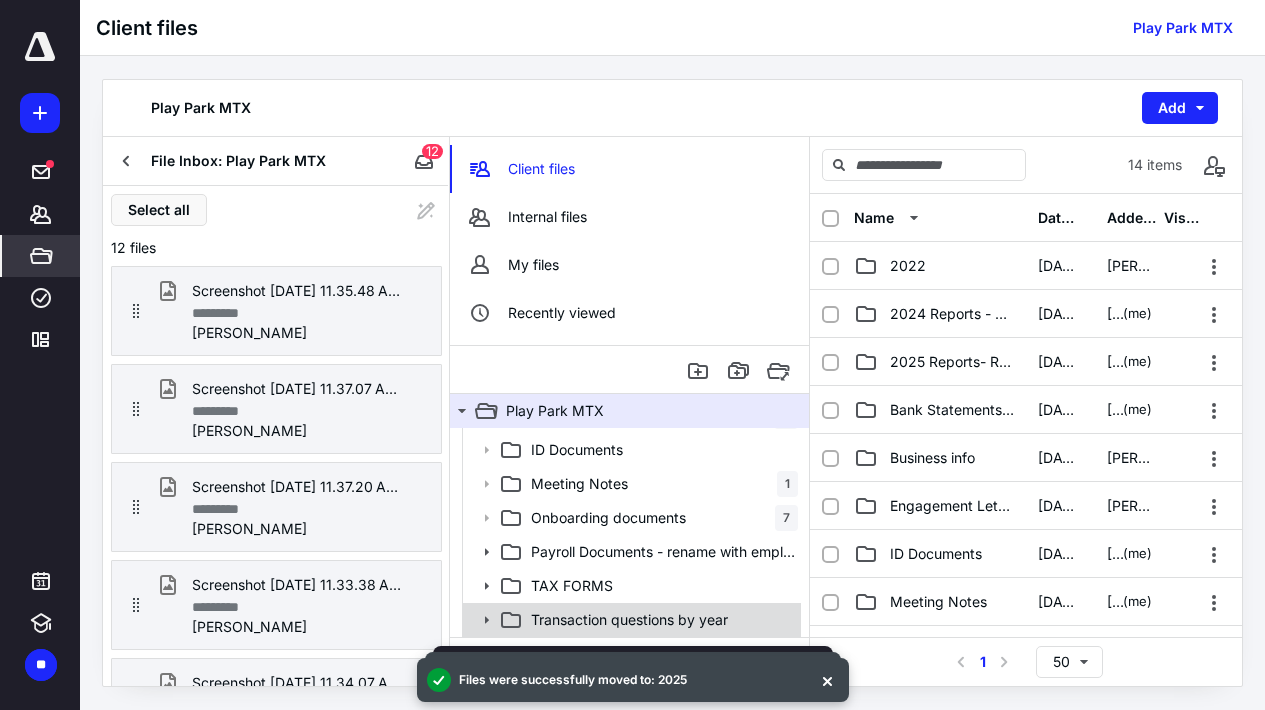 click 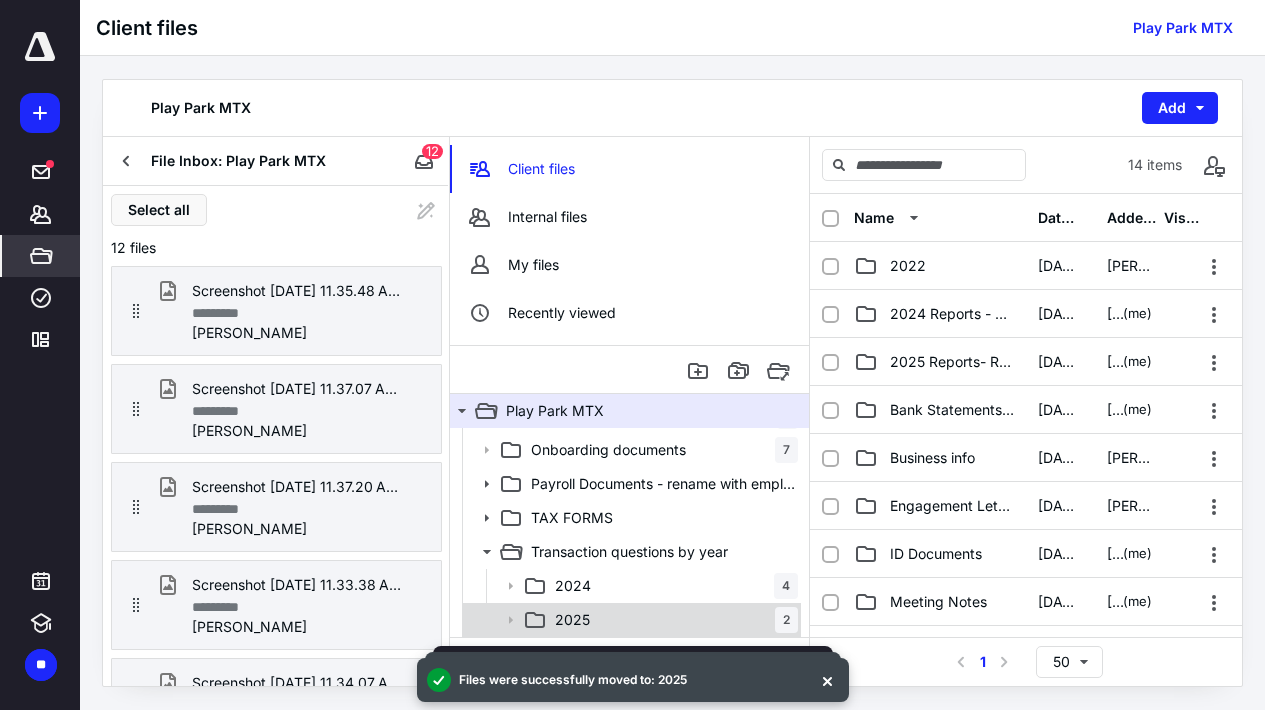 scroll, scrollTop: 267, scrollLeft: 0, axis: vertical 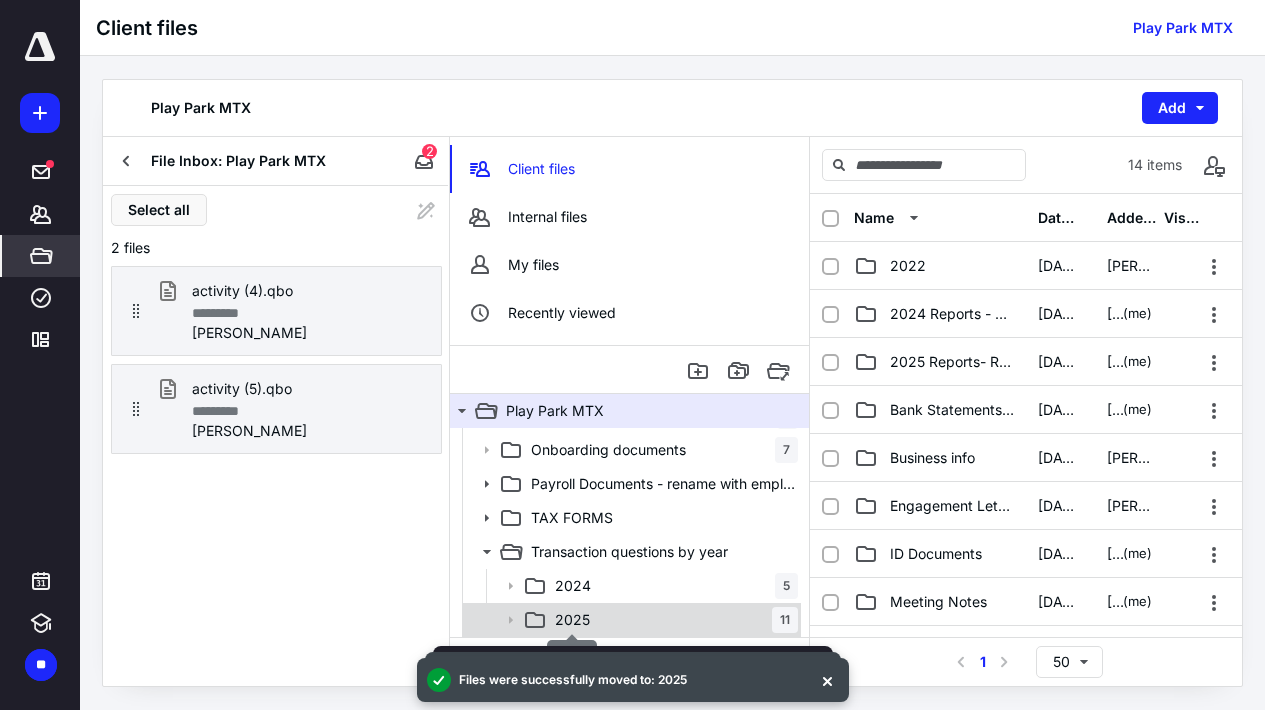 click on "2025" at bounding box center (572, 620) 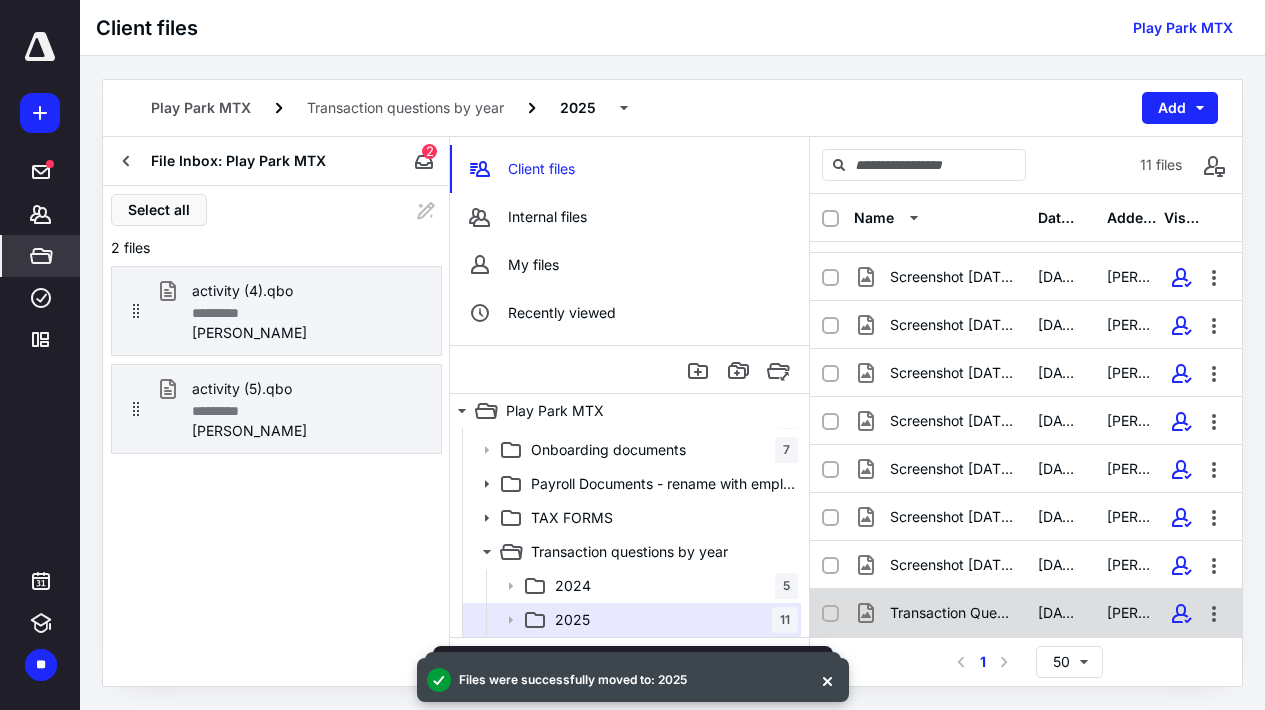 scroll, scrollTop: 133, scrollLeft: 0, axis: vertical 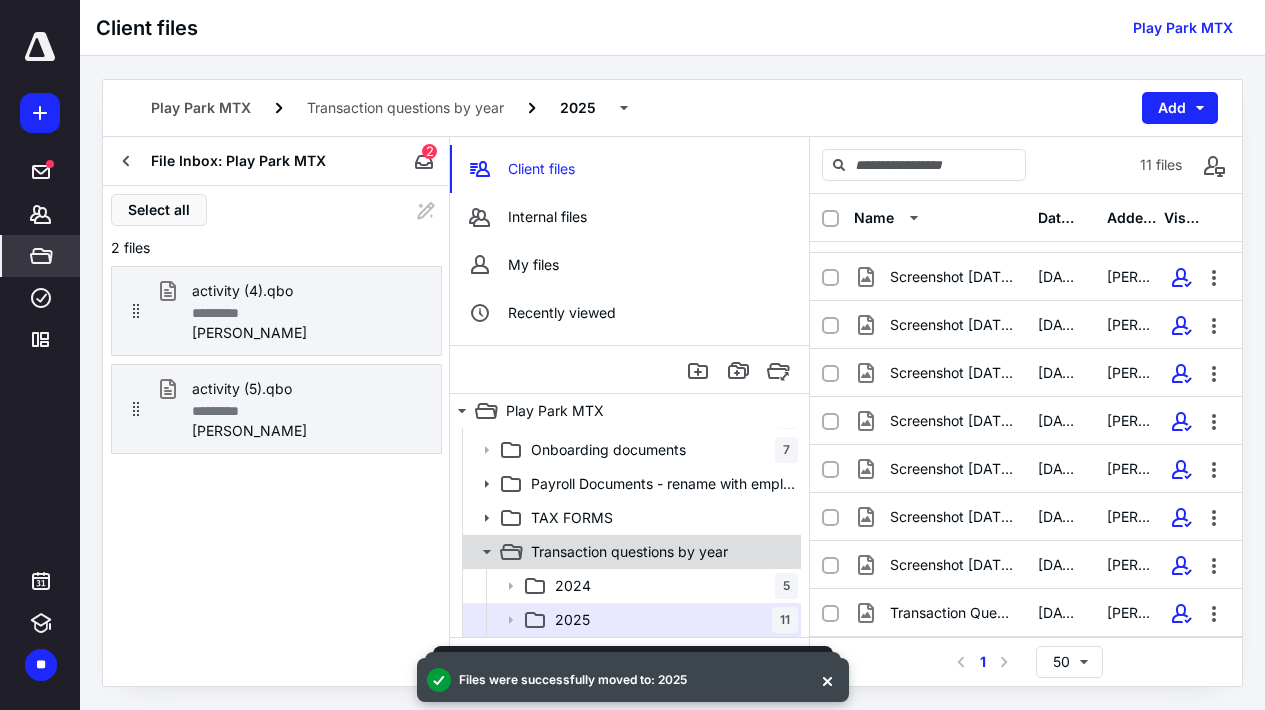 click 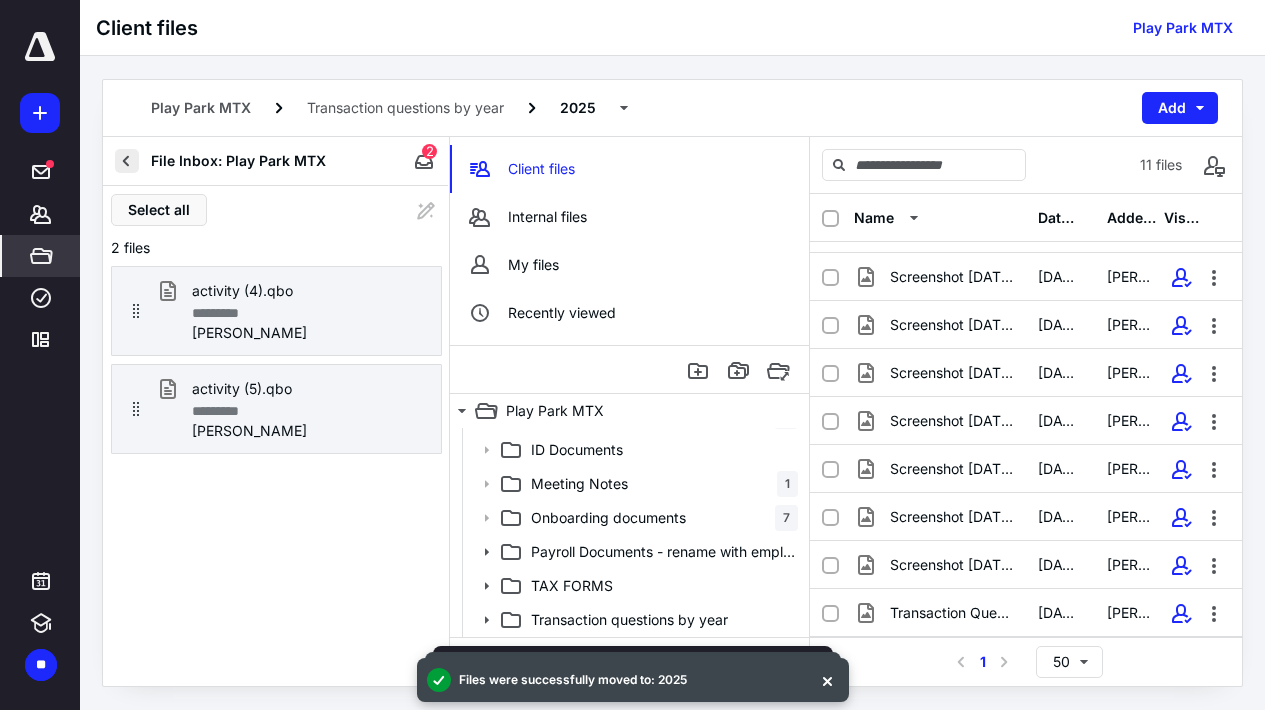 click at bounding box center [127, 161] 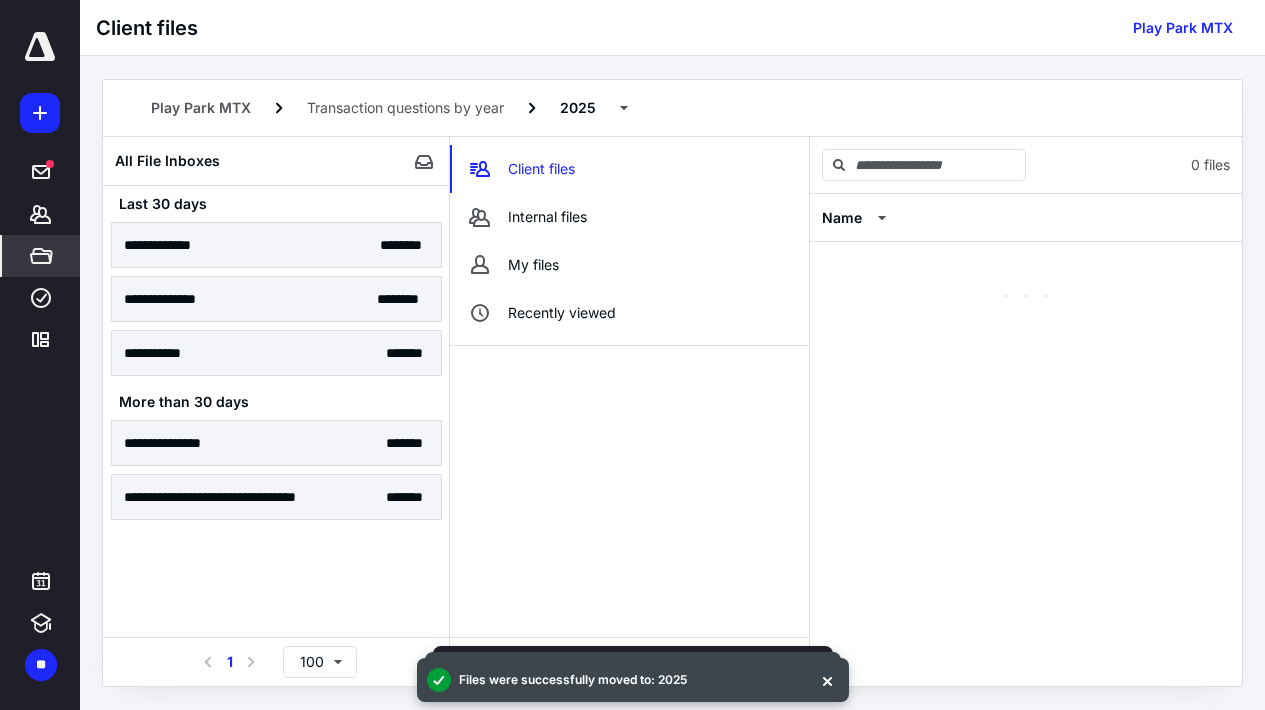 scroll, scrollTop: 0, scrollLeft: 0, axis: both 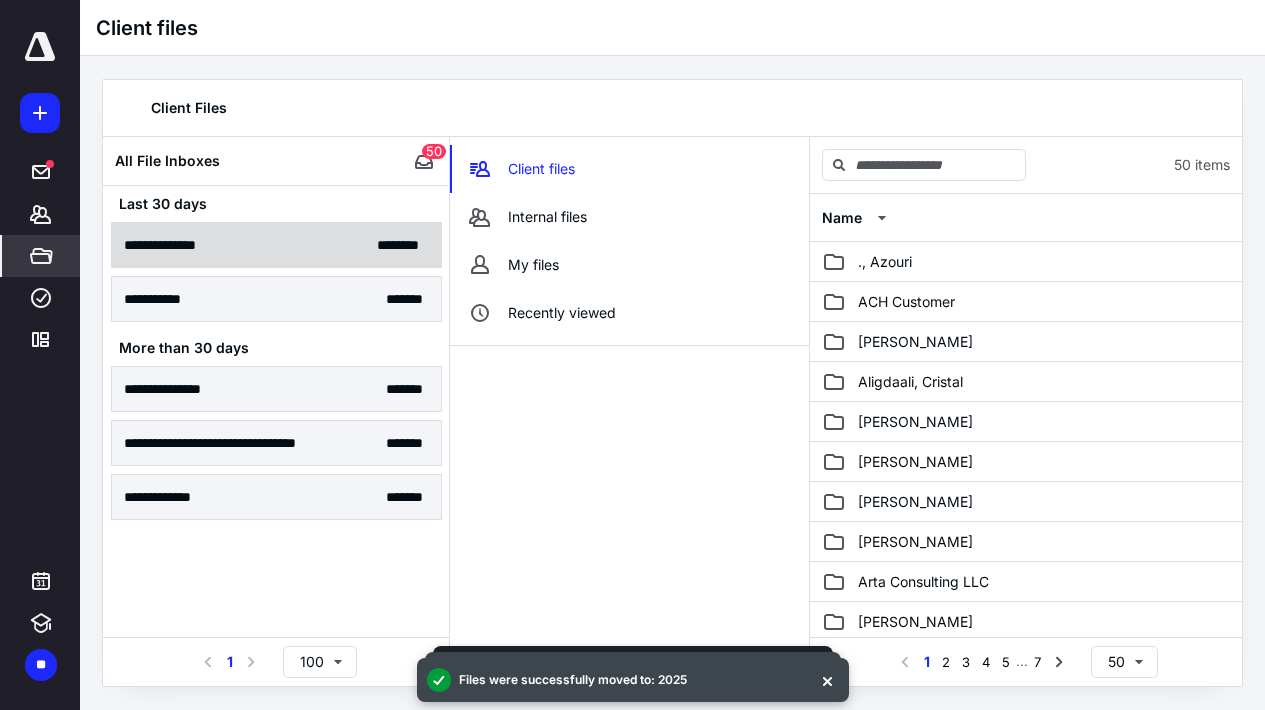 click on "**********" at bounding box center (276, 245) 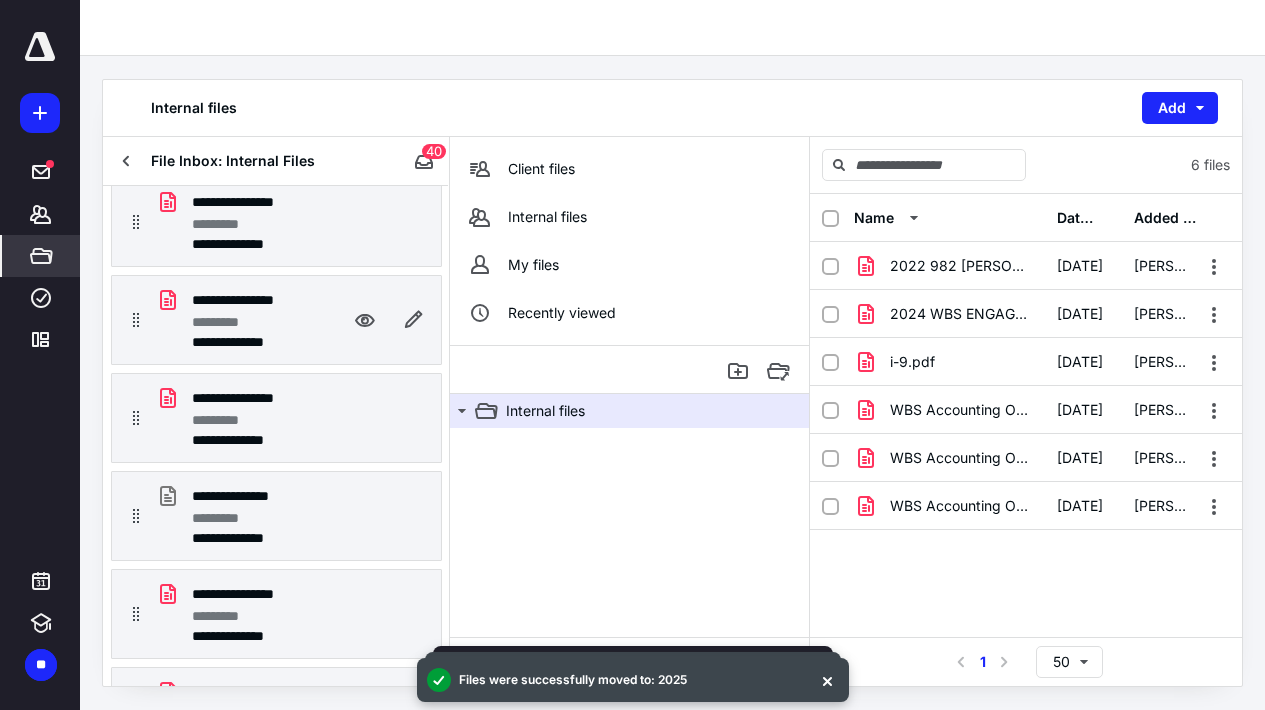 scroll, scrollTop: 94, scrollLeft: 0, axis: vertical 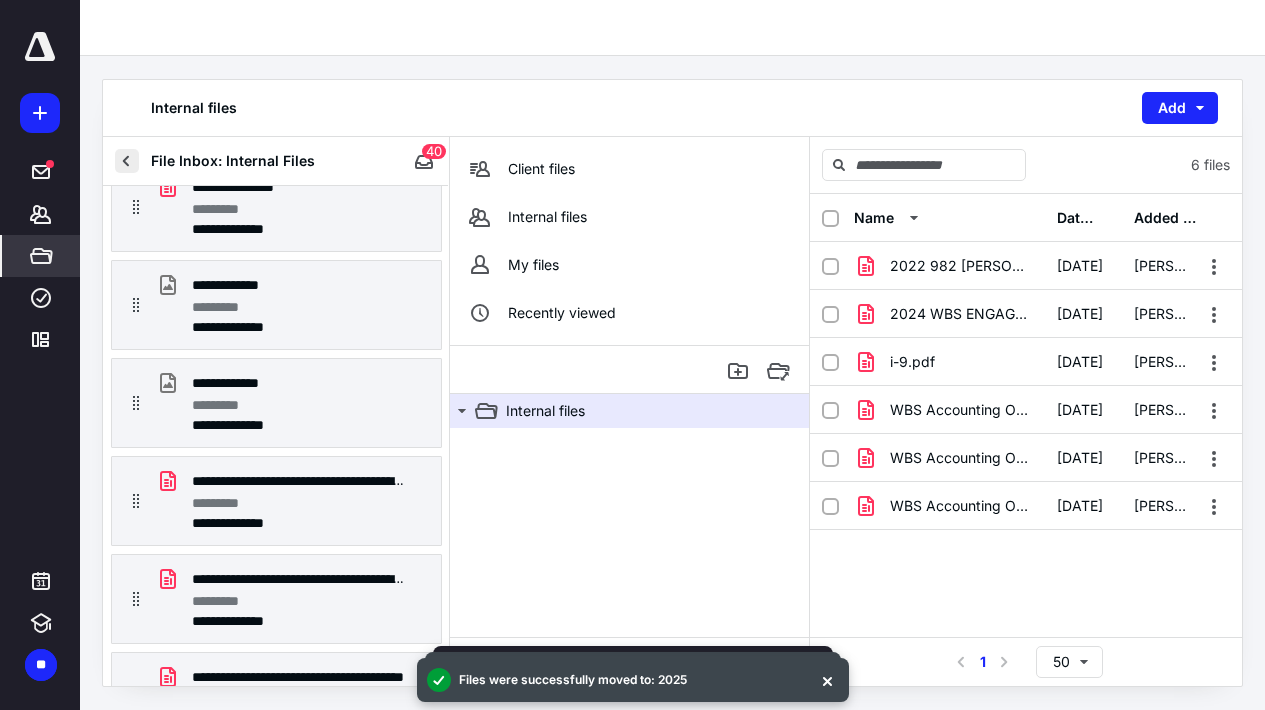 click at bounding box center (127, 161) 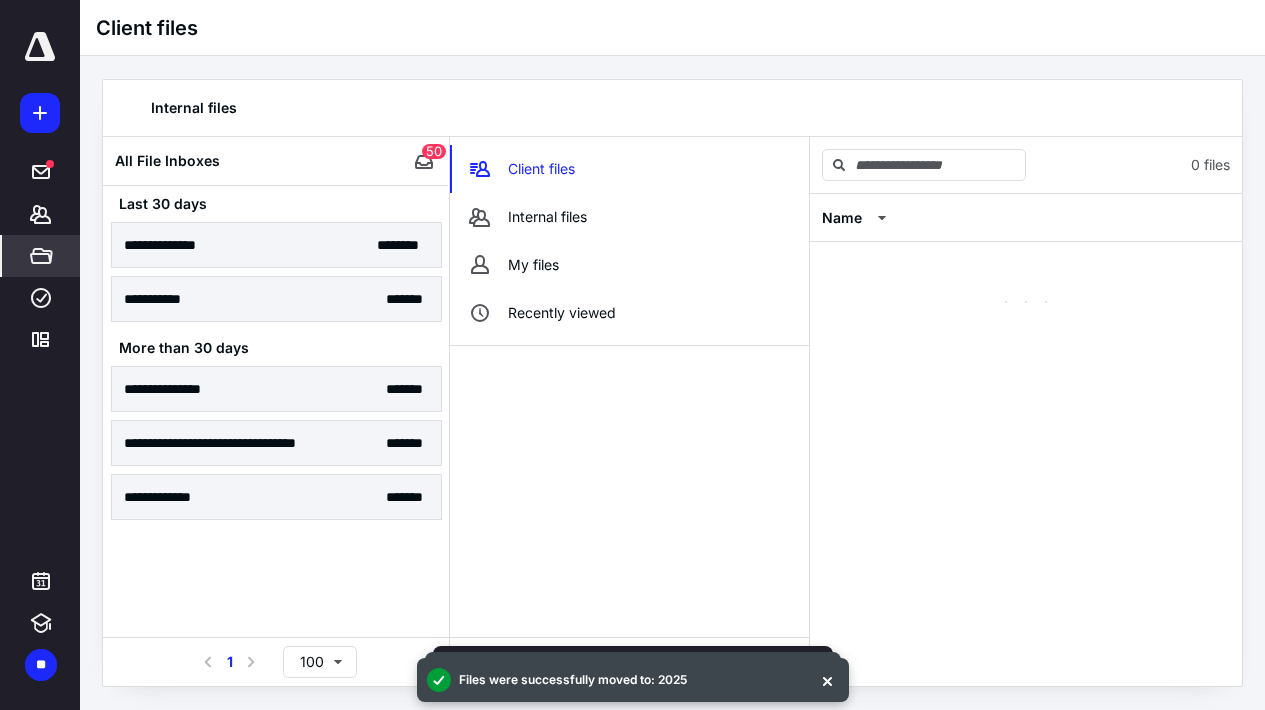 scroll, scrollTop: 0, scrollLeft: 0, axis: both 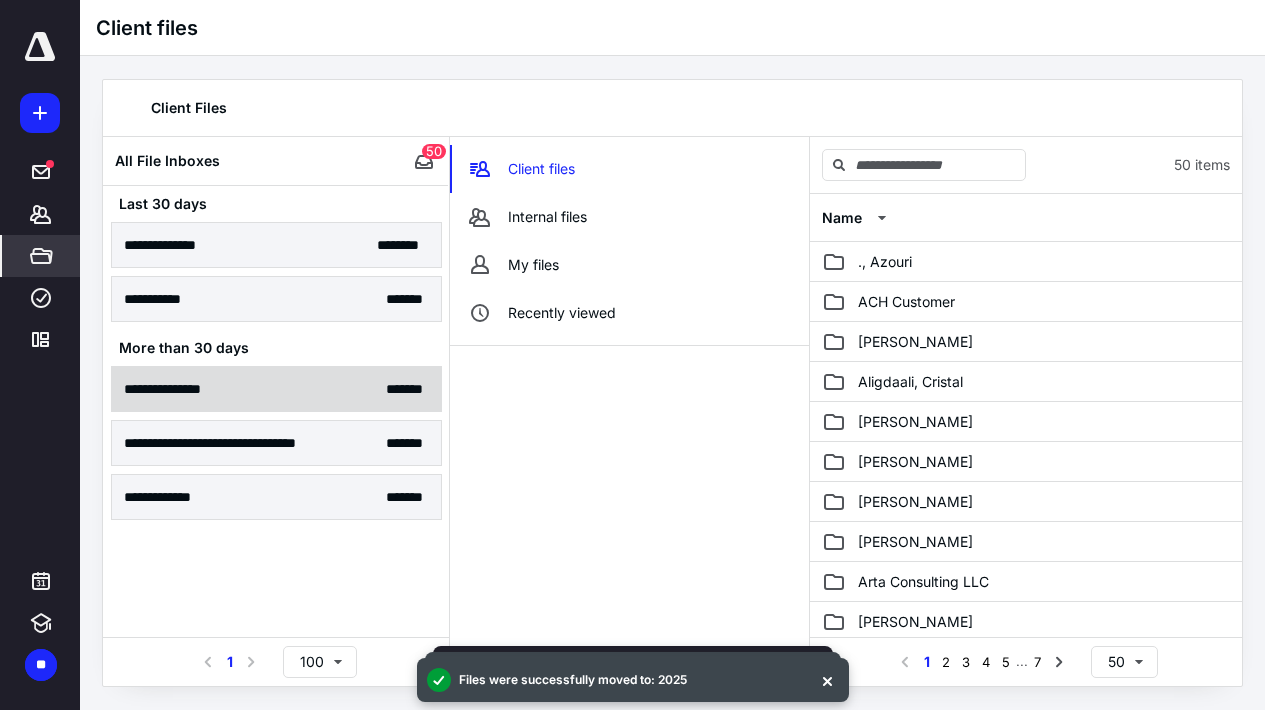 click on "**********" at bounding box center [276, 389] 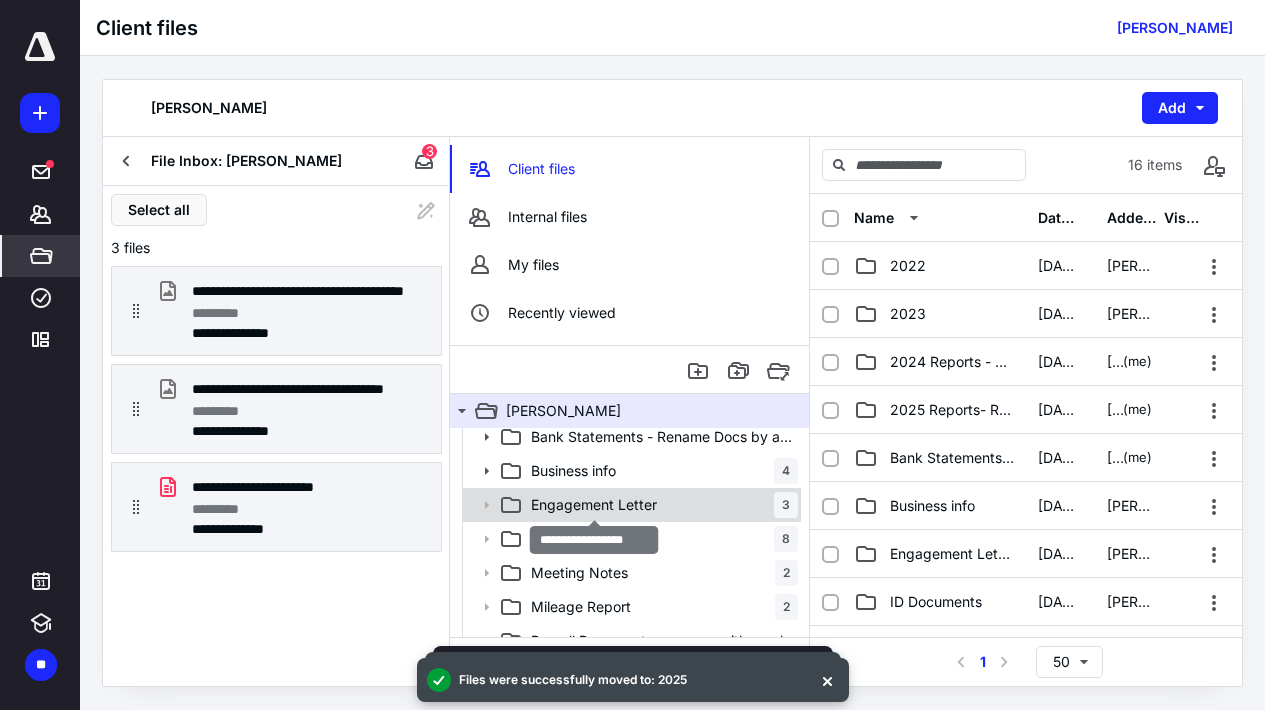 scroll, scrollTop: 143, scrollLeft: 0, axis: vertical 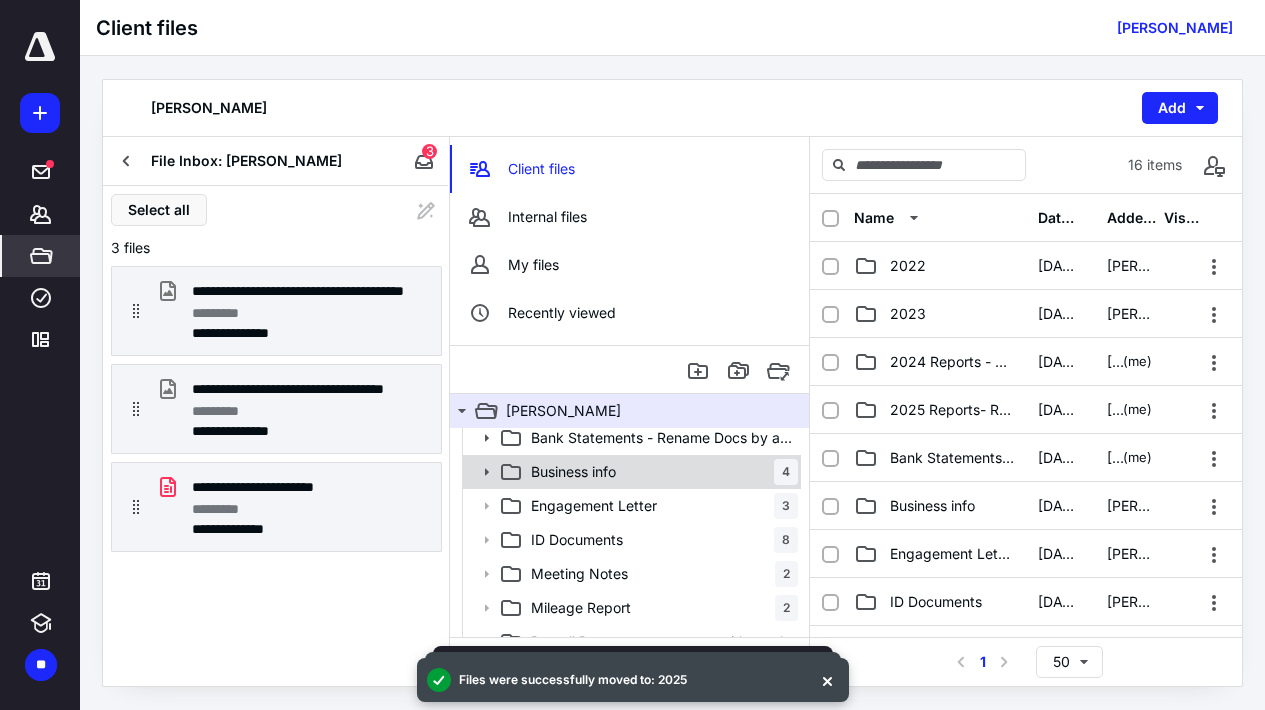 click 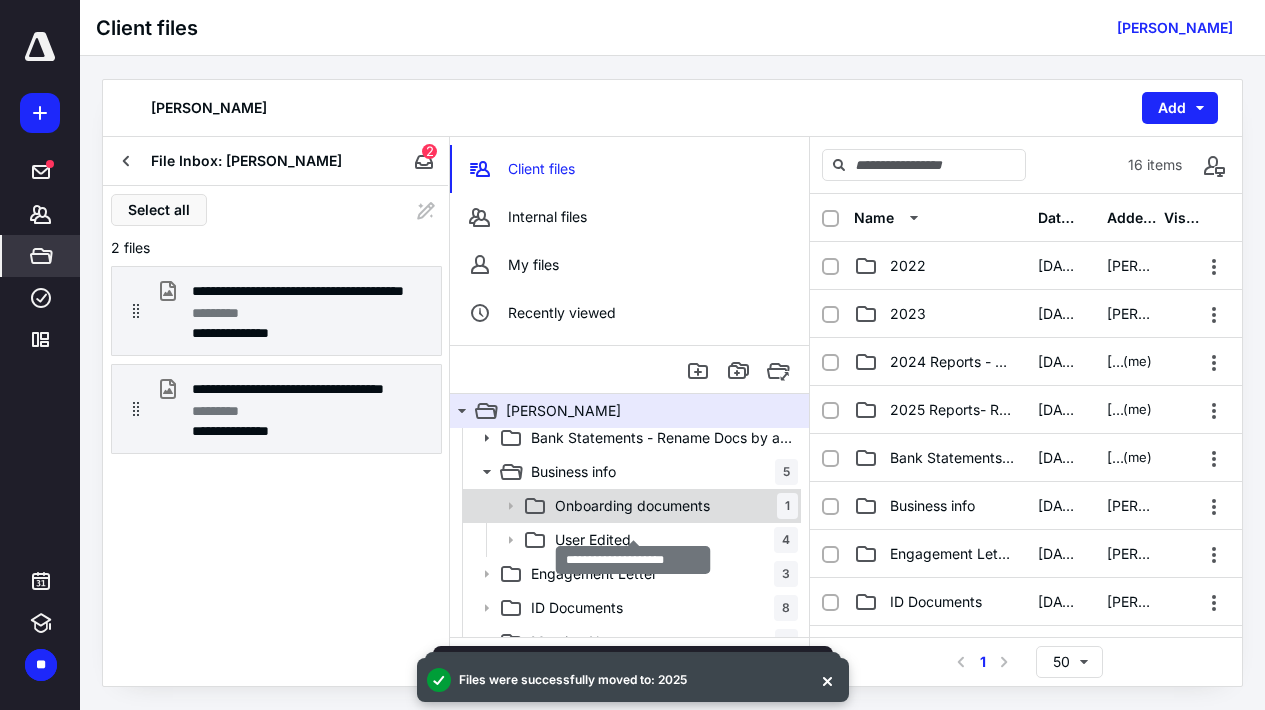 scroll, scrollTop: 114, scrollLeft: 0, axis: vertical 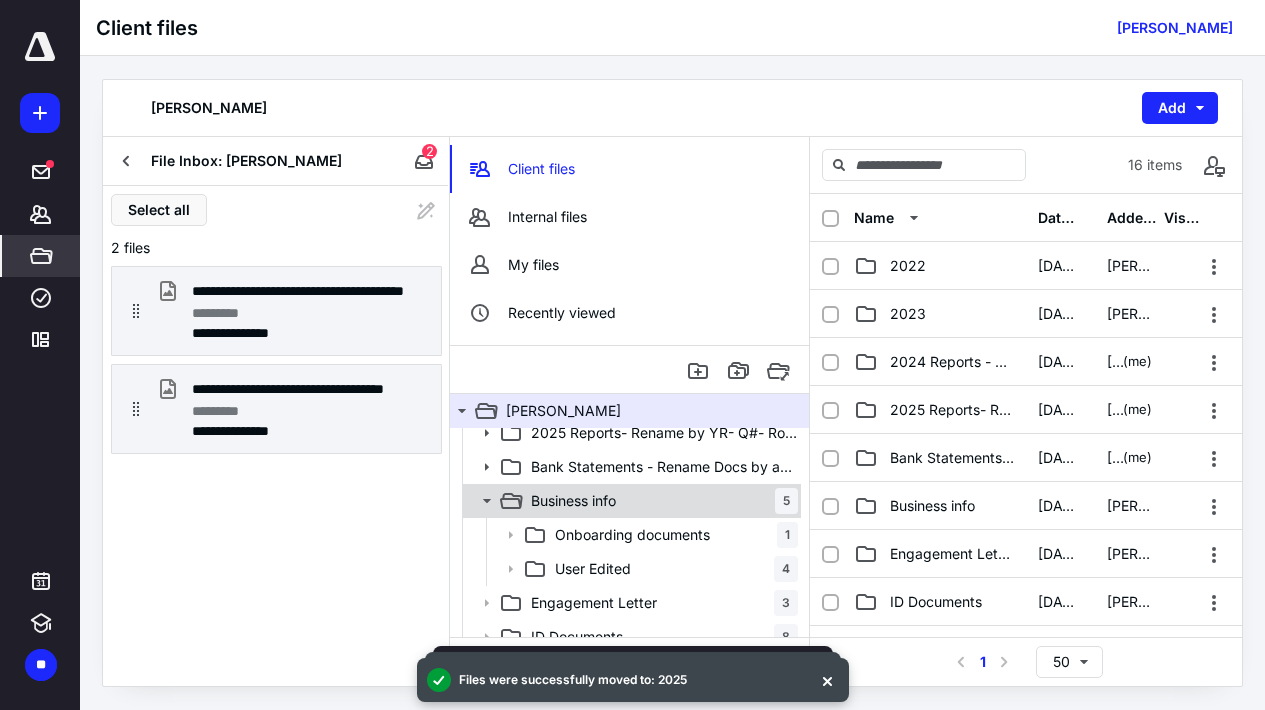 click 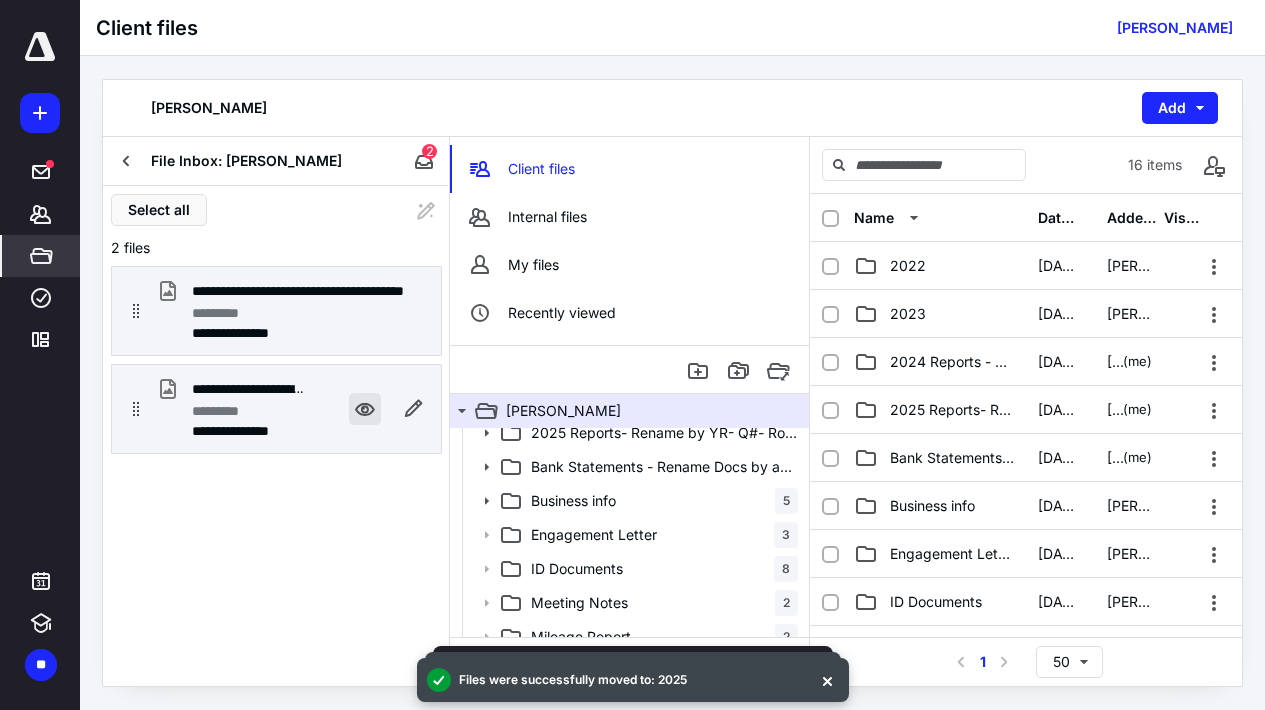 click at bounding box center [365, 409] 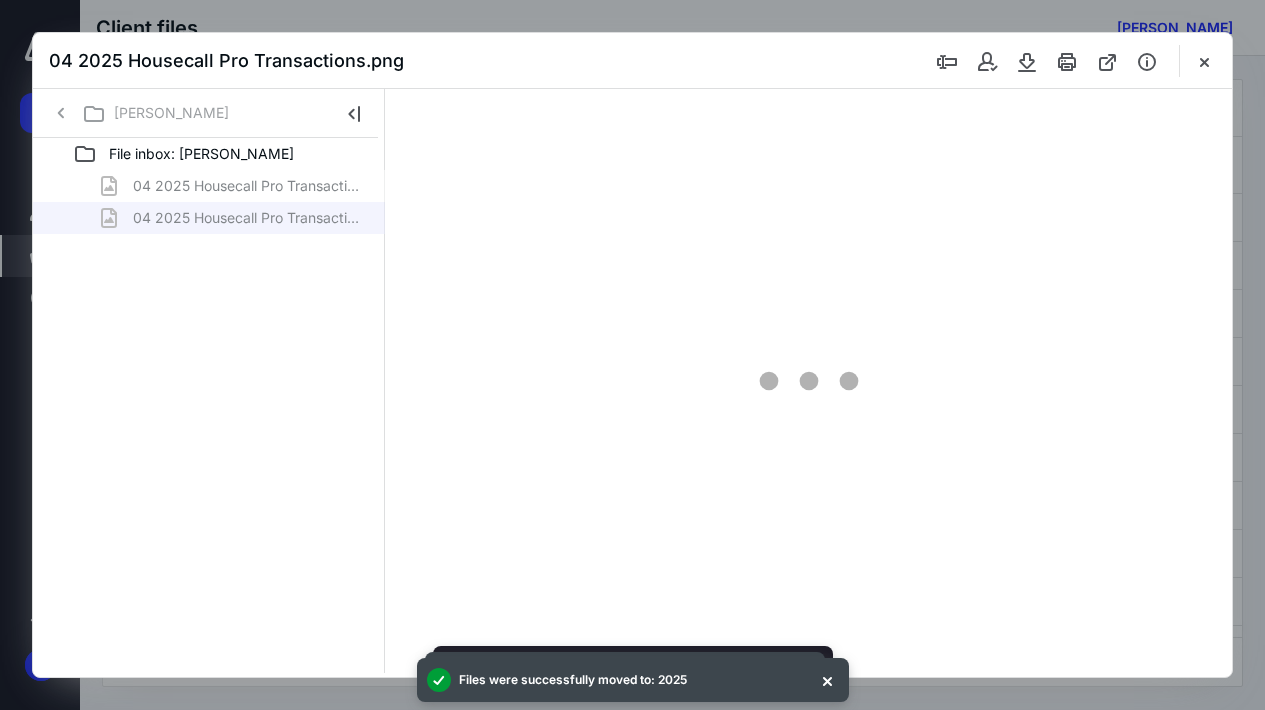 scroll, scrollTop: 0, scrollLeft: 0, axis: both 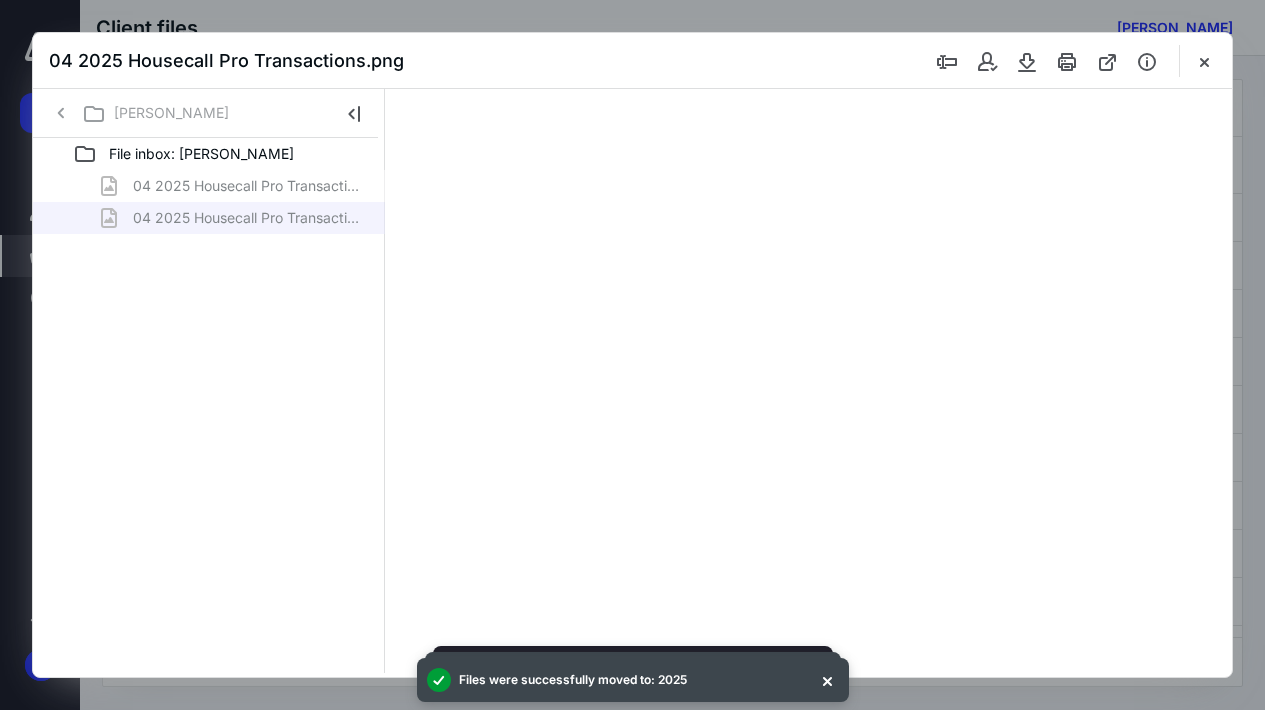 type on "135" 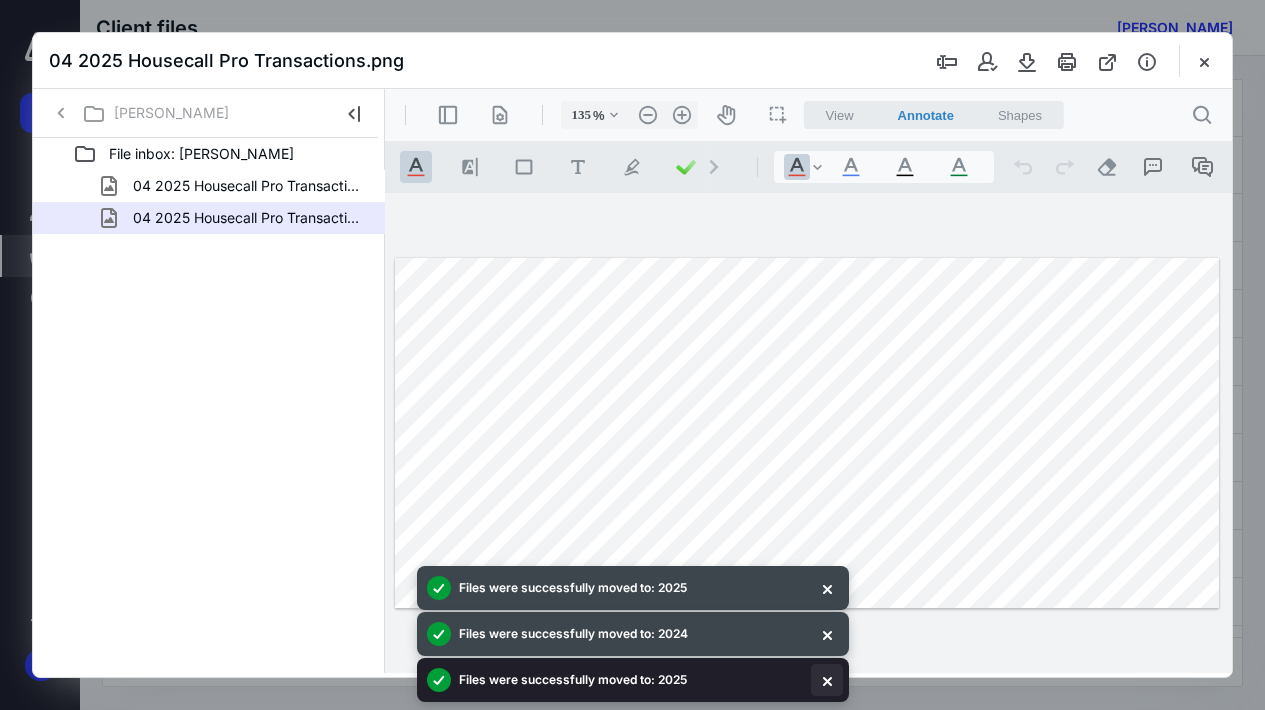 click at bounding box center [827, 680] 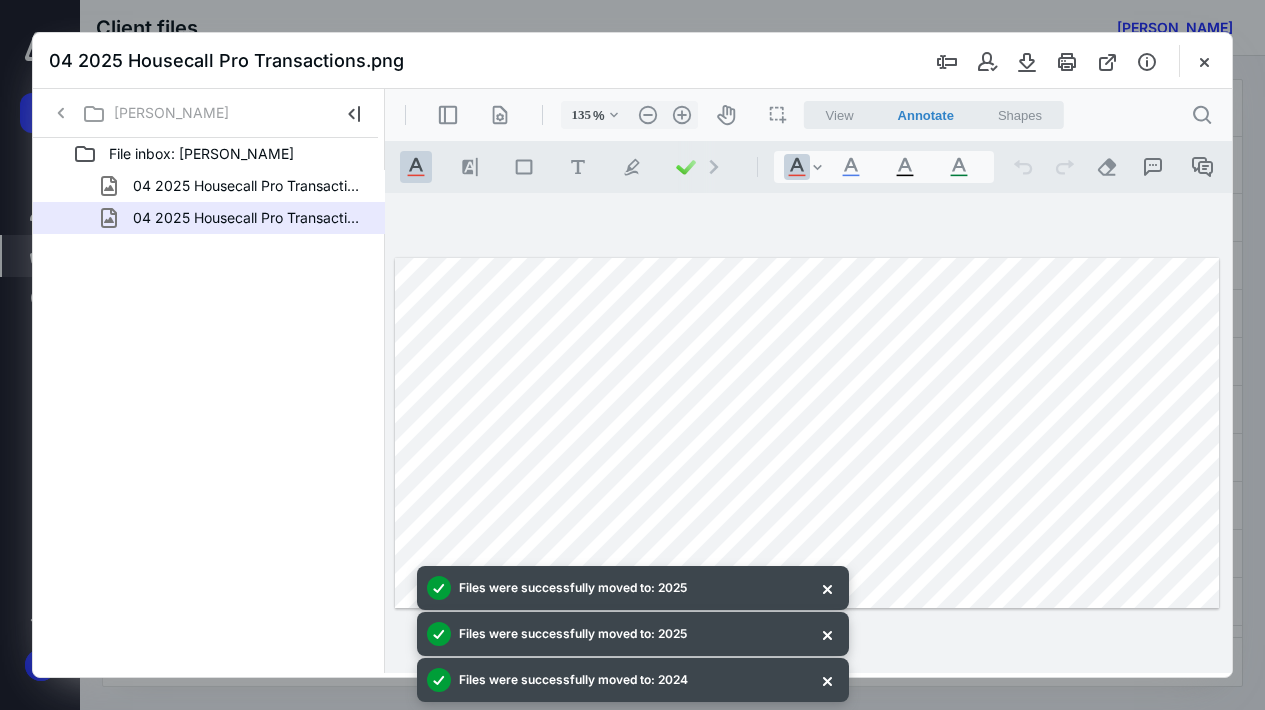 click at bounding box center (827, 680) 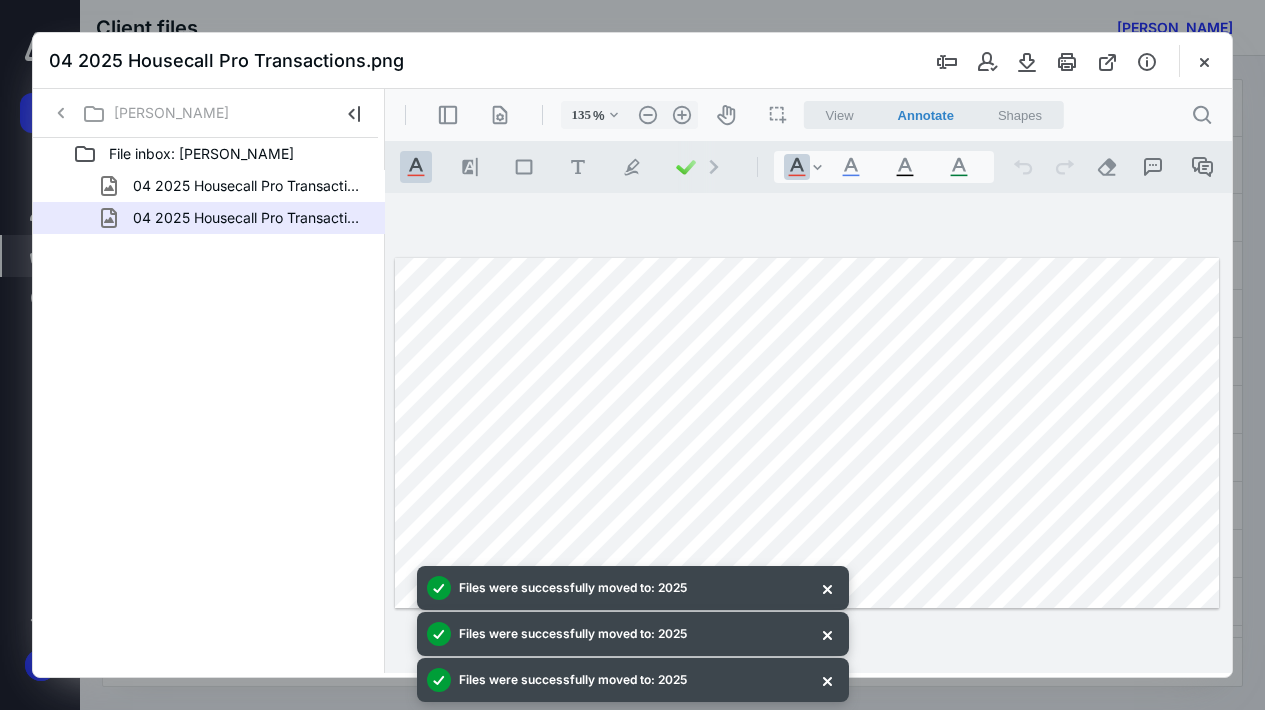 click at bounding box center (827, 680) 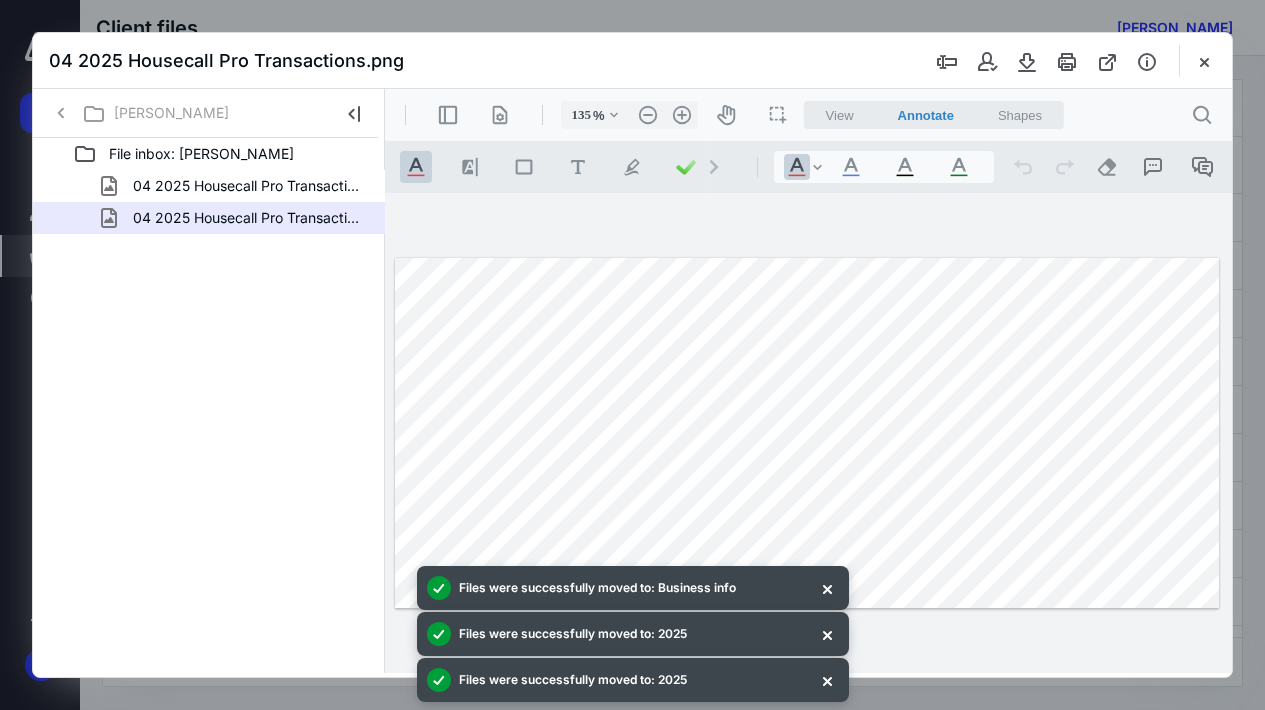 click at bounding box center (827, 680) 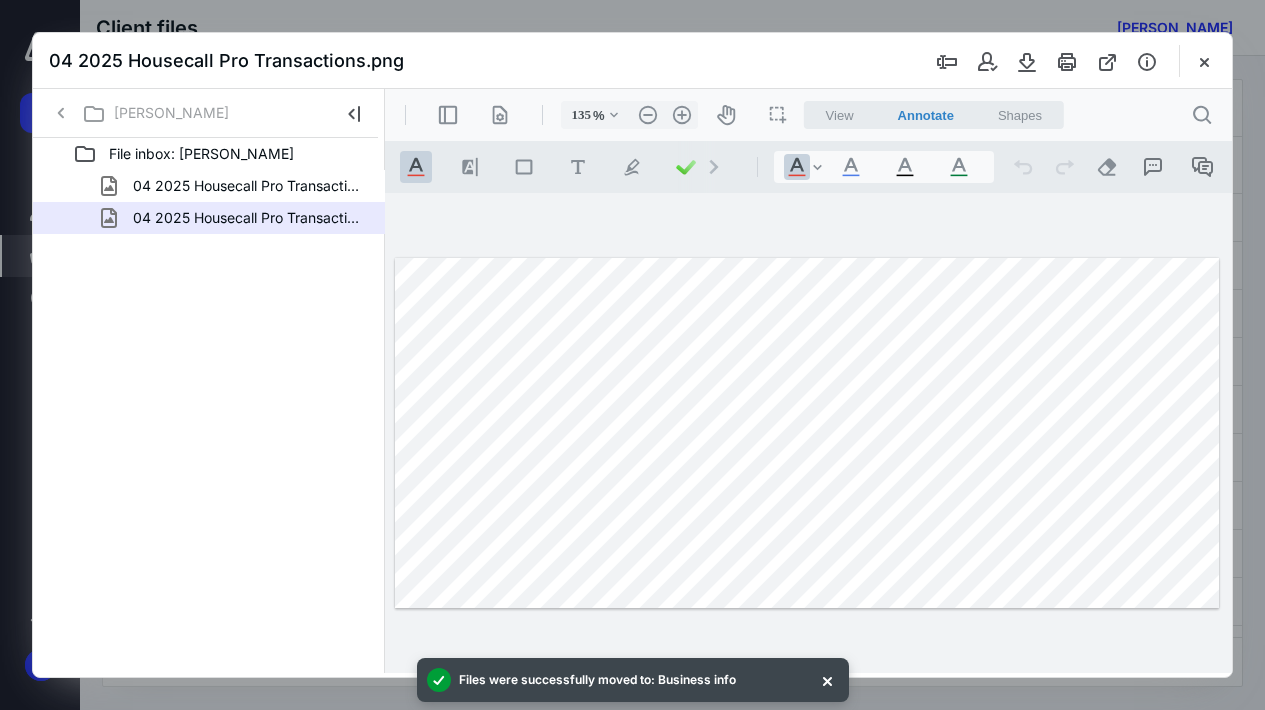 click at bounding box center [827, 680] 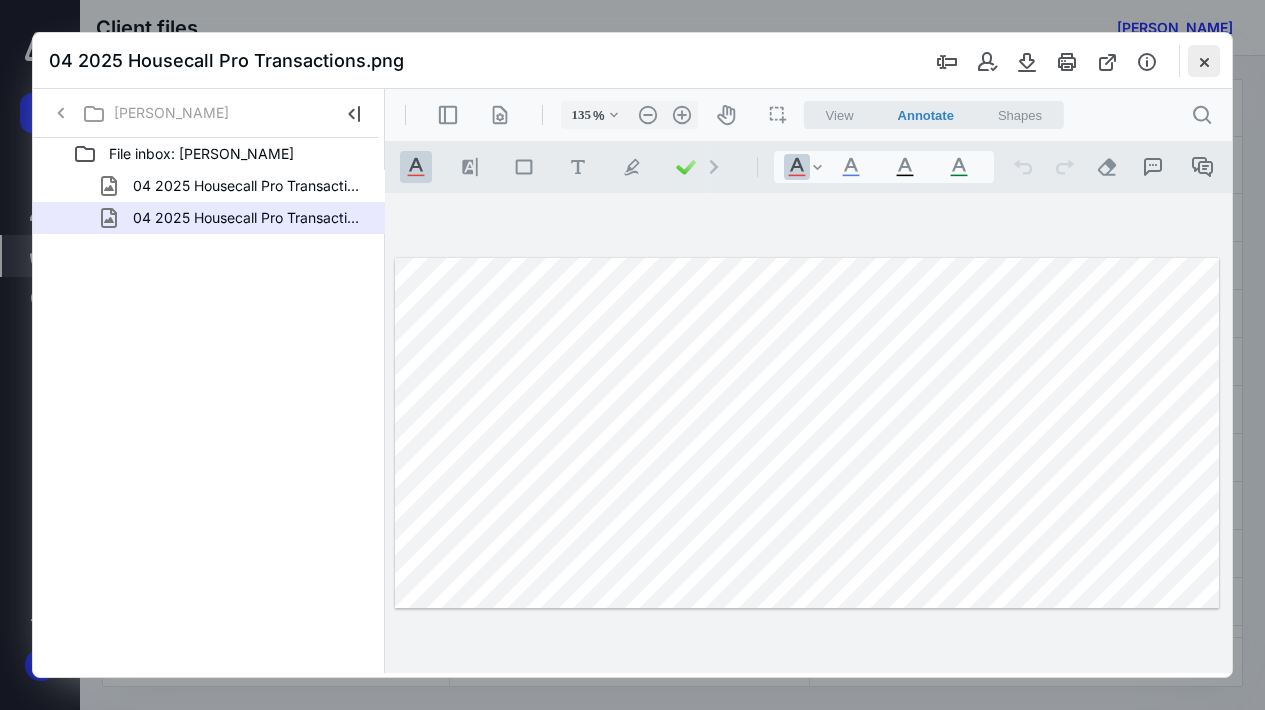 click at bounding box center (1204, 61) 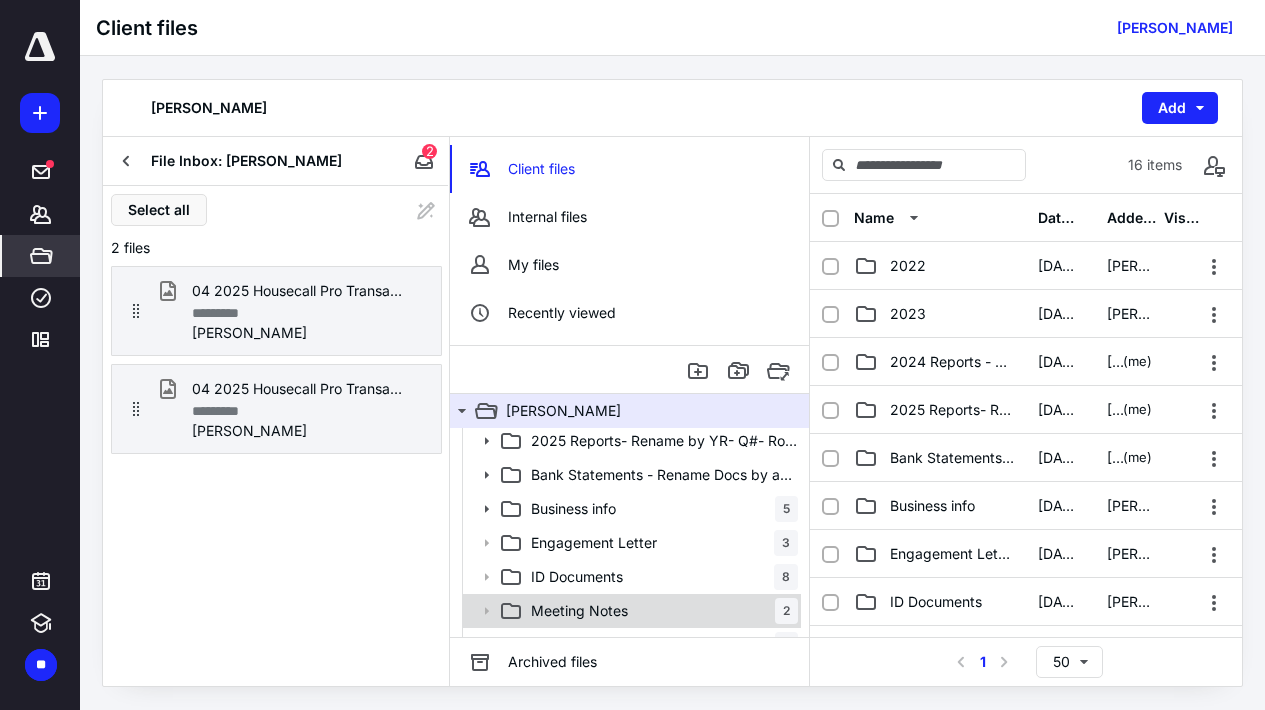 scroll, scrollTop: 100, scrollLeft: 0, axis: vertical 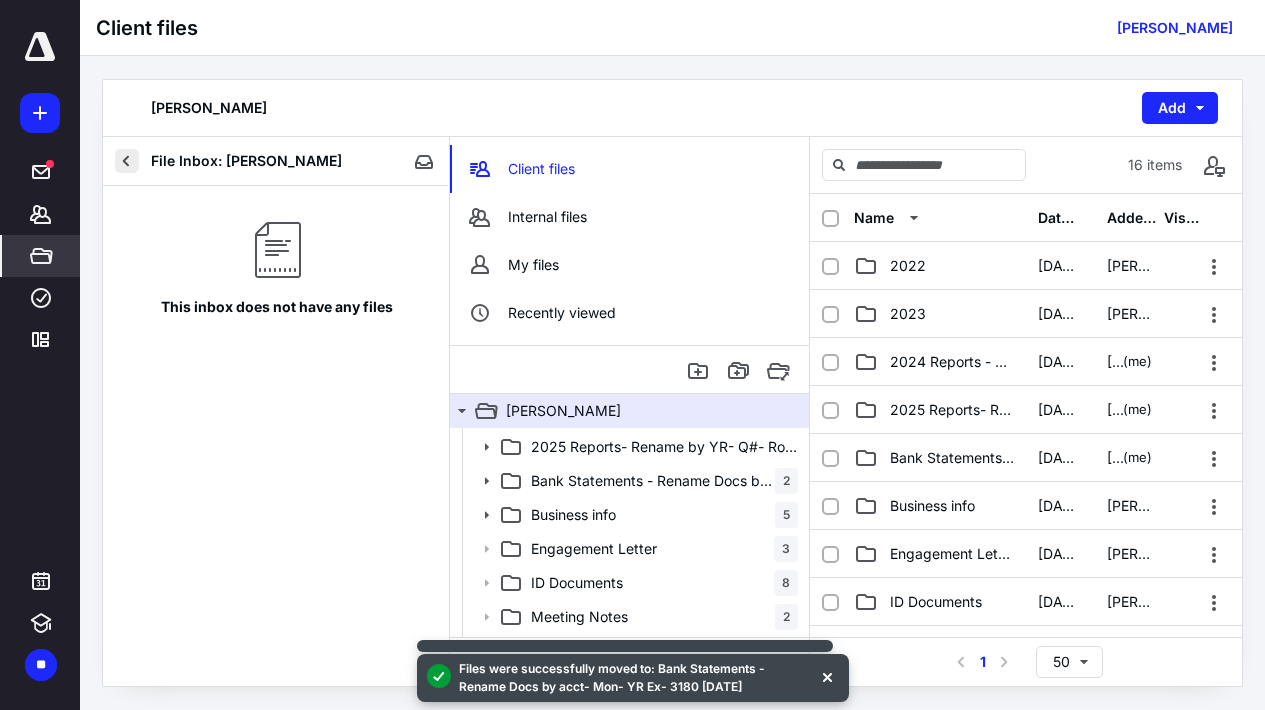 click at bounding box center (127, 161) 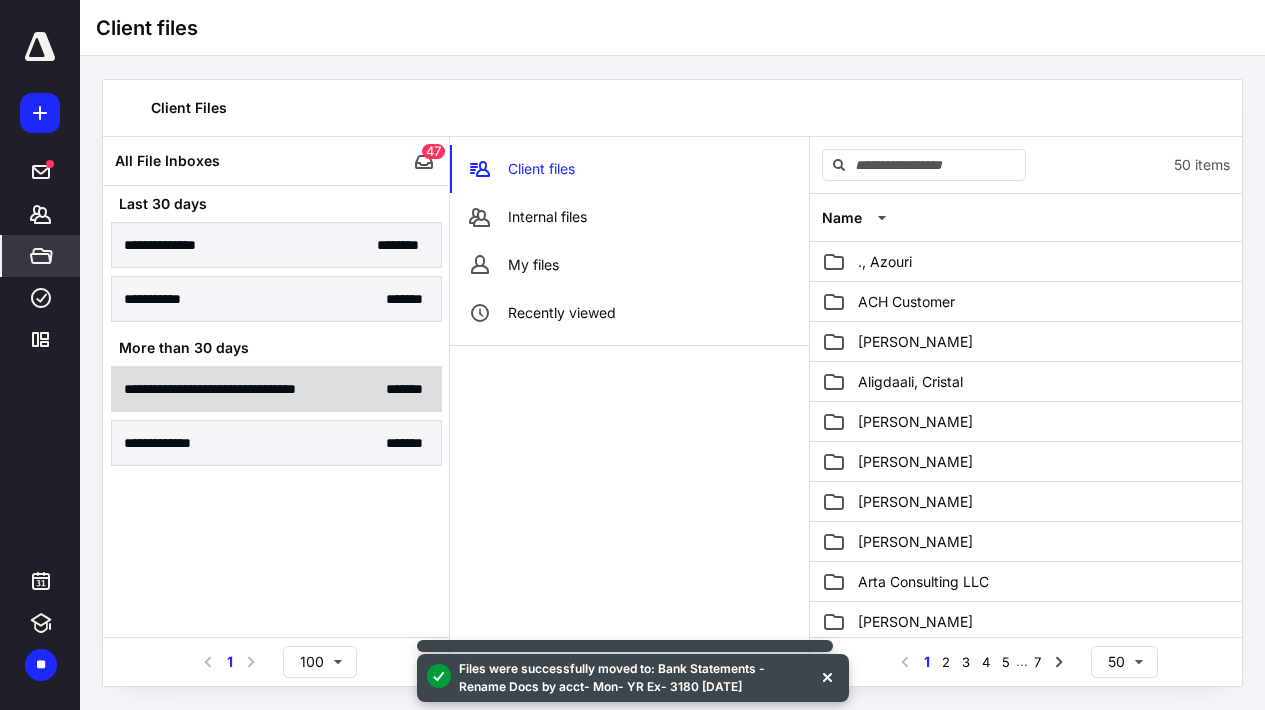 click on "**********" at bounding box center [276, 389] 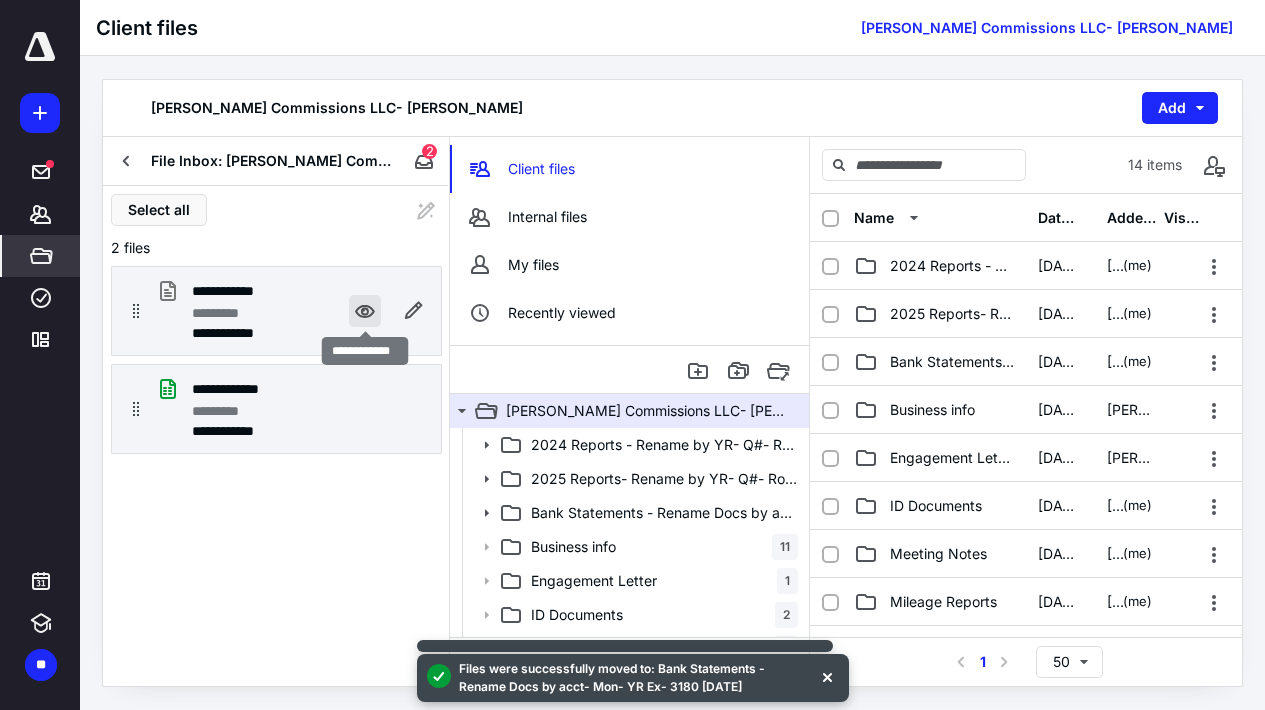 click at bounding box center [365, 311] 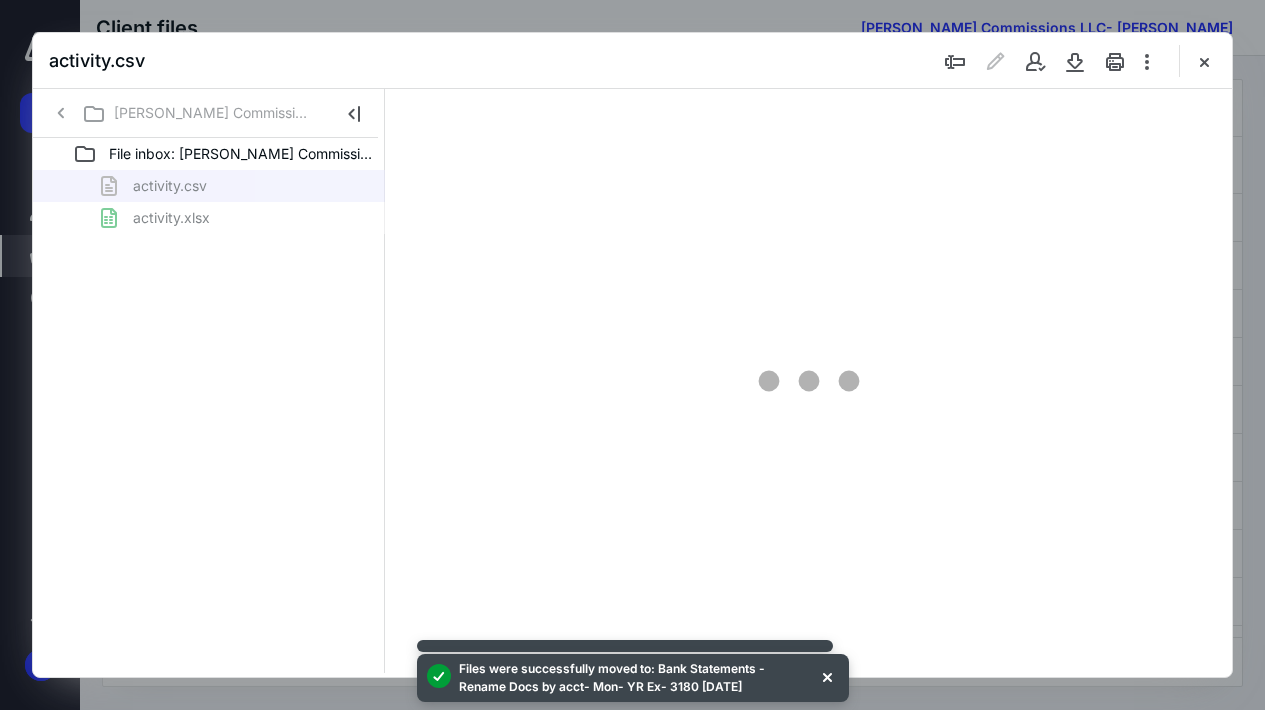 scroll, scrollTop: 0, scrollLeft: 0, axis: both 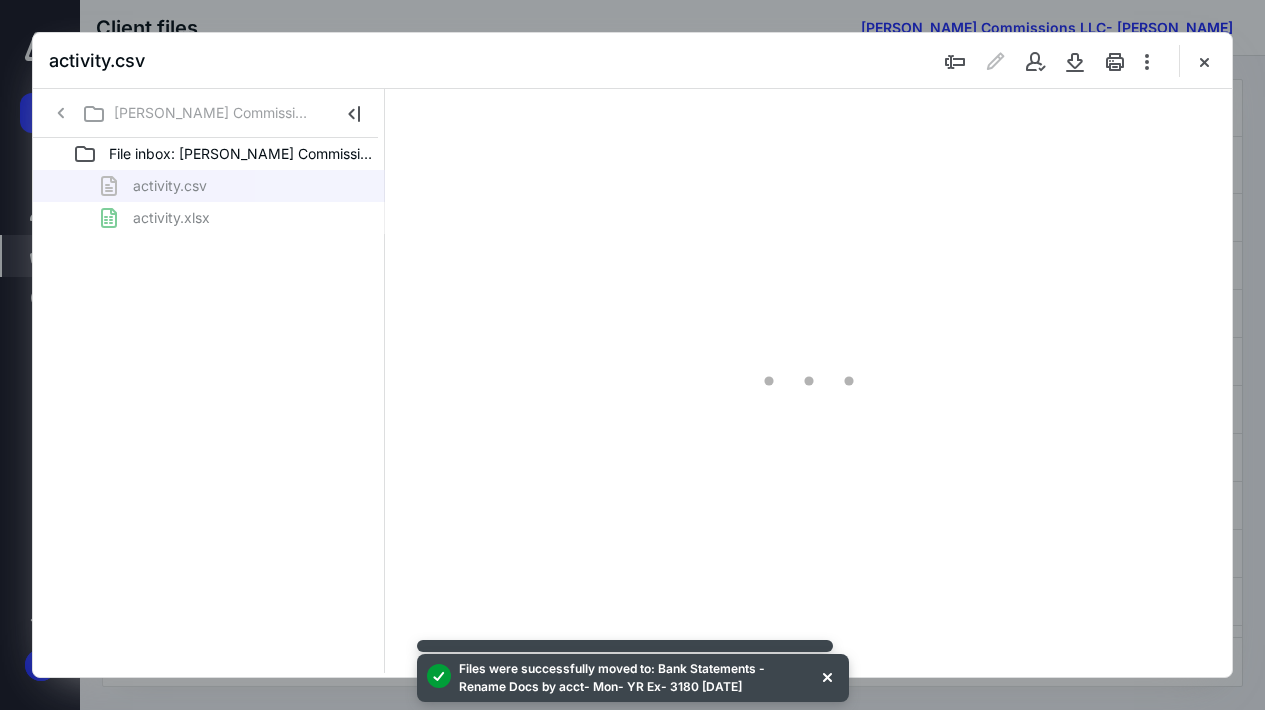type on "60" 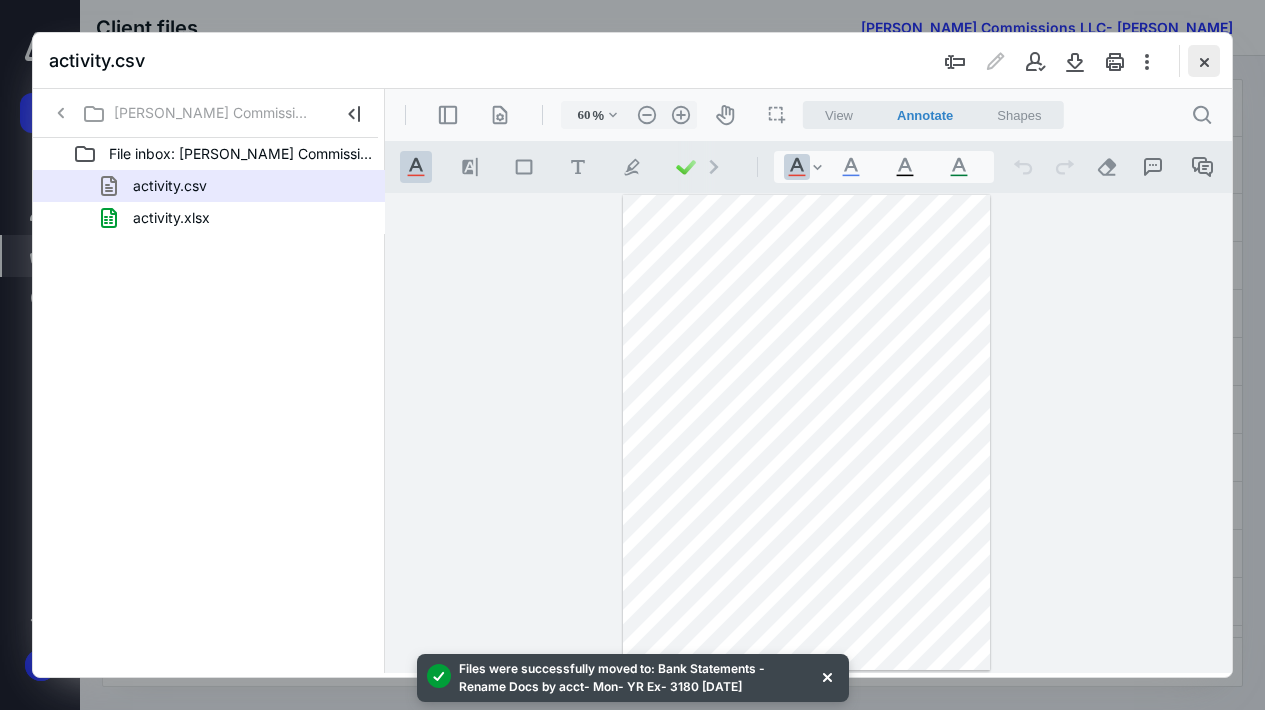 click at bounding box center (1204, 61) 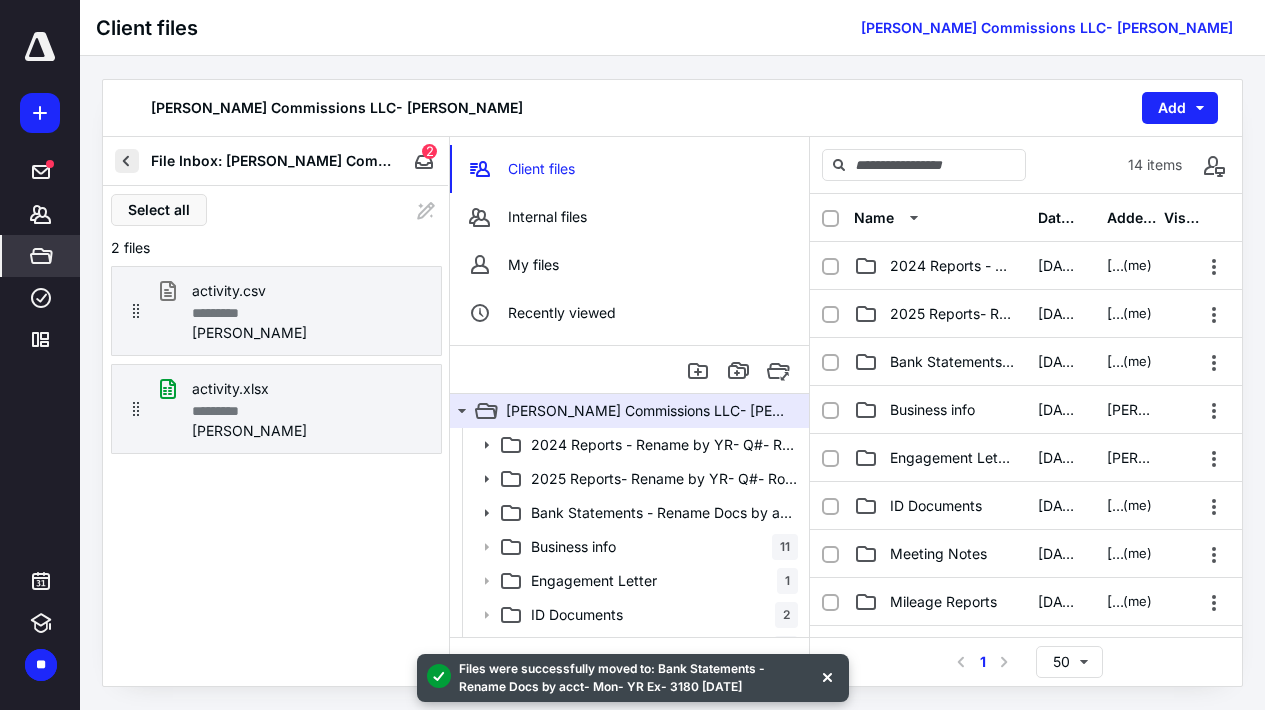 click at bounding box center [127, 161] 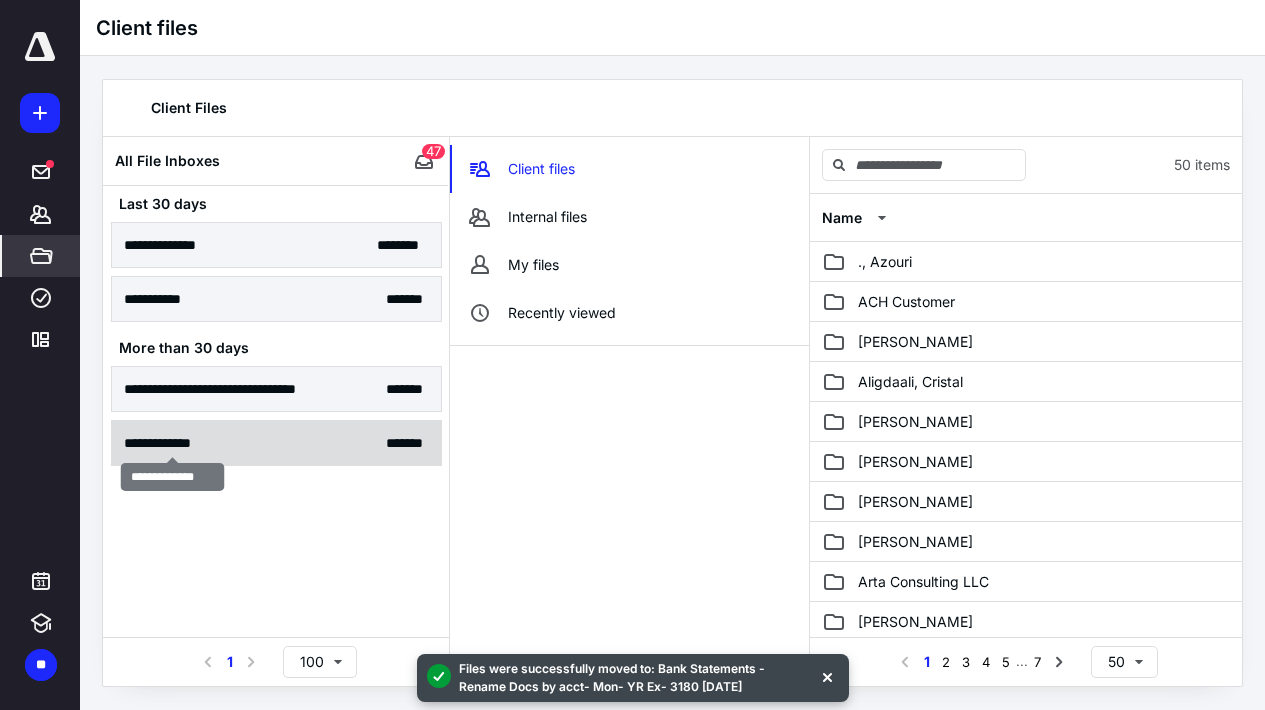 click on "**********" at bounding box center (172, 443) 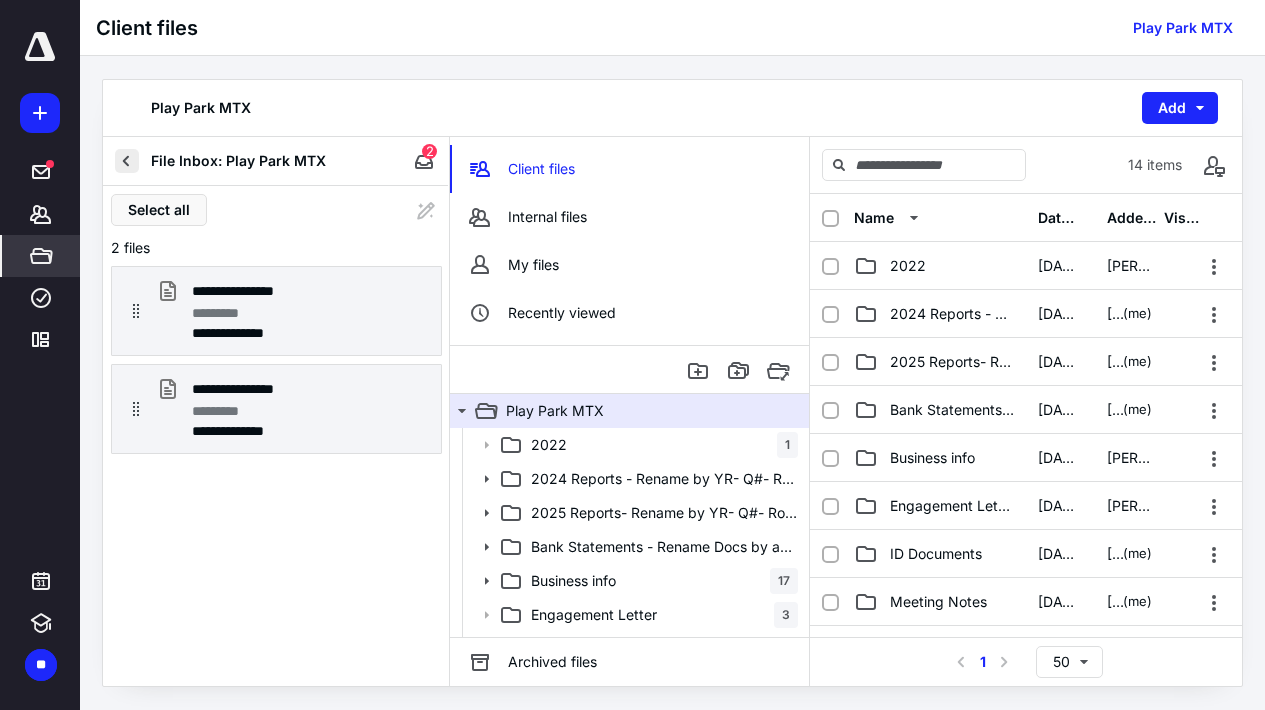 click at bounding box center (127, 161) 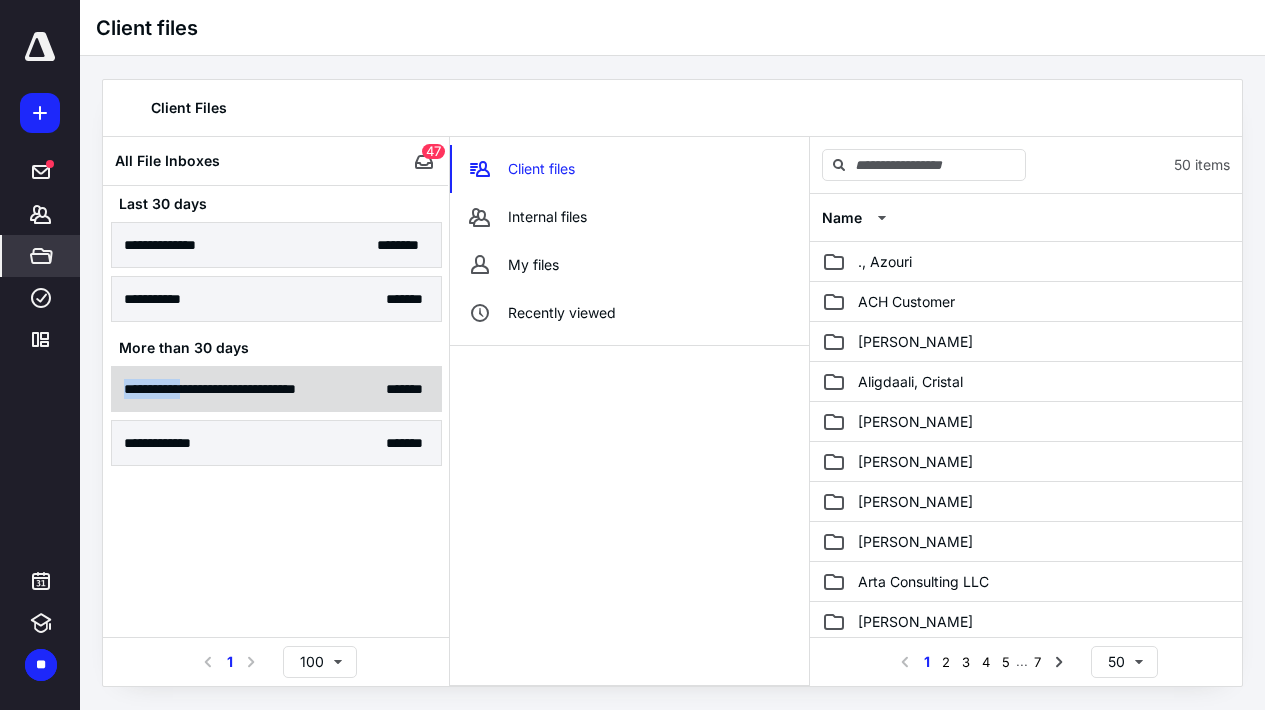 click on "**********" at bounding box center (276, 389) 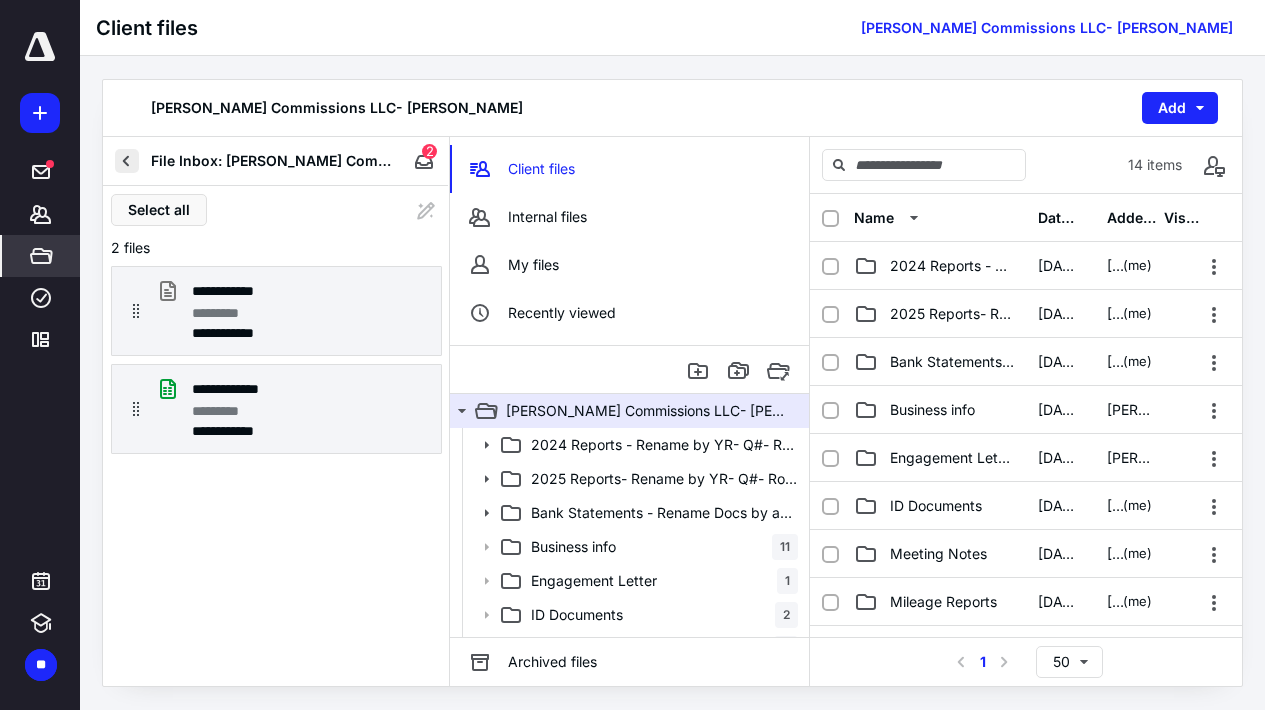 click at bounding box center [127, 161] 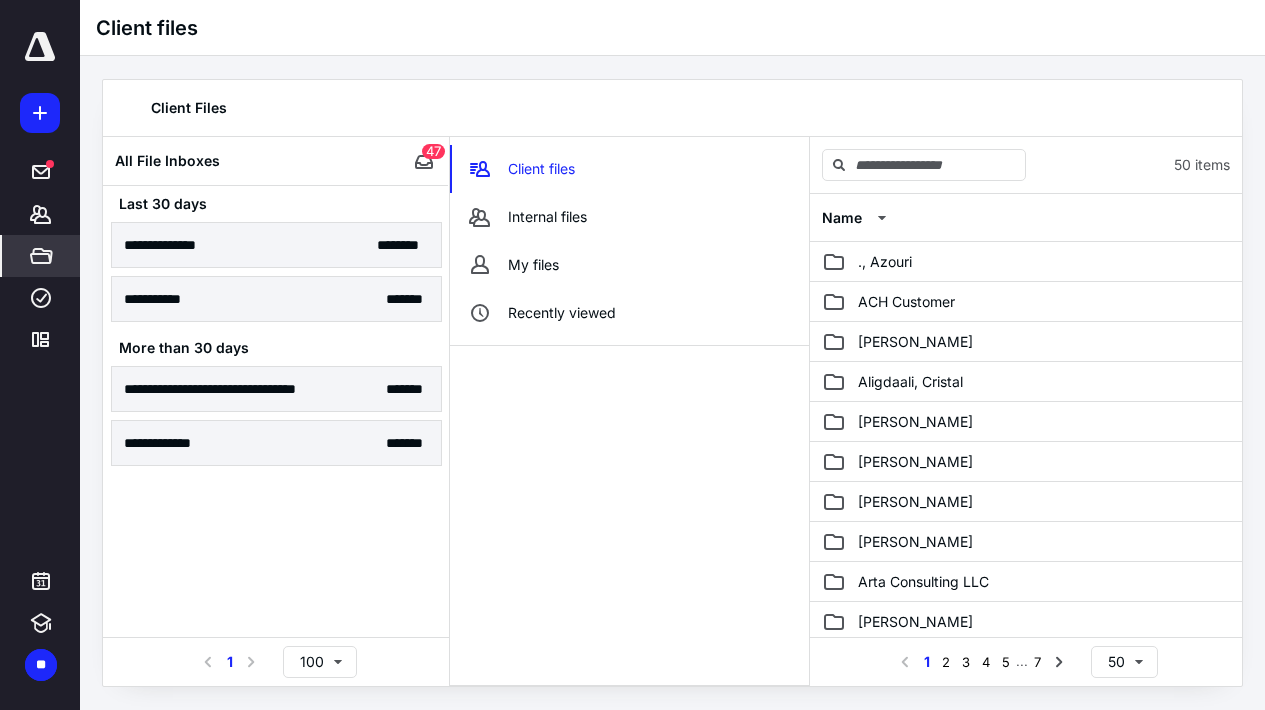 click at bounding box center (40, 47) 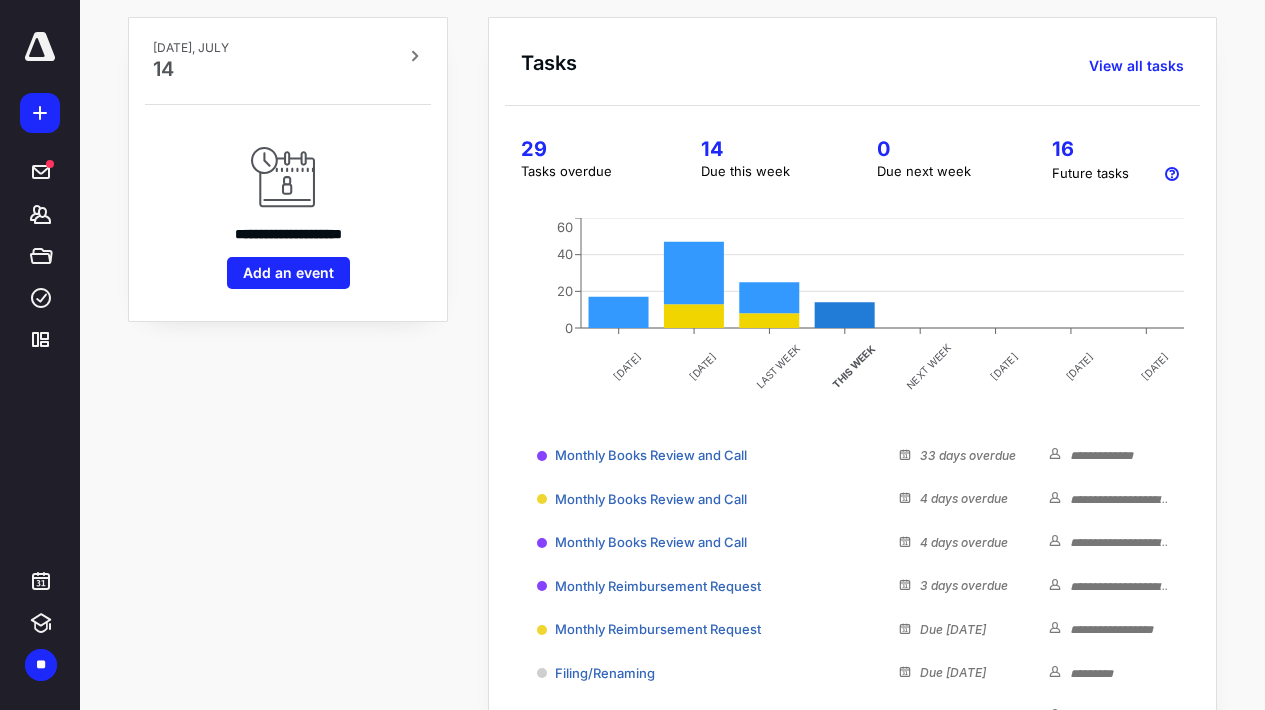 scroll, scrollTop: 0, scrollLeft: 0, axis: both 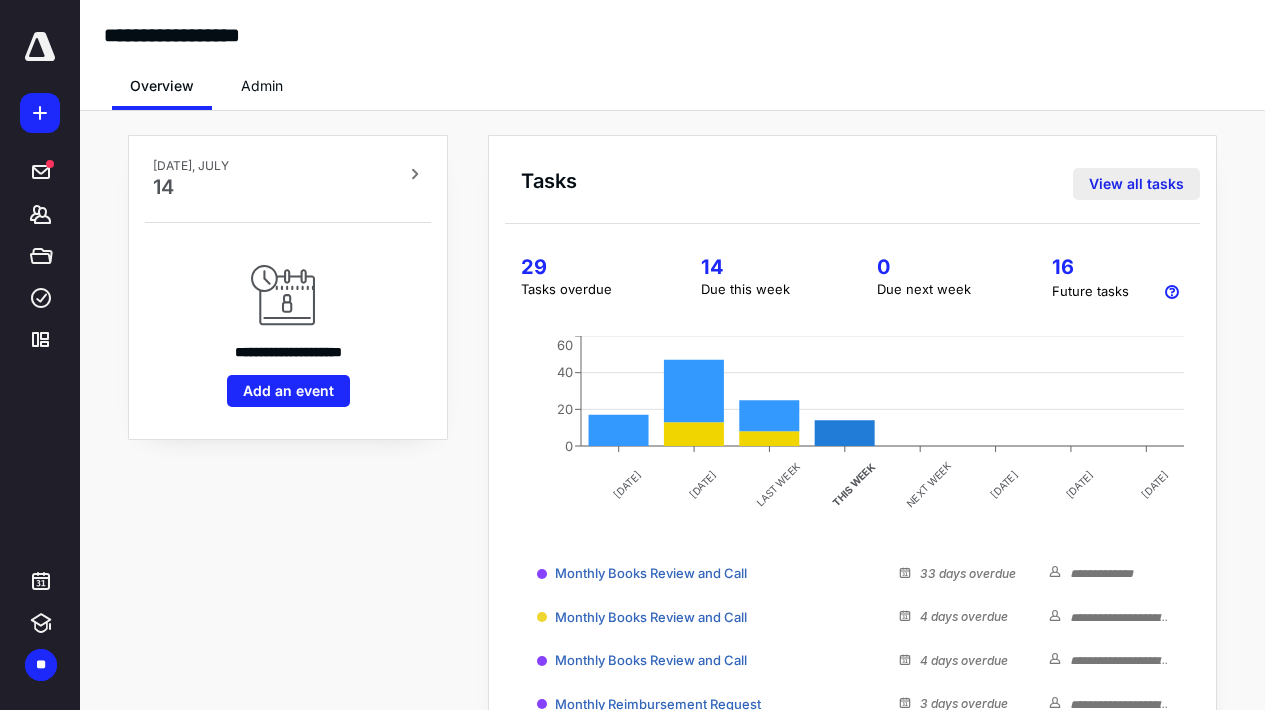 click on "View all tasks" at bounding box center [1136, 184] 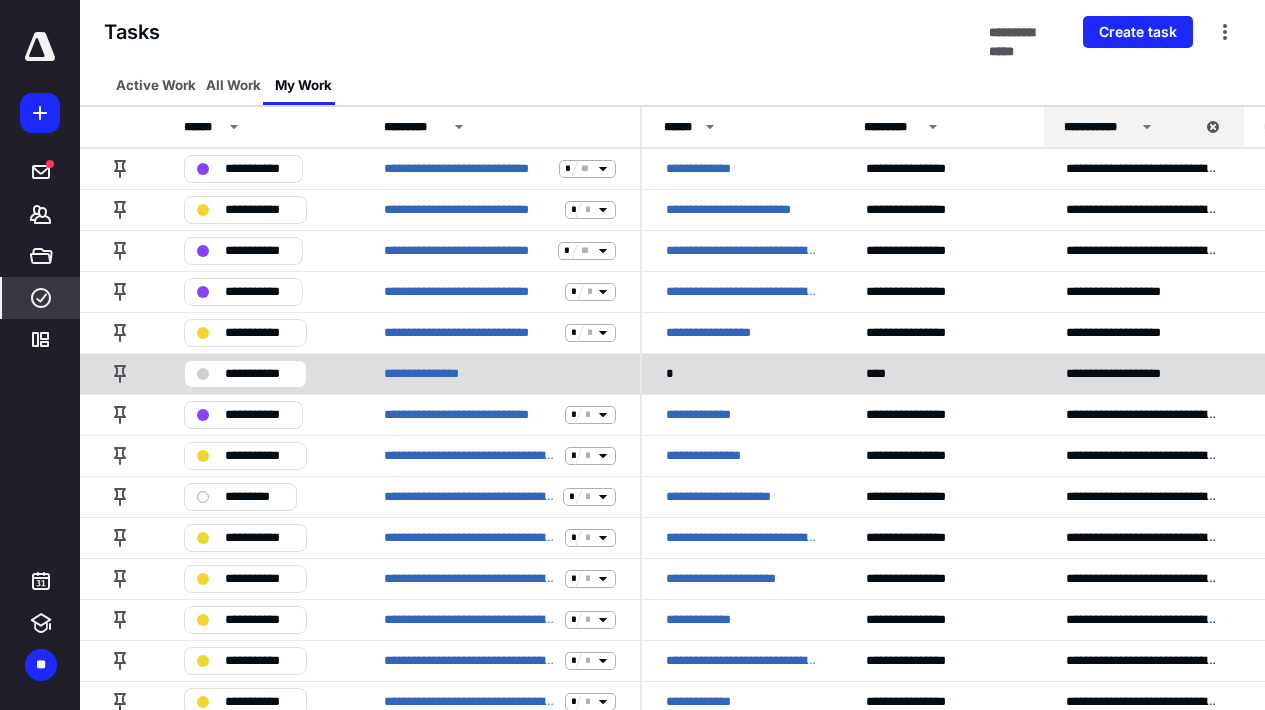 click on "**********" at bounding box center (259, 373) 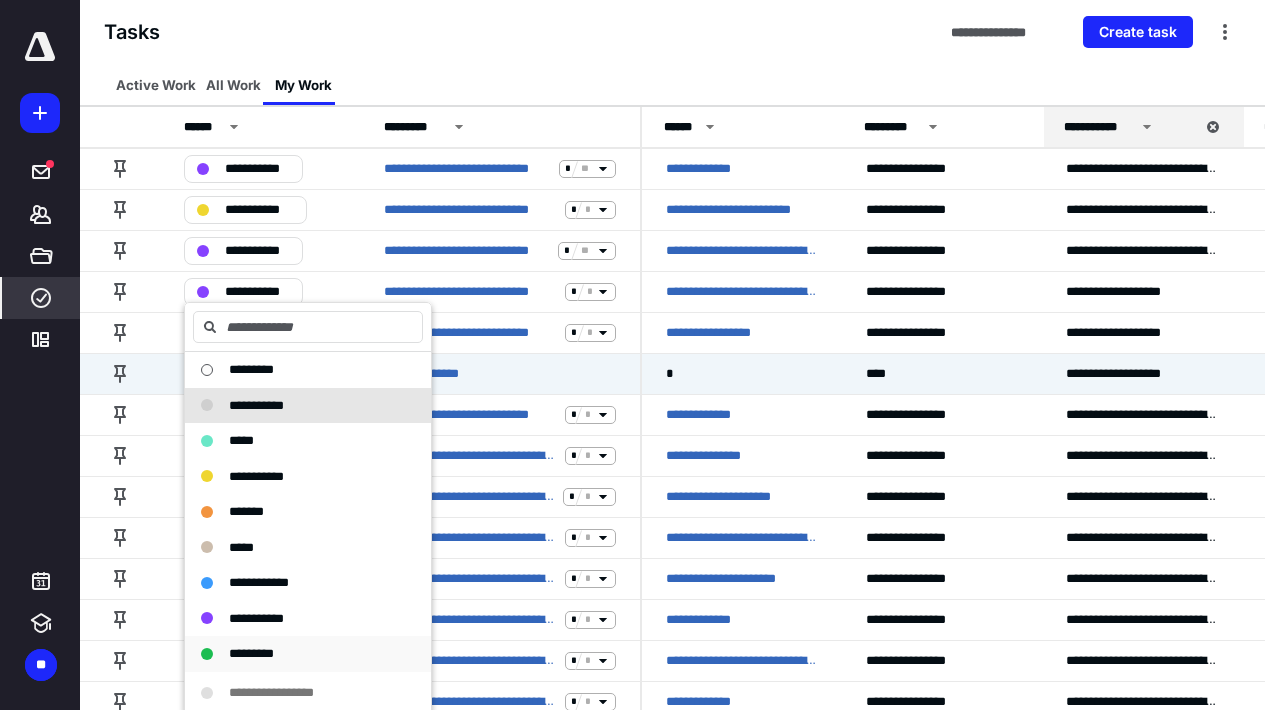 click on "*********" at bounding box center (308, 654) 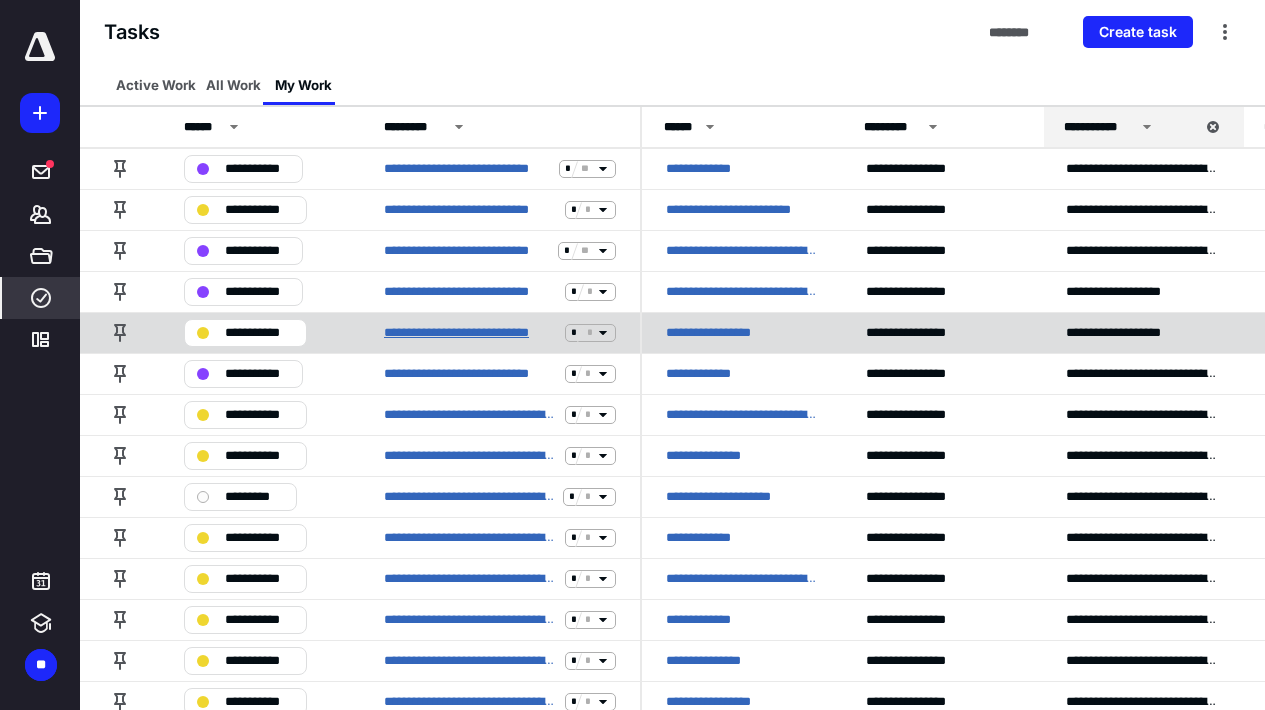 click on "**********" at bounding box center [470, 332] 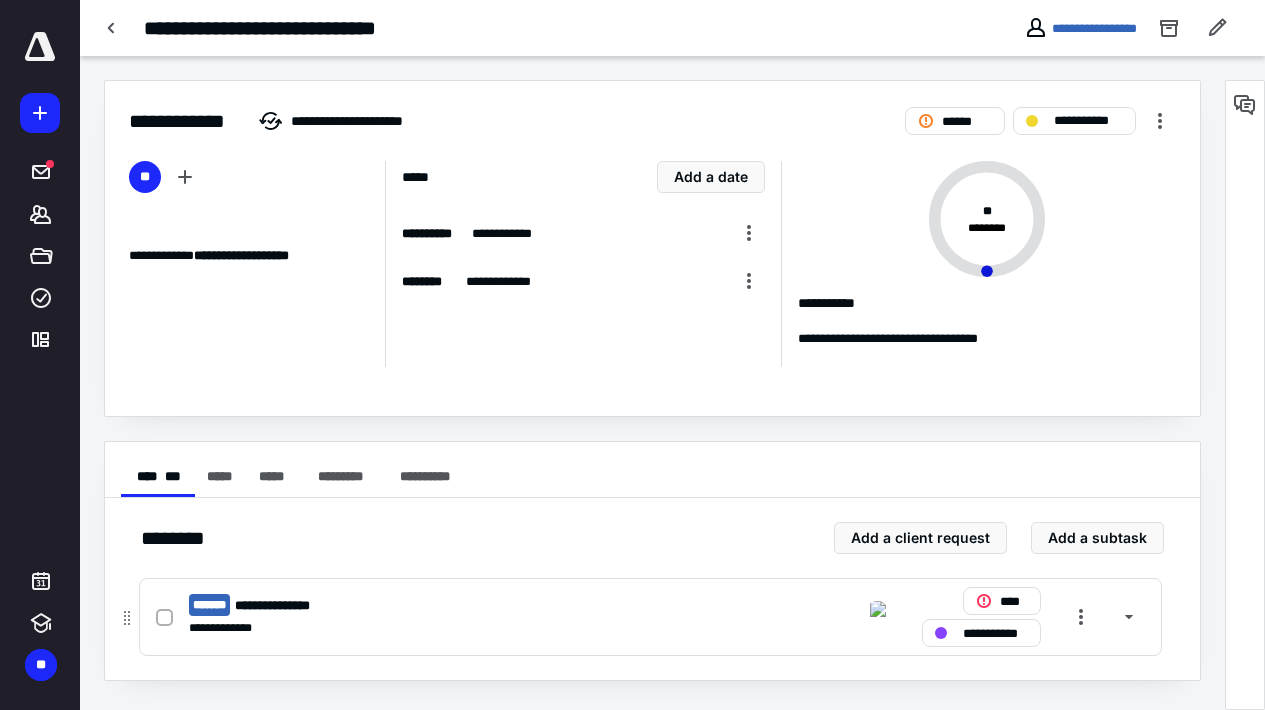 scroll, scrollTop: 0, scrollLeft: 0, axis: both 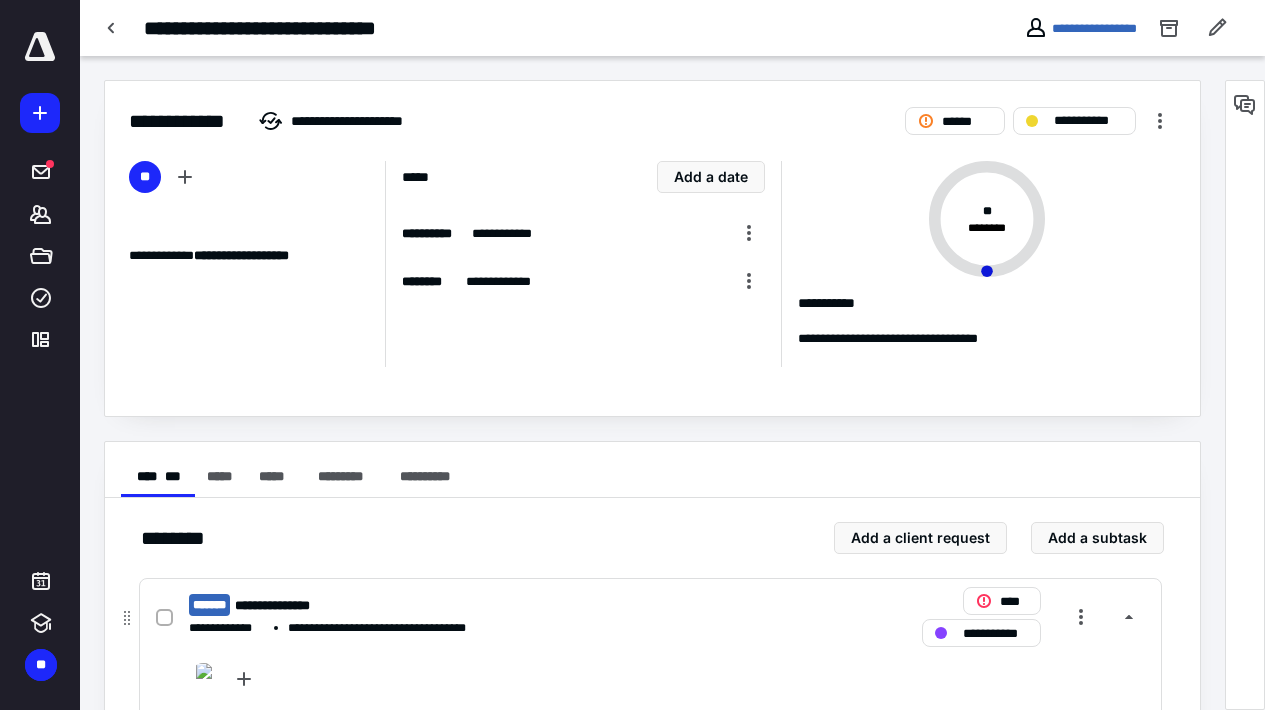 click on "**********" at bounding box center (650, 617) 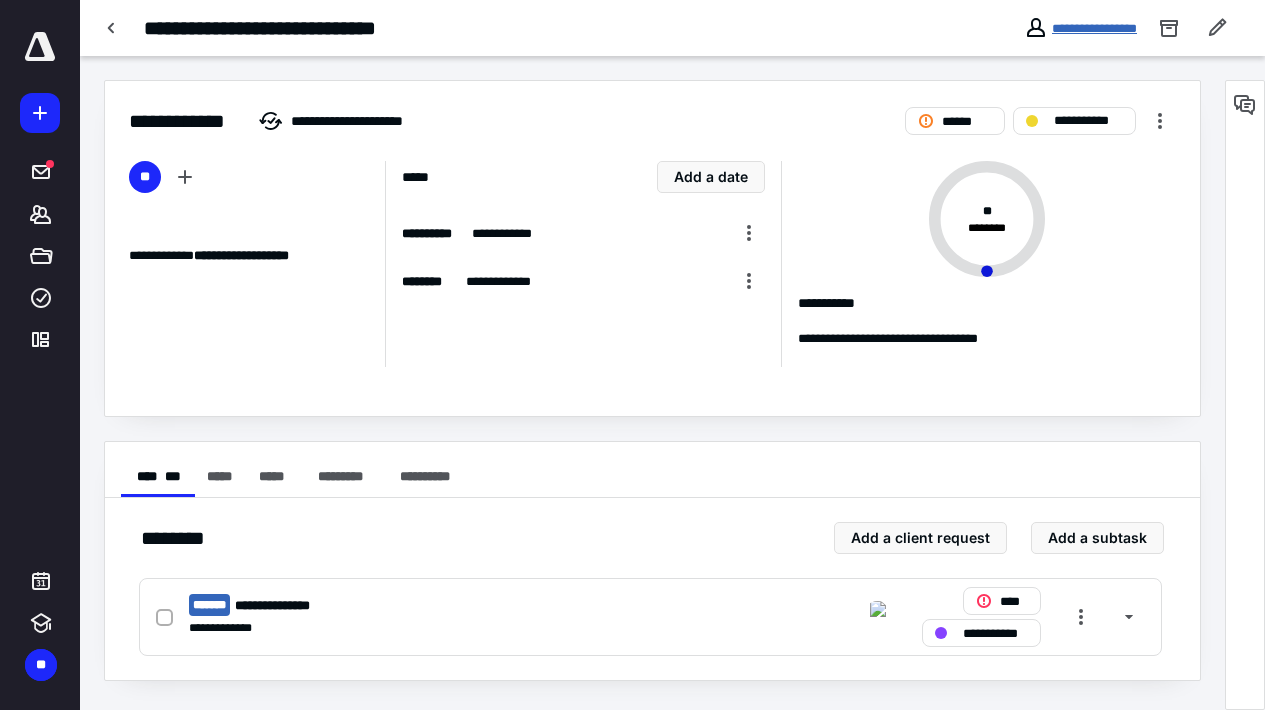 click on "**********" at bounding box center [1094, 28] 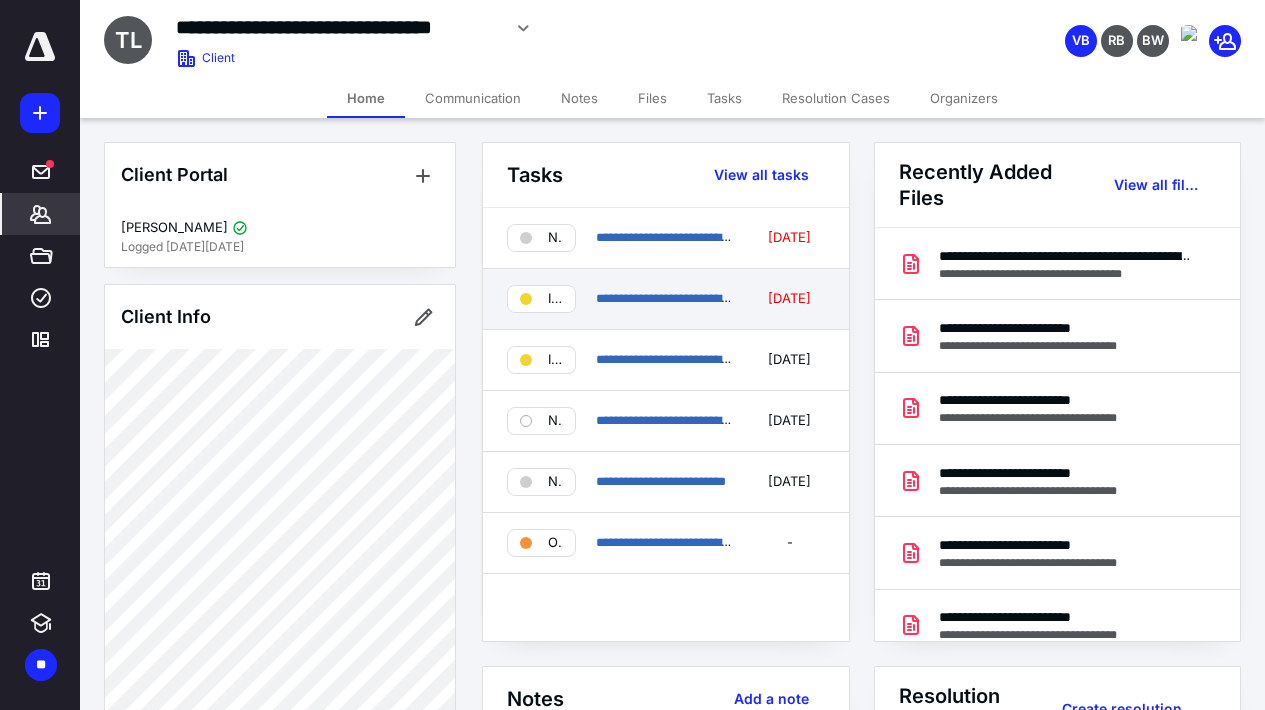 click on "In progress" at bounding box center (541, 299) 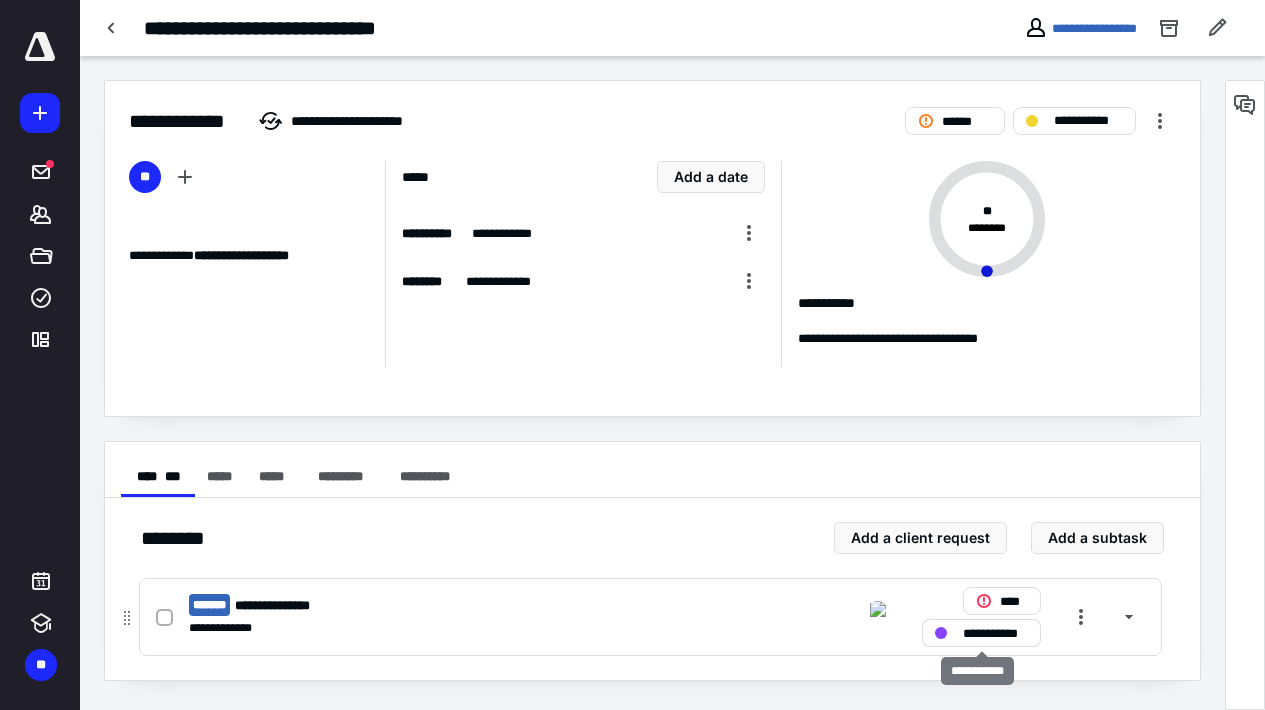 click on "**********" at bounding box center (995, 633) 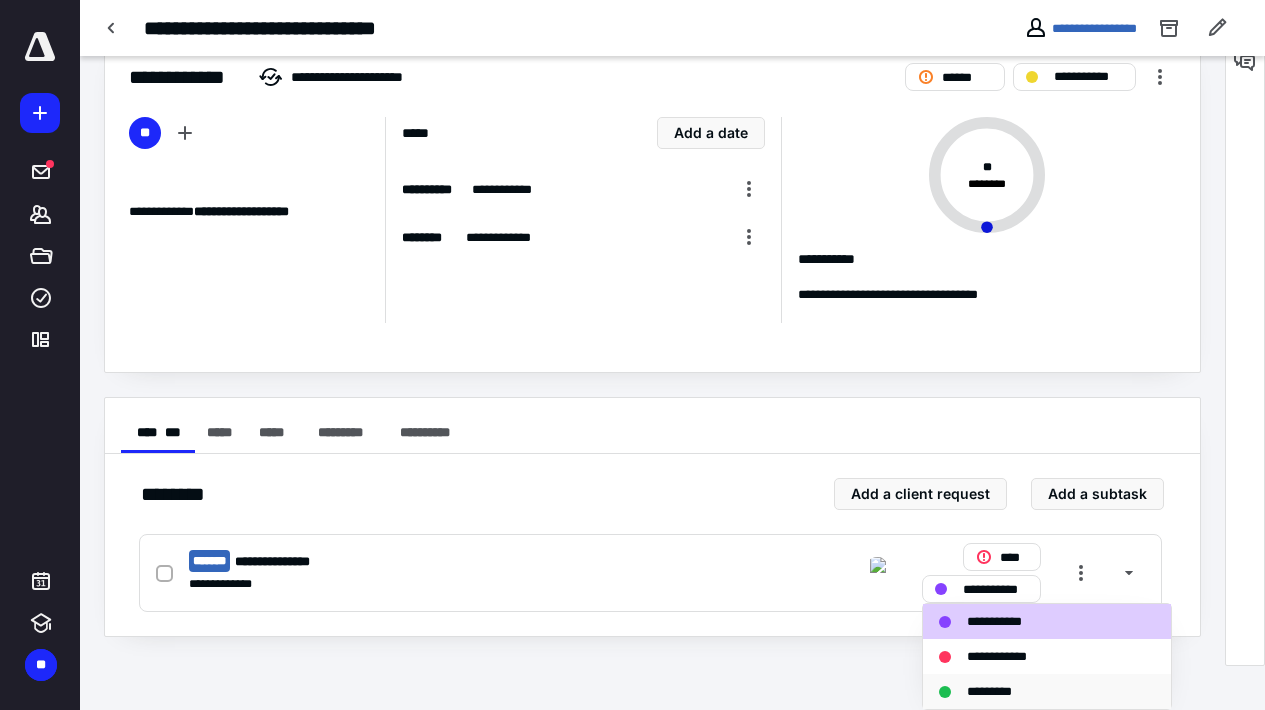scroll, scrollTop: 44, scrollLeft: 0, axis: vertical 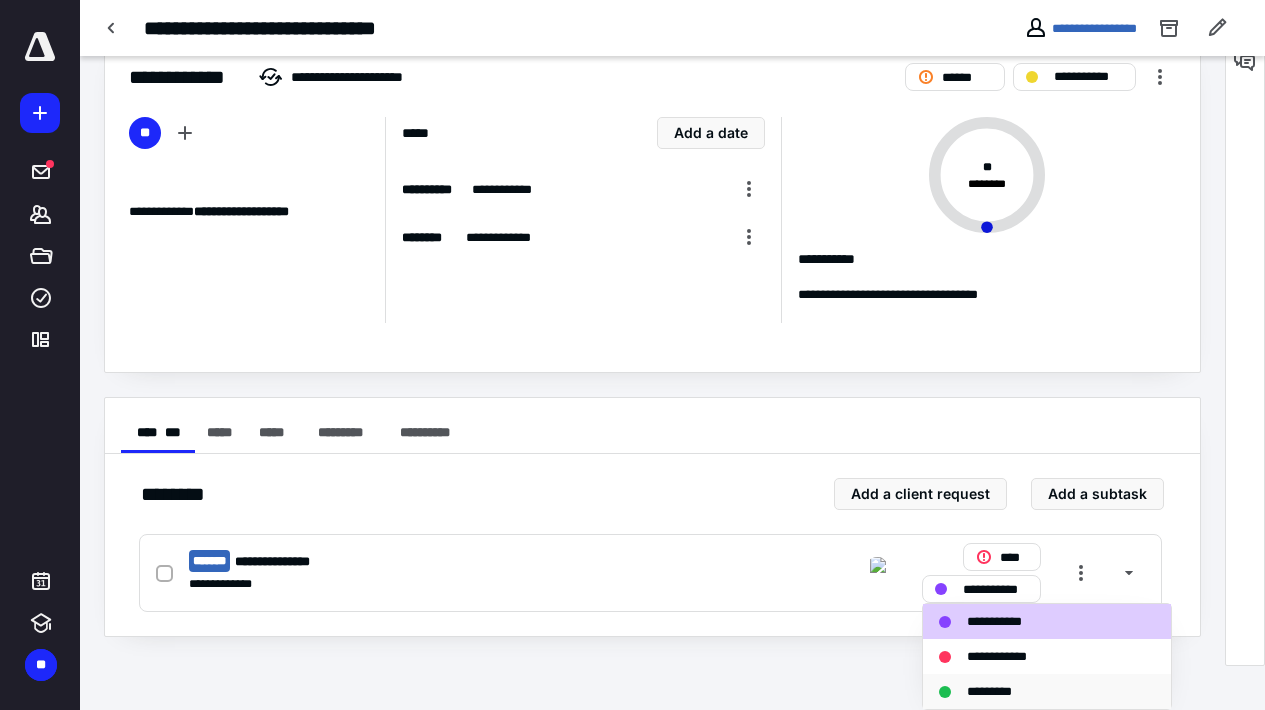 click on "*********" at bounding box center [1035, 691] 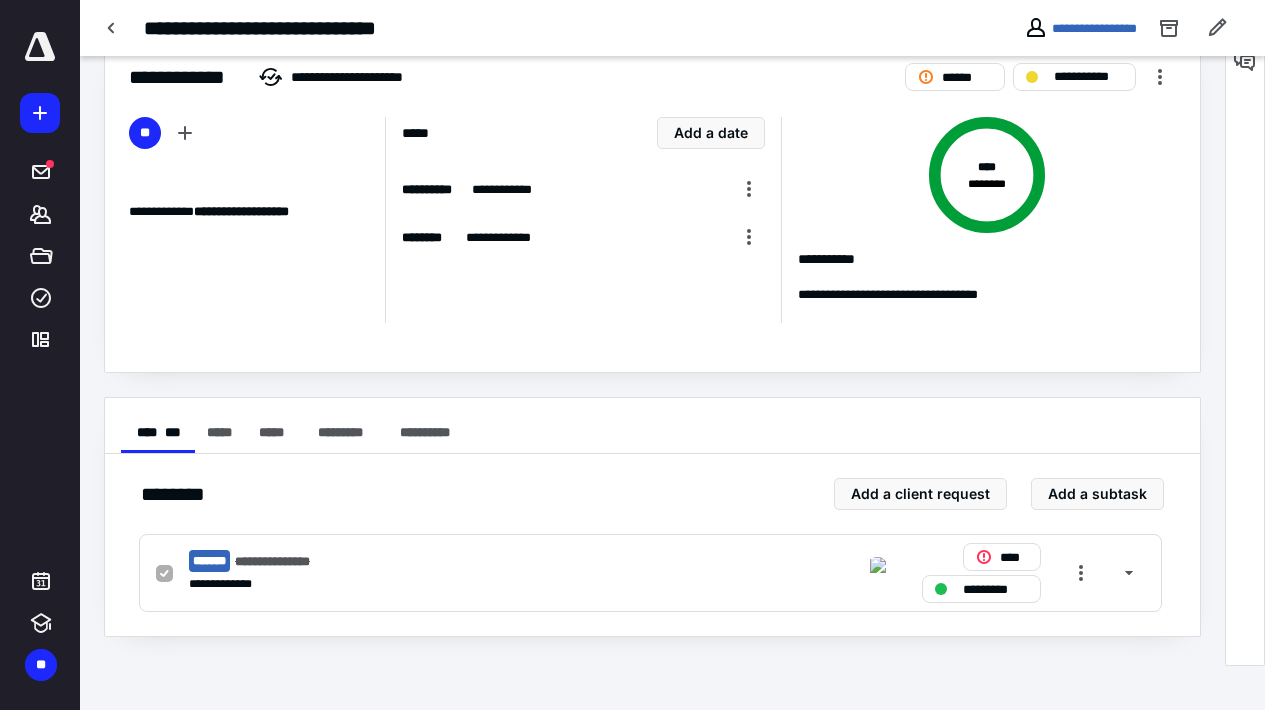 checkbox on "true" 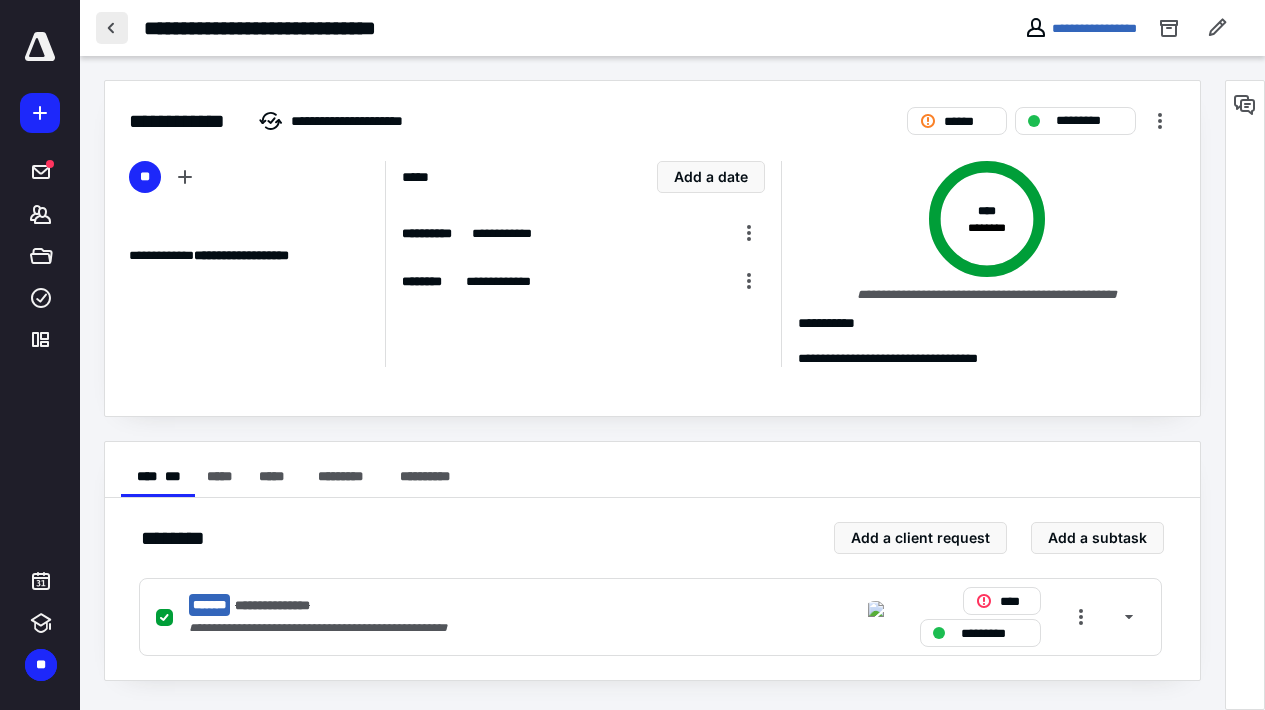 click at bounding box center [112, 28] 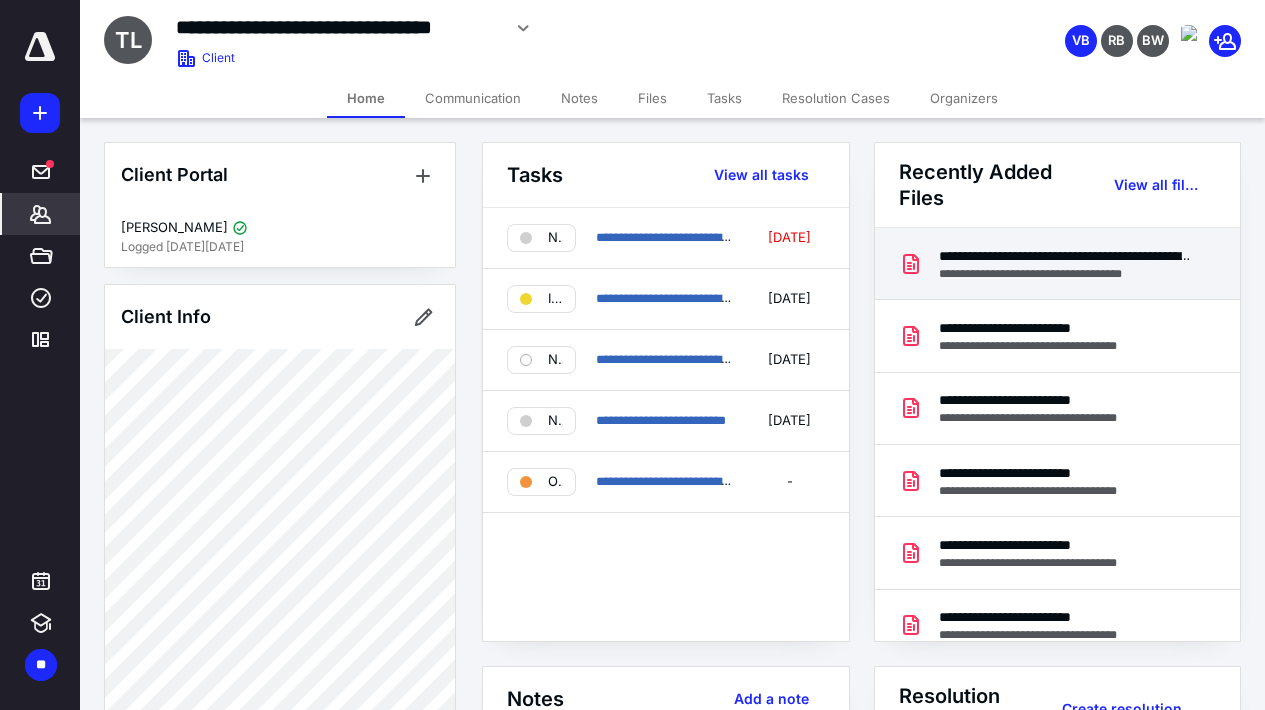 click on "**********" at bounding box center [1066, 256] 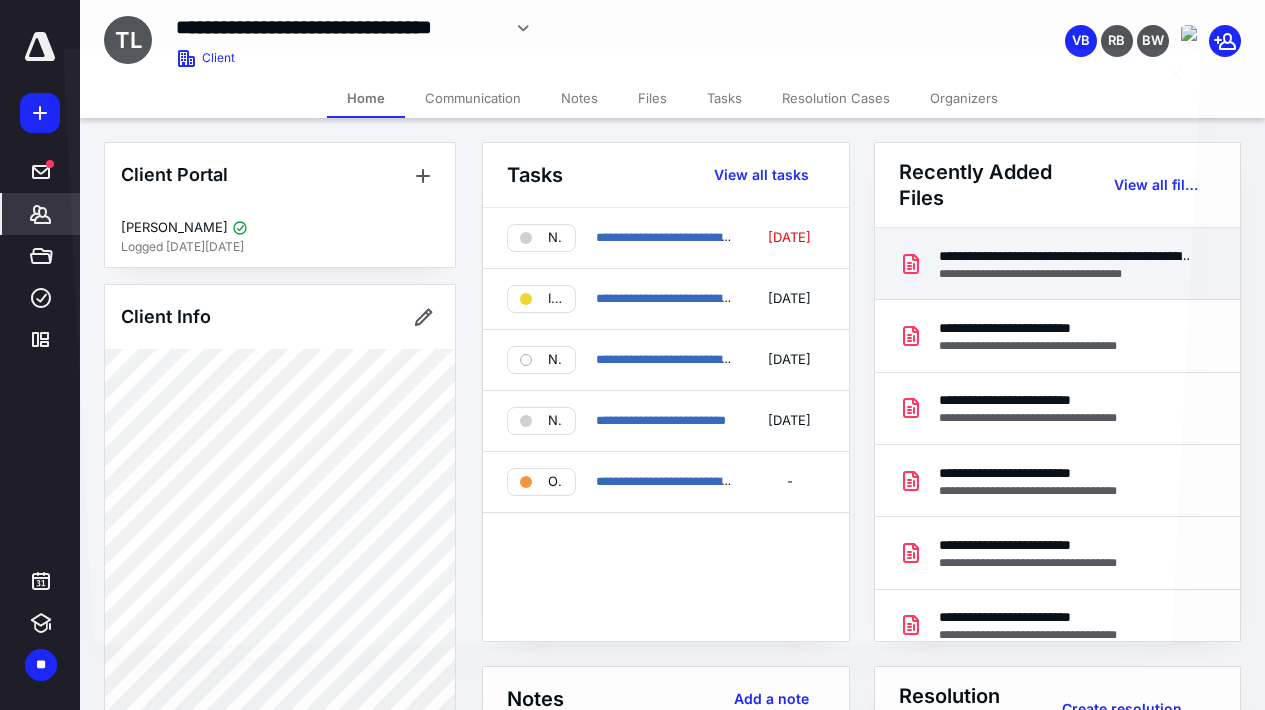 click at bounding box center (633, 371) 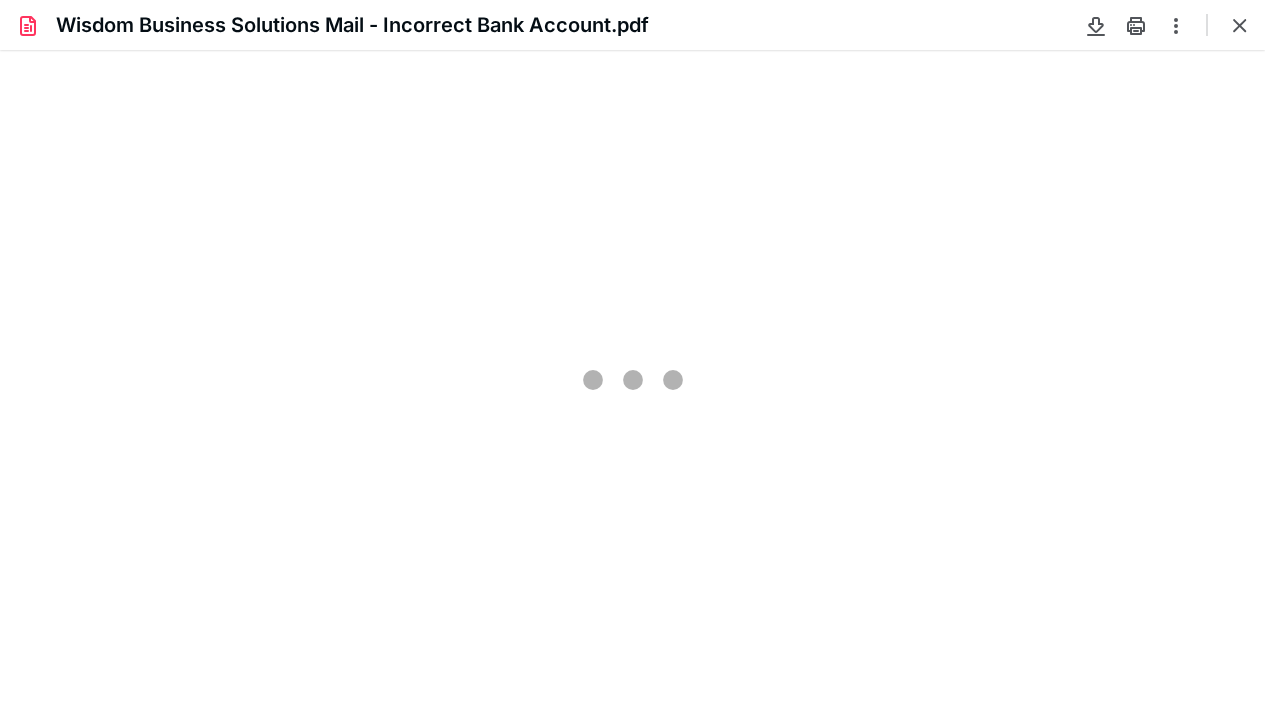 scroll, scrollTop: 0, scrollLeft: 0, axis: both 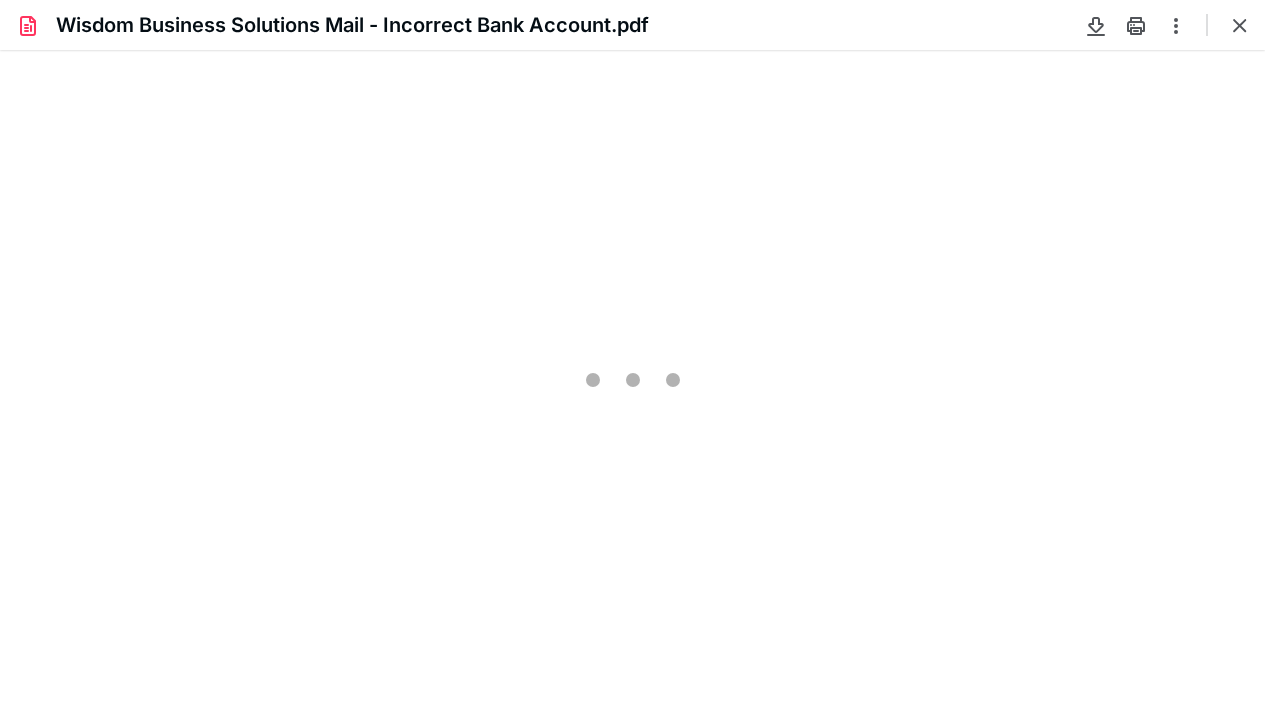type on "78" 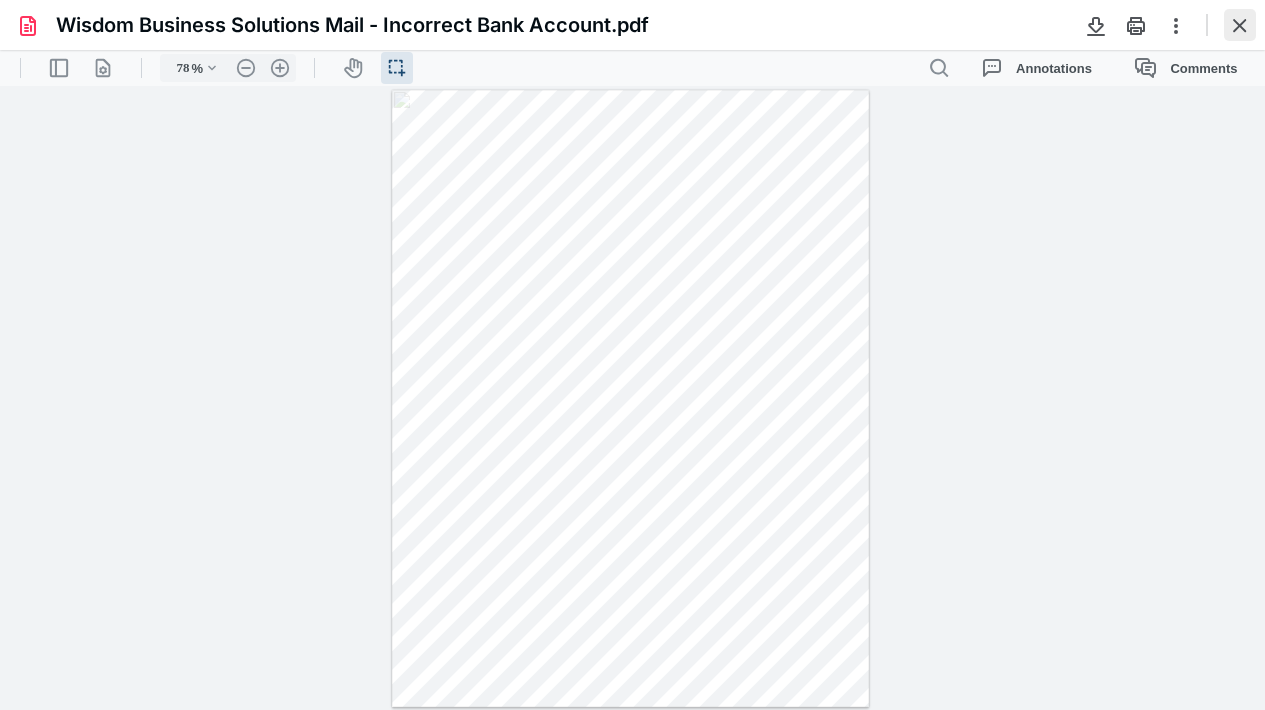 click at bounding box center (1240, 25) 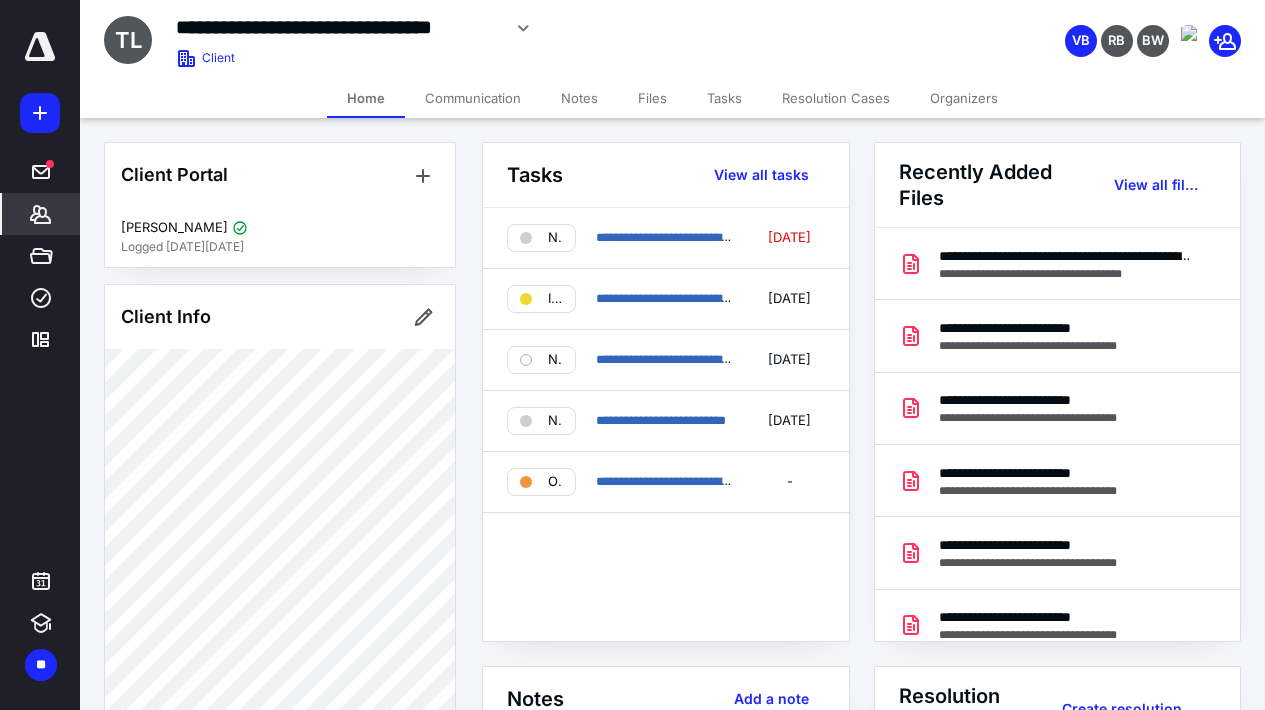 click at bounding box center [40, 47] 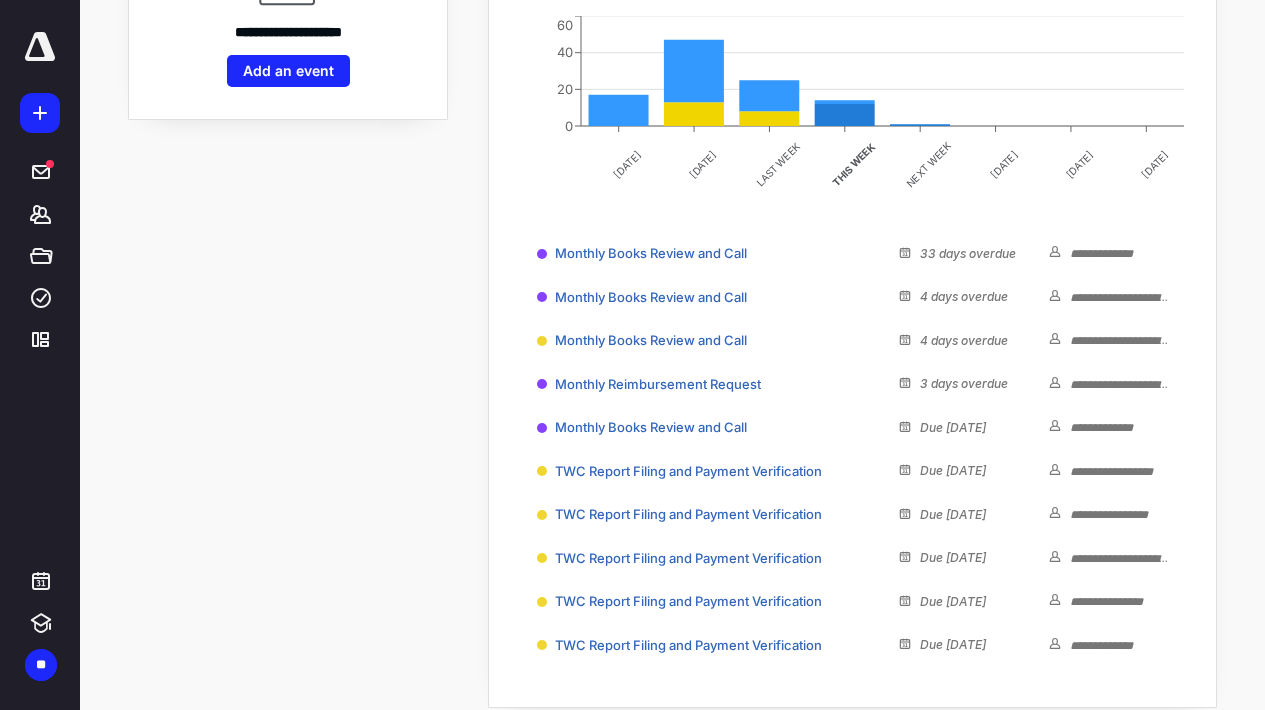 scroll, scrollTop: 336, scrollLeft: 0, axis: vertical 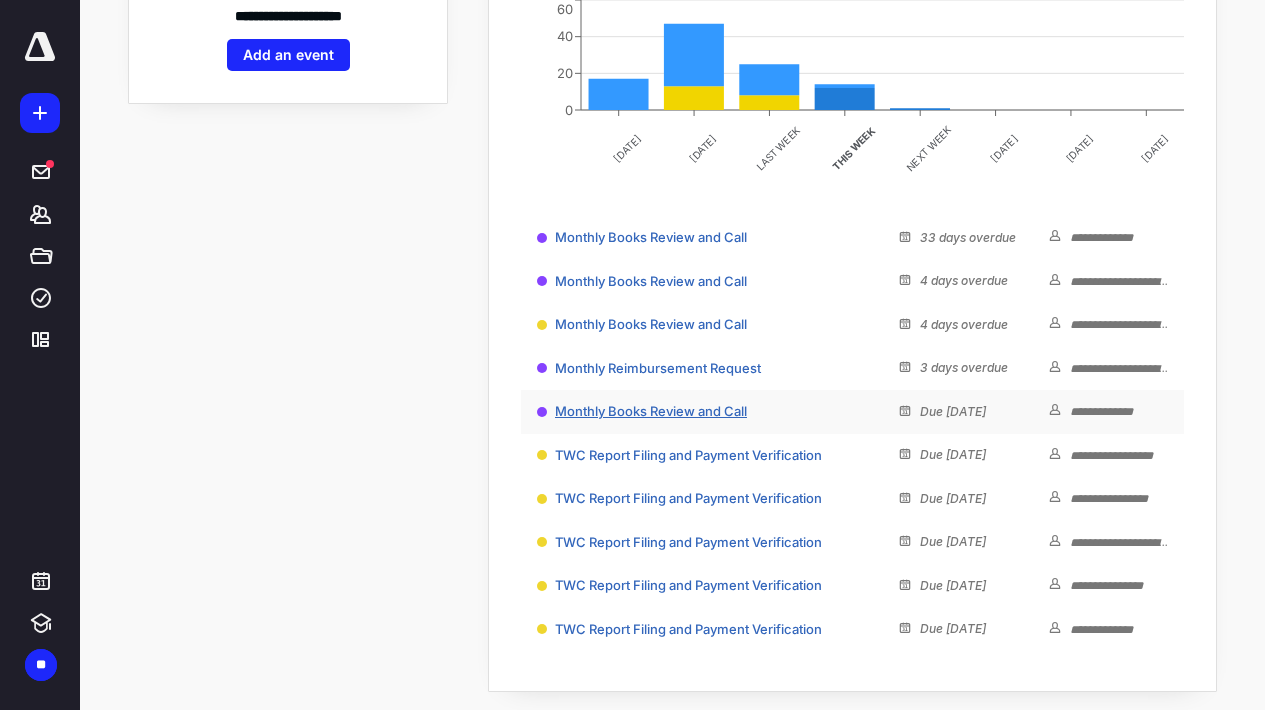 click on "Monthly Books Review and Call" at bounding box center (651, 411) 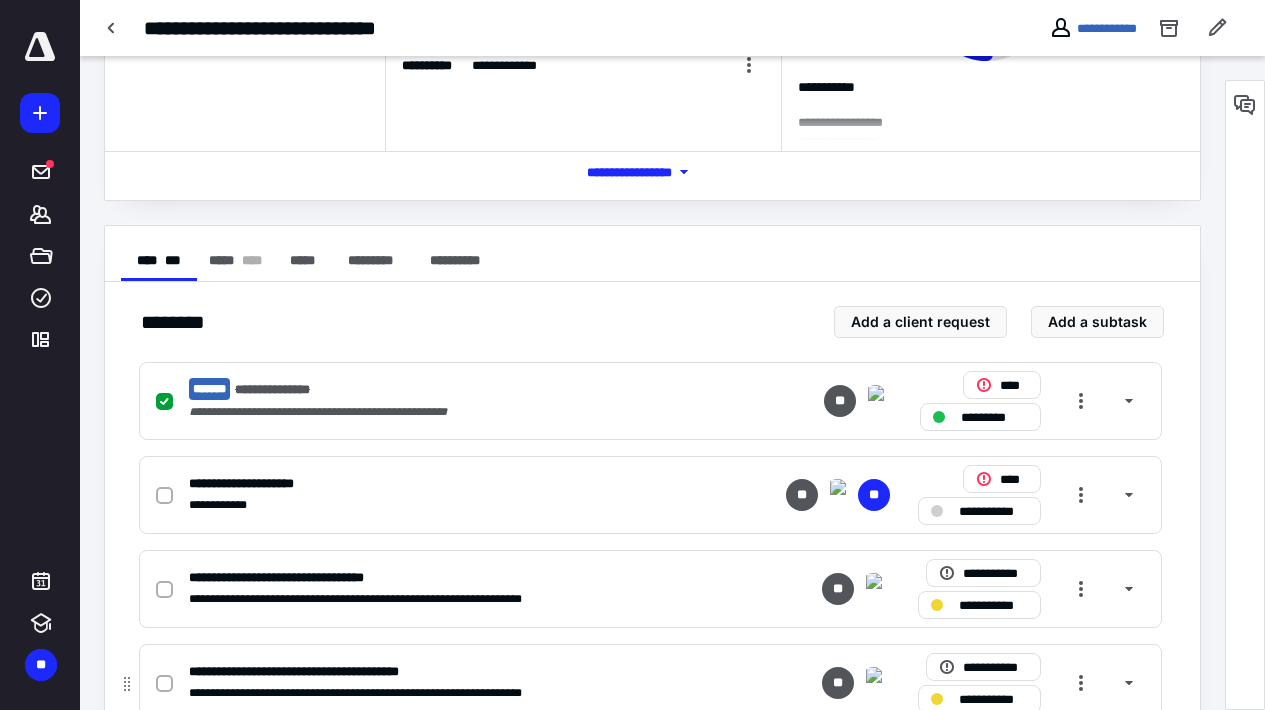 scroll, scrollTop: 52, scrollLeft: 0, axis: vertical 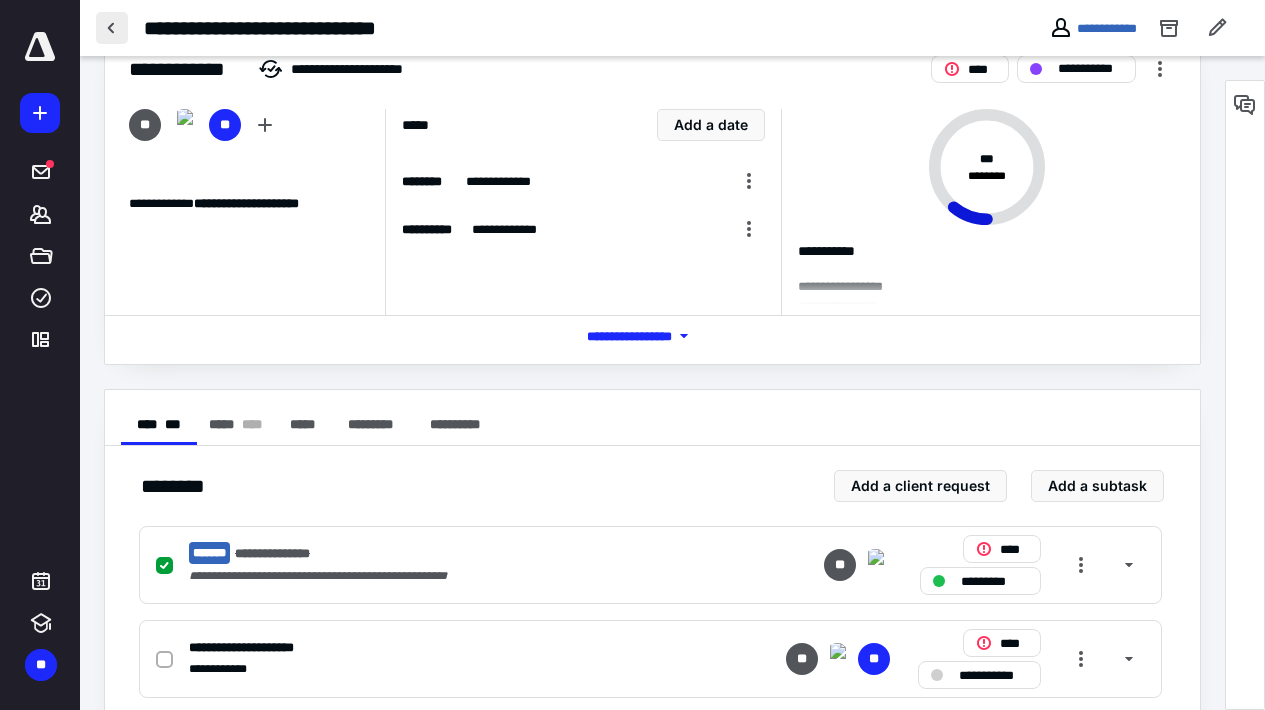 click at bounding box center [112, 28] 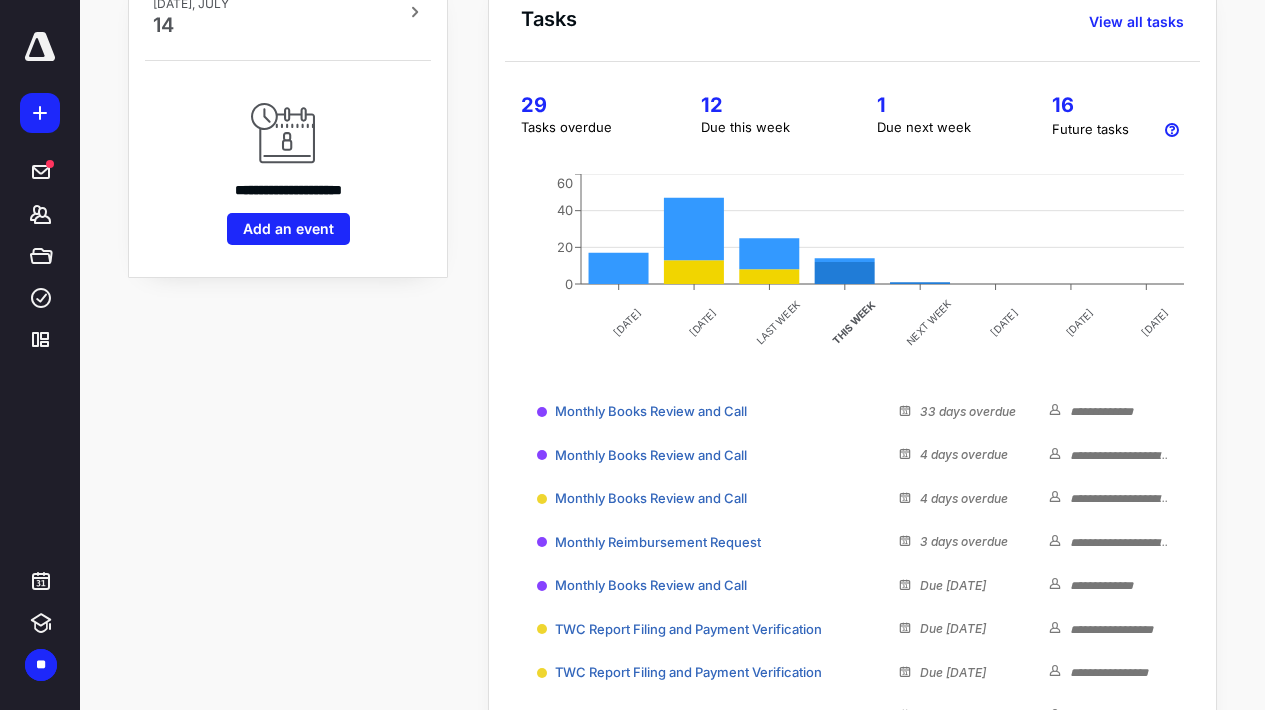 scroll, scrollTop: 165, scrollLeft: 0, axis: vertical 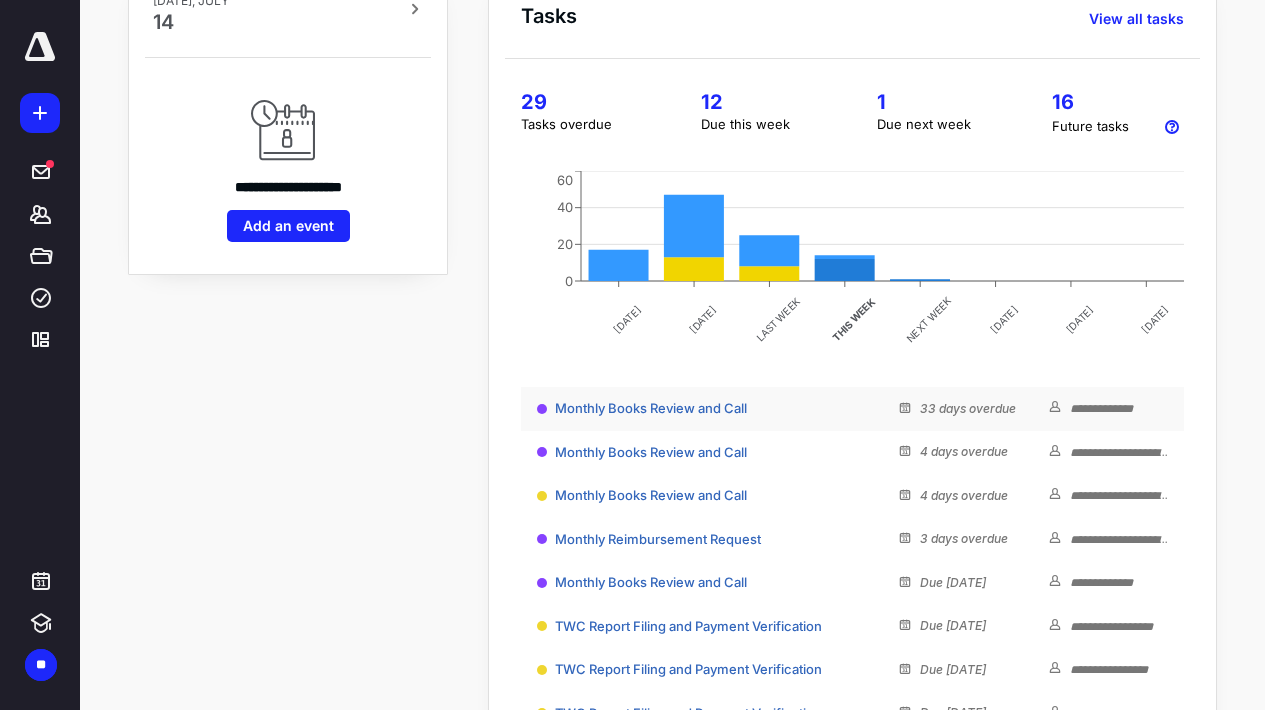 click on "**********" at bounding box center [852, 409] 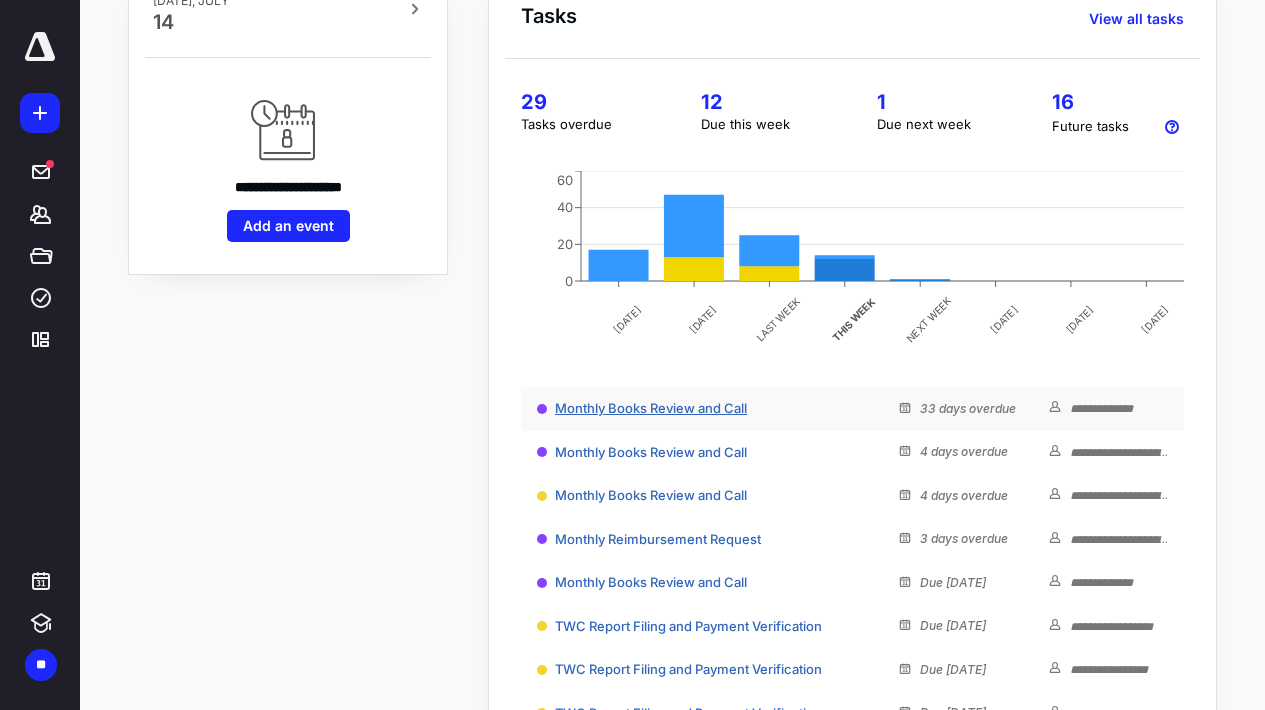 click on "Monthly Books Review and Call" at bounding box center [651, 408] 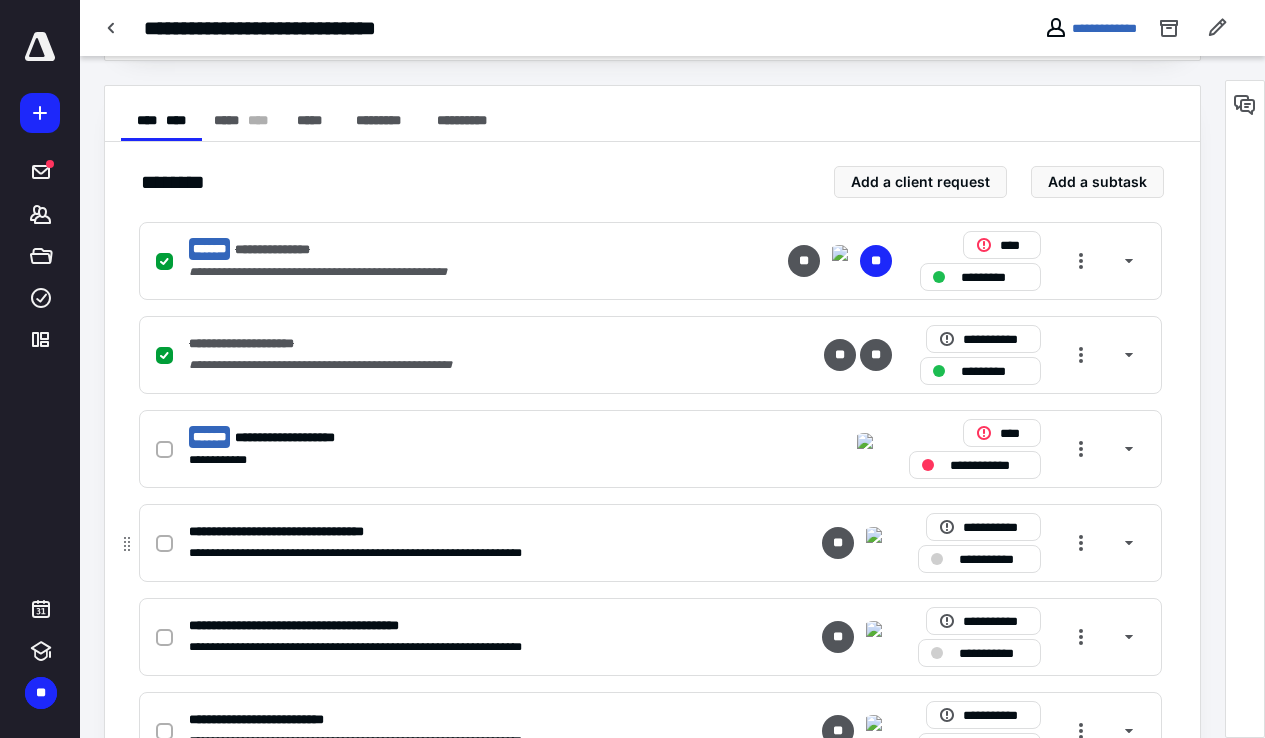 scroll, scrollTop: 422, scrollLeft: 0, axis: vertical 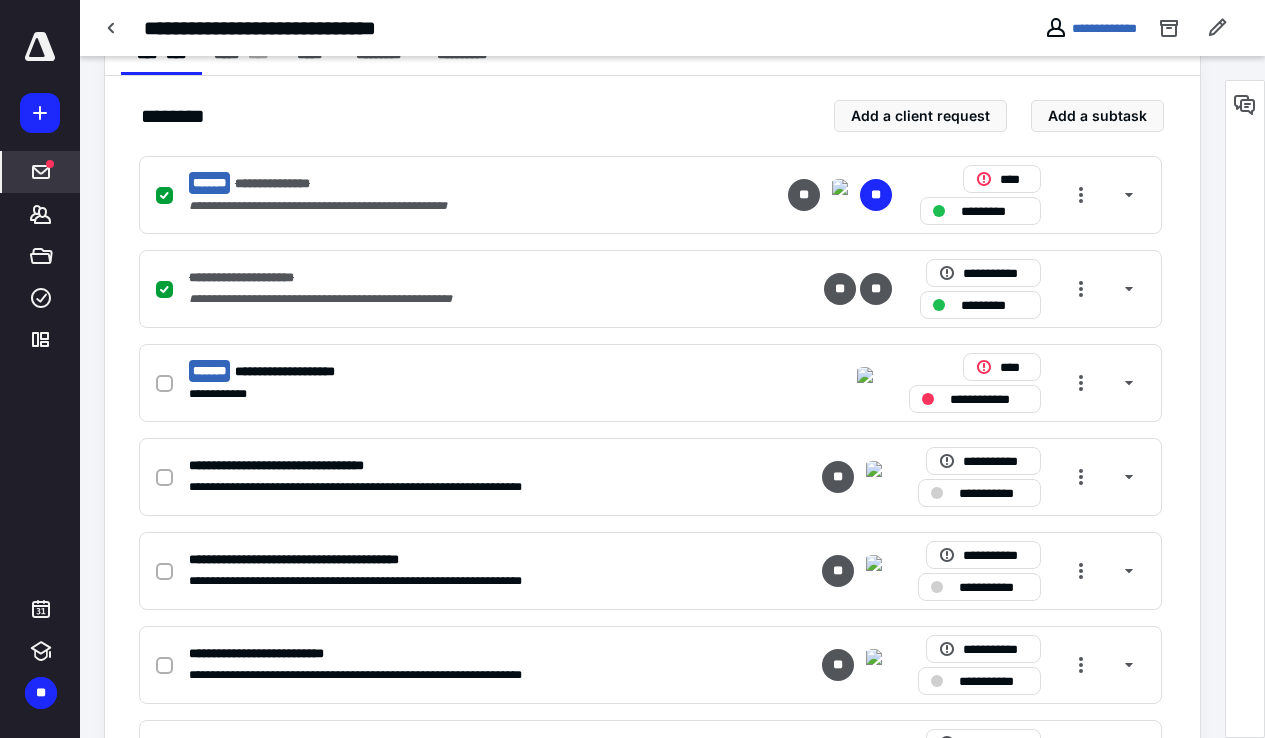 click 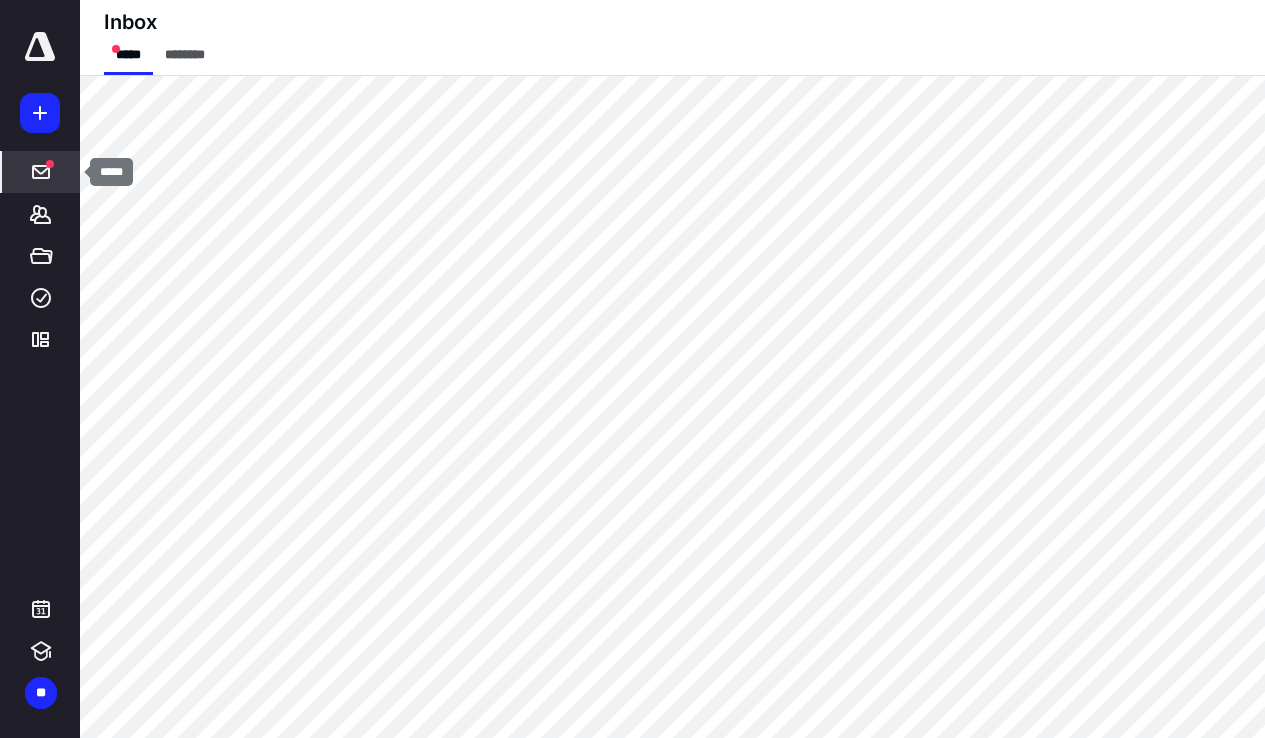 scroll, scrollTop: 0, scrollLeft: 0, axis: both 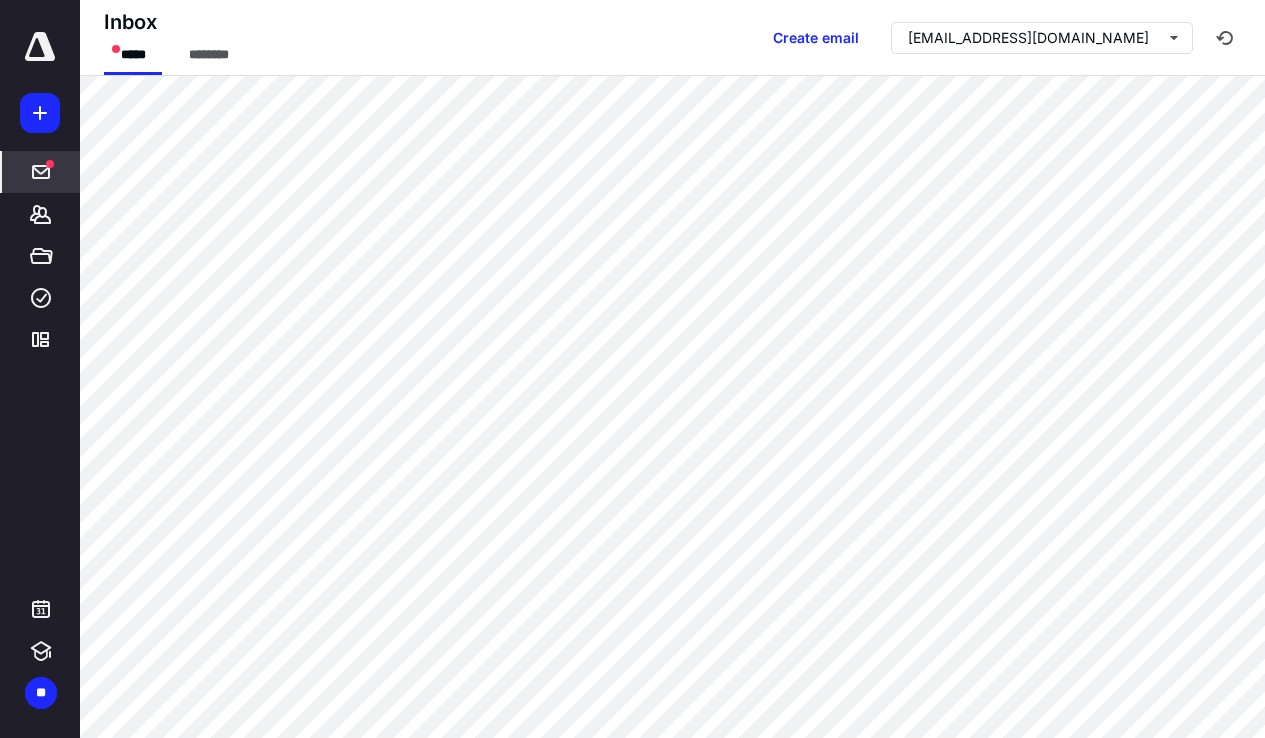click on "**********" at bounding box center [40, 369] 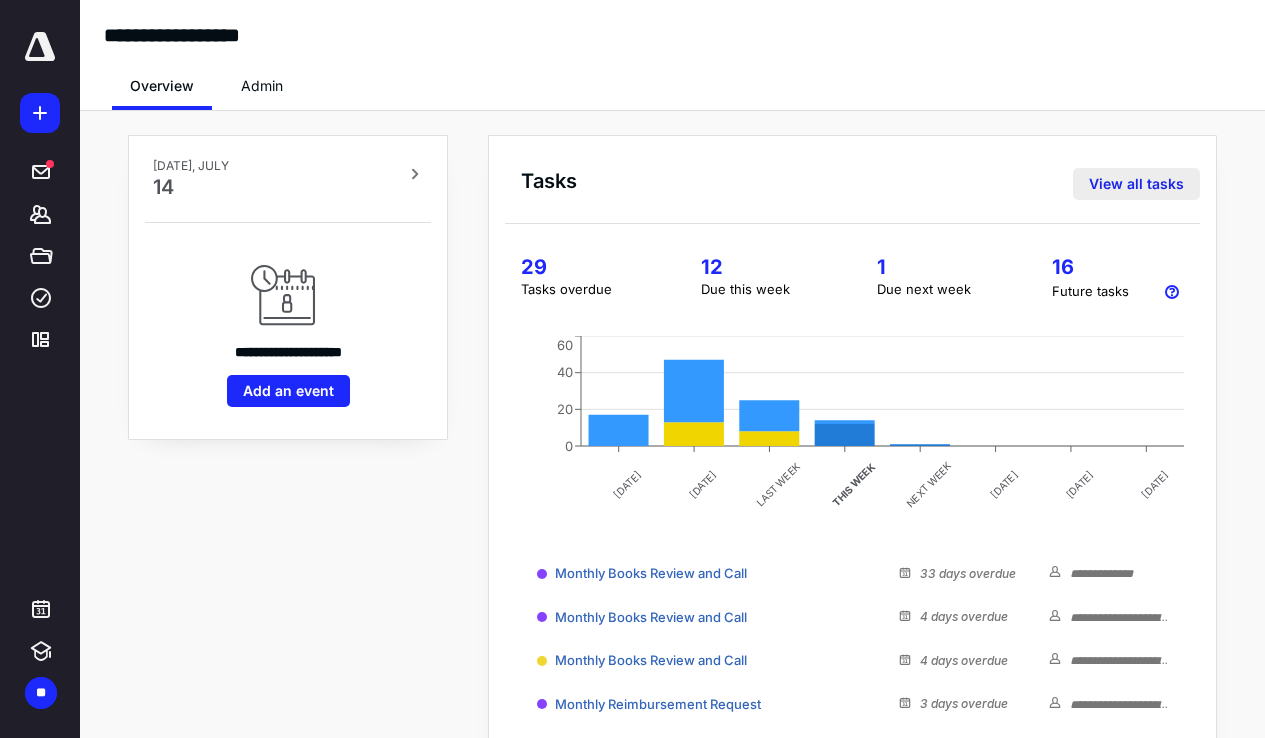 click on "View all tasks" at bounding box center (1136, 184) 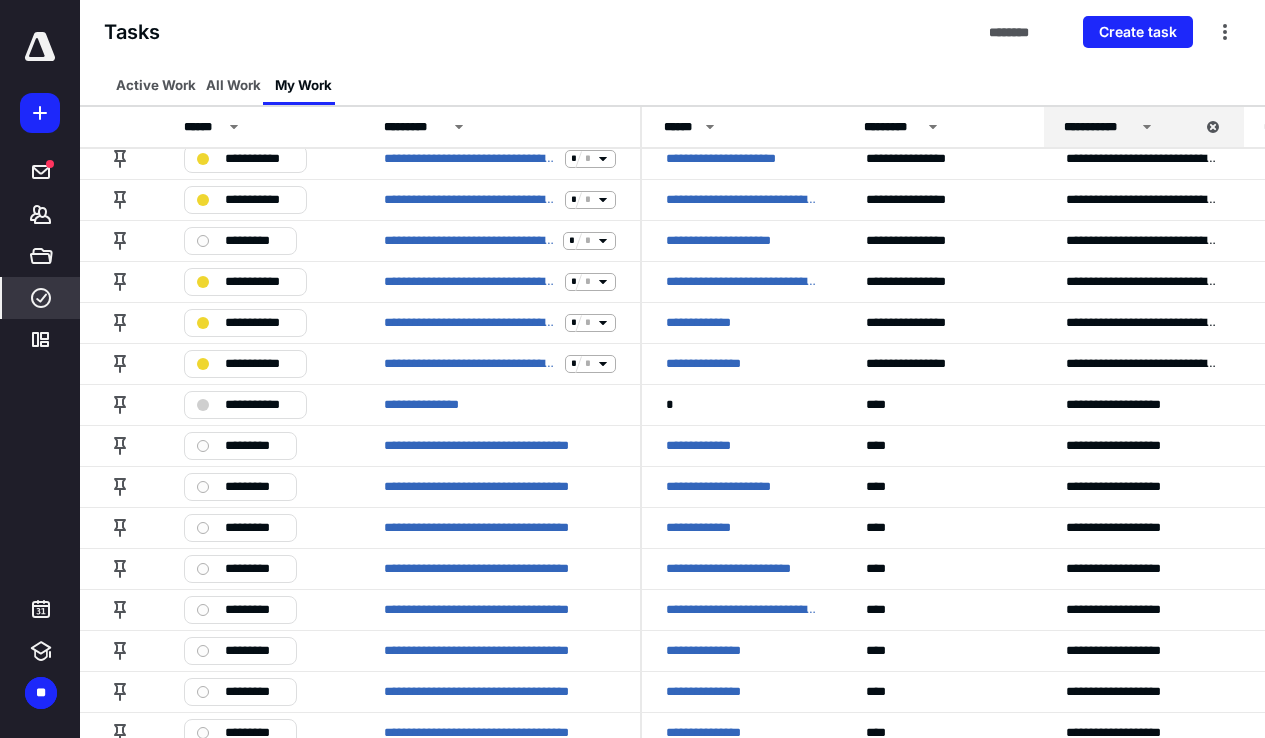 scroll, scrollTop: 425, scrollLeft: 0, axis: vertical 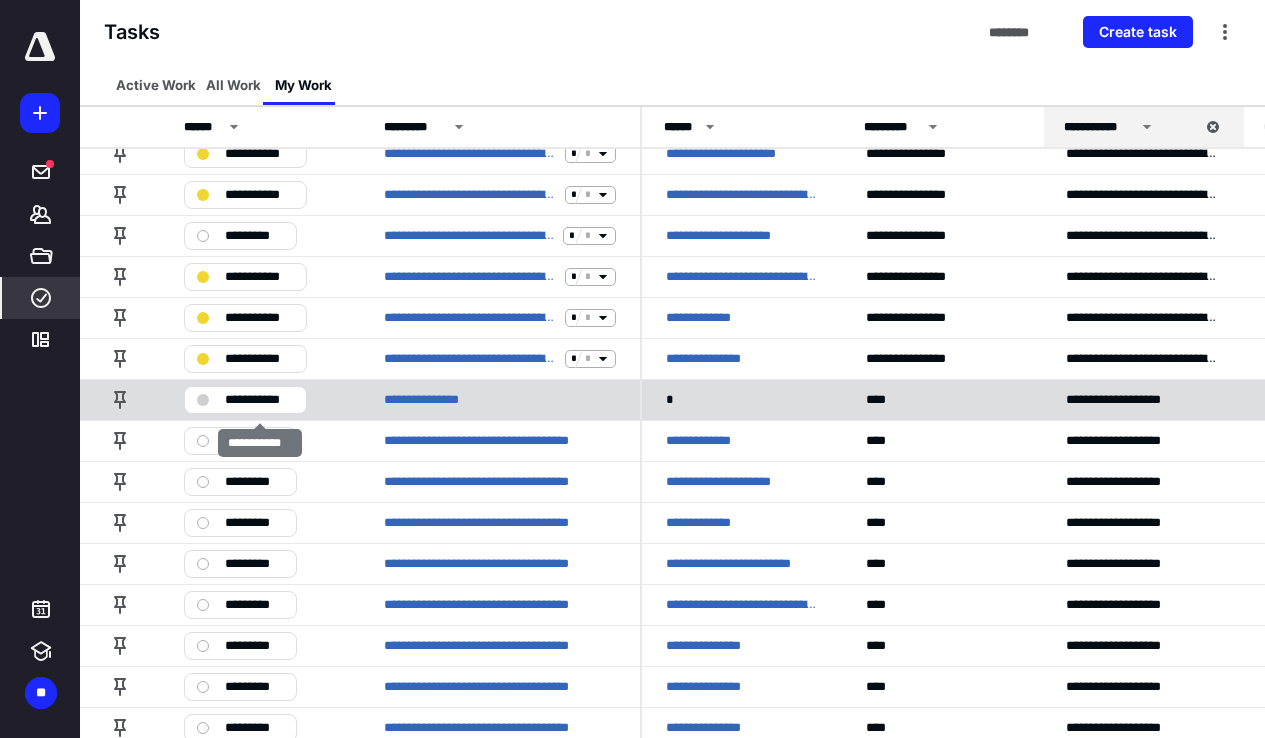 click on "**********" at bounding box center [259, 399] 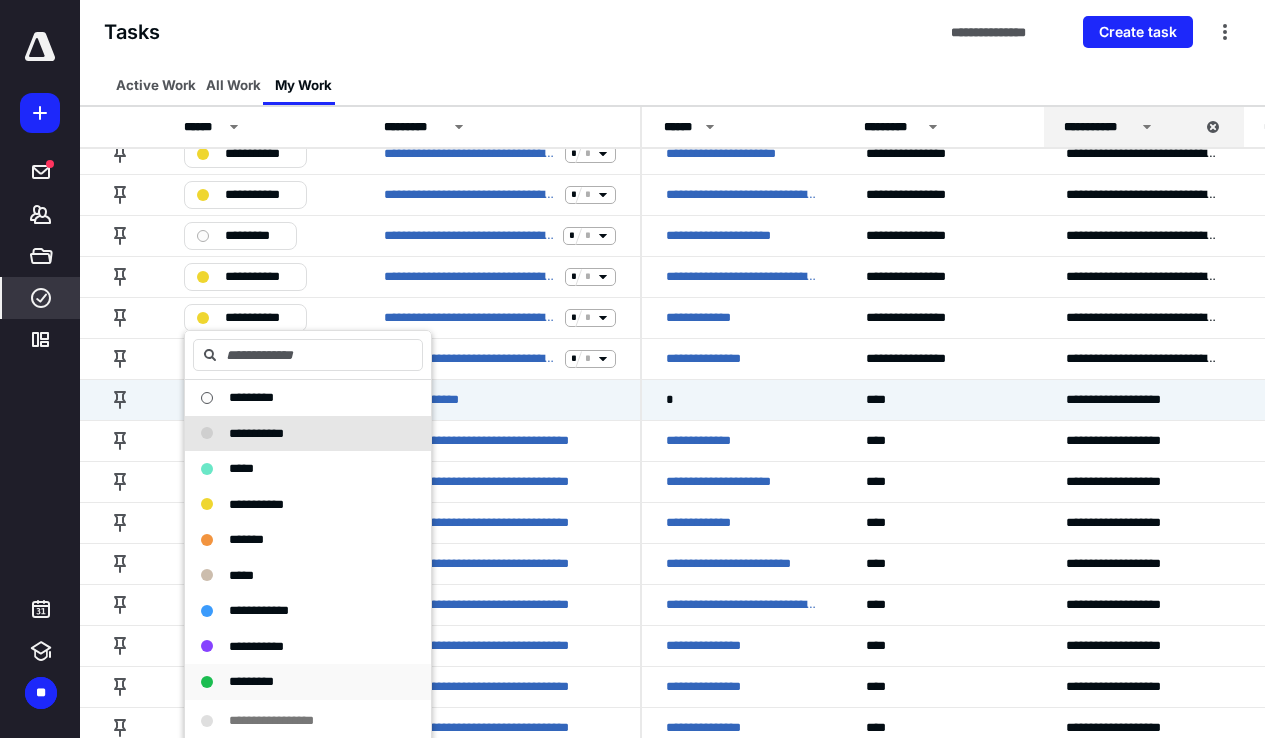 click on "*********" at bounding box center (296, 682) 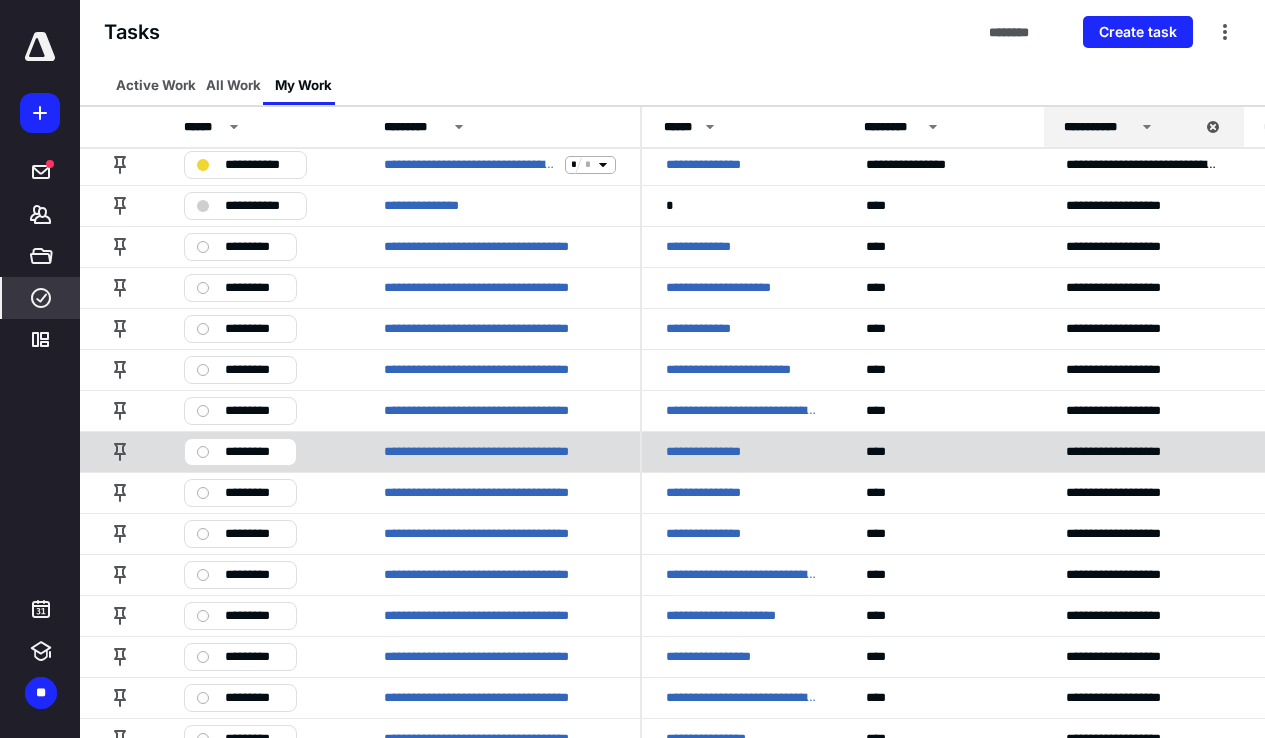 scroll, scrollTop: 622, scrollLeft: 0, axis: vertical 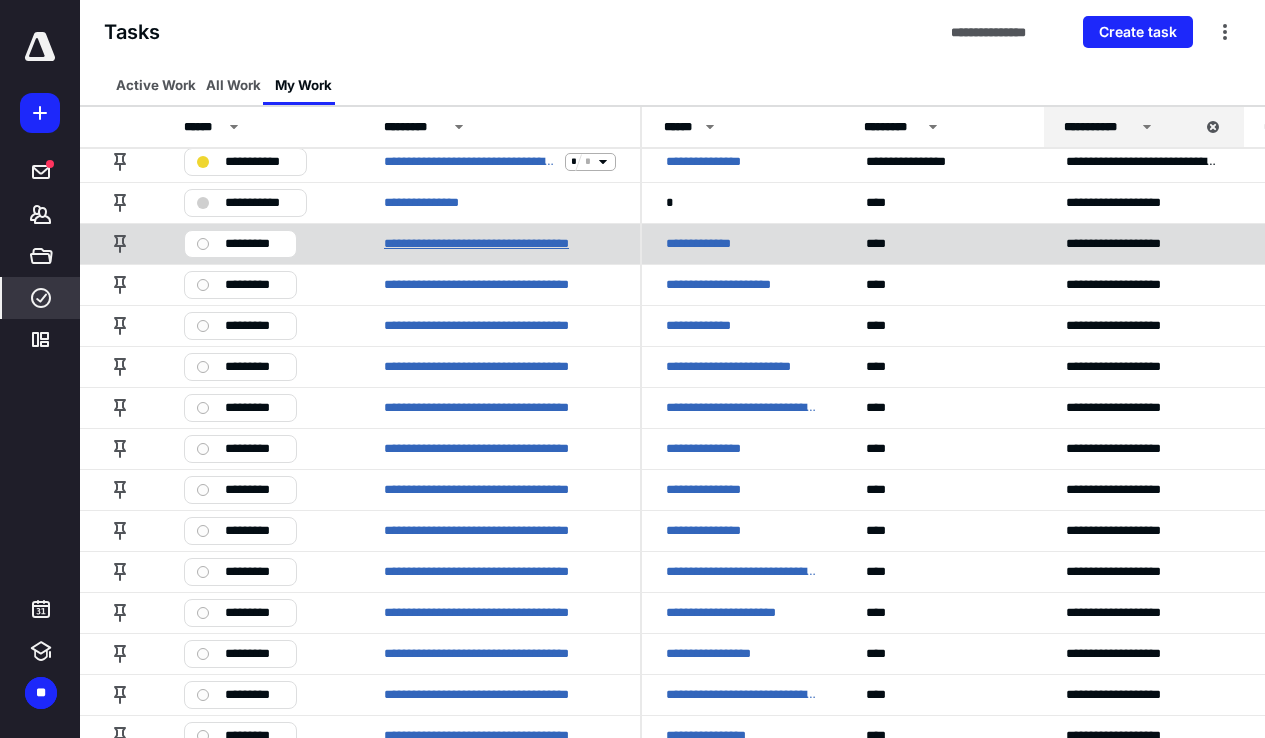 click on "**********" at bounding box center [500, 243] 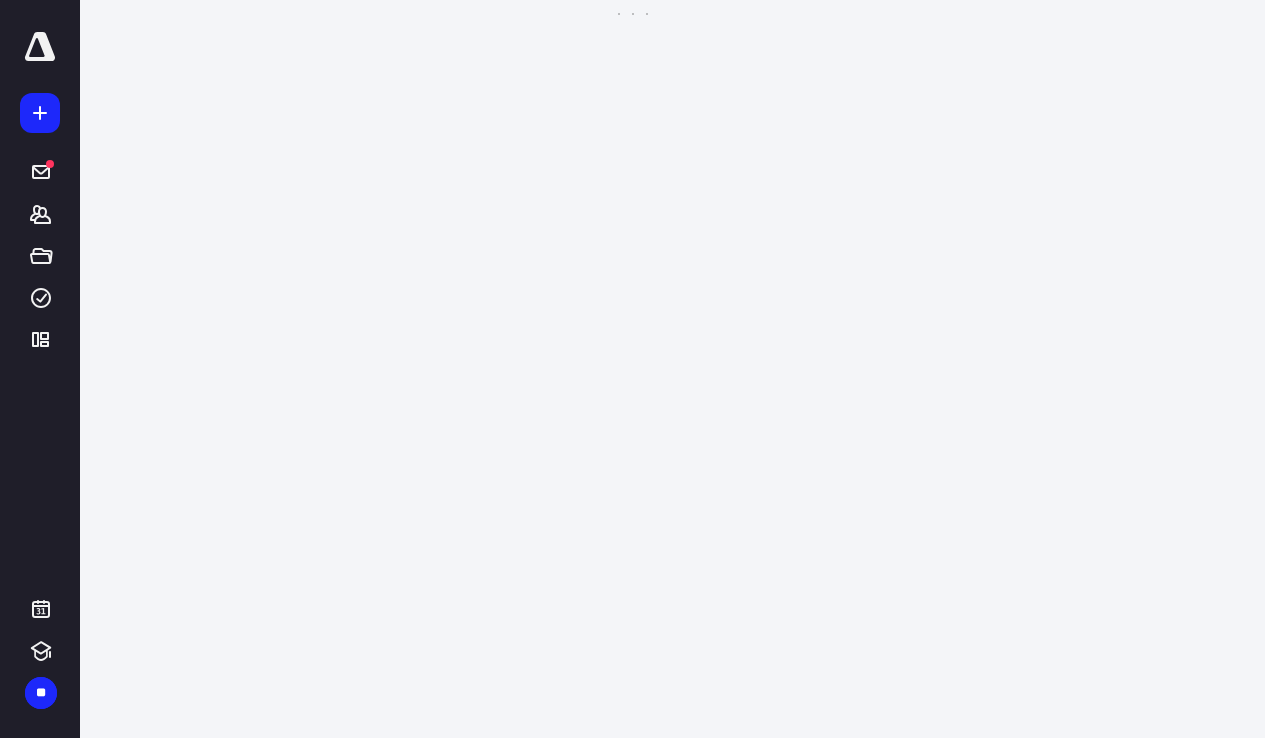scroll, scrollTop: 0, scrollLeft: 0, axis: both 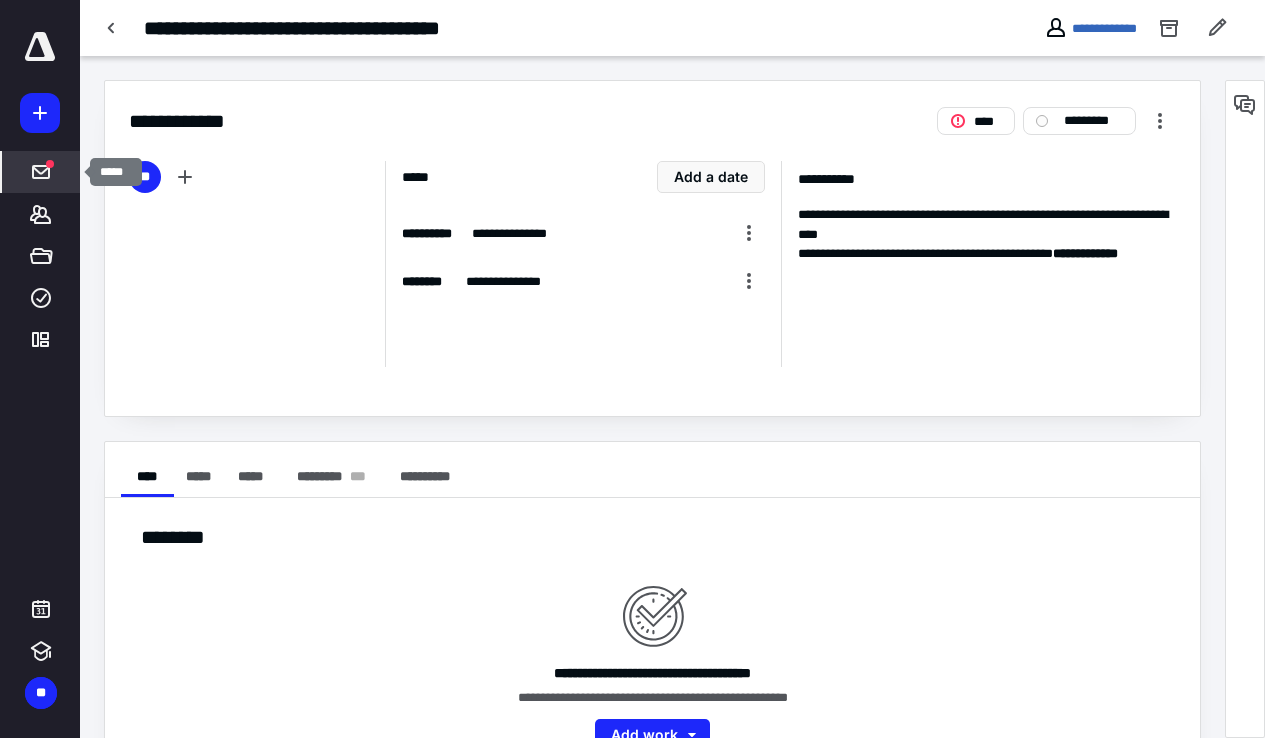 click 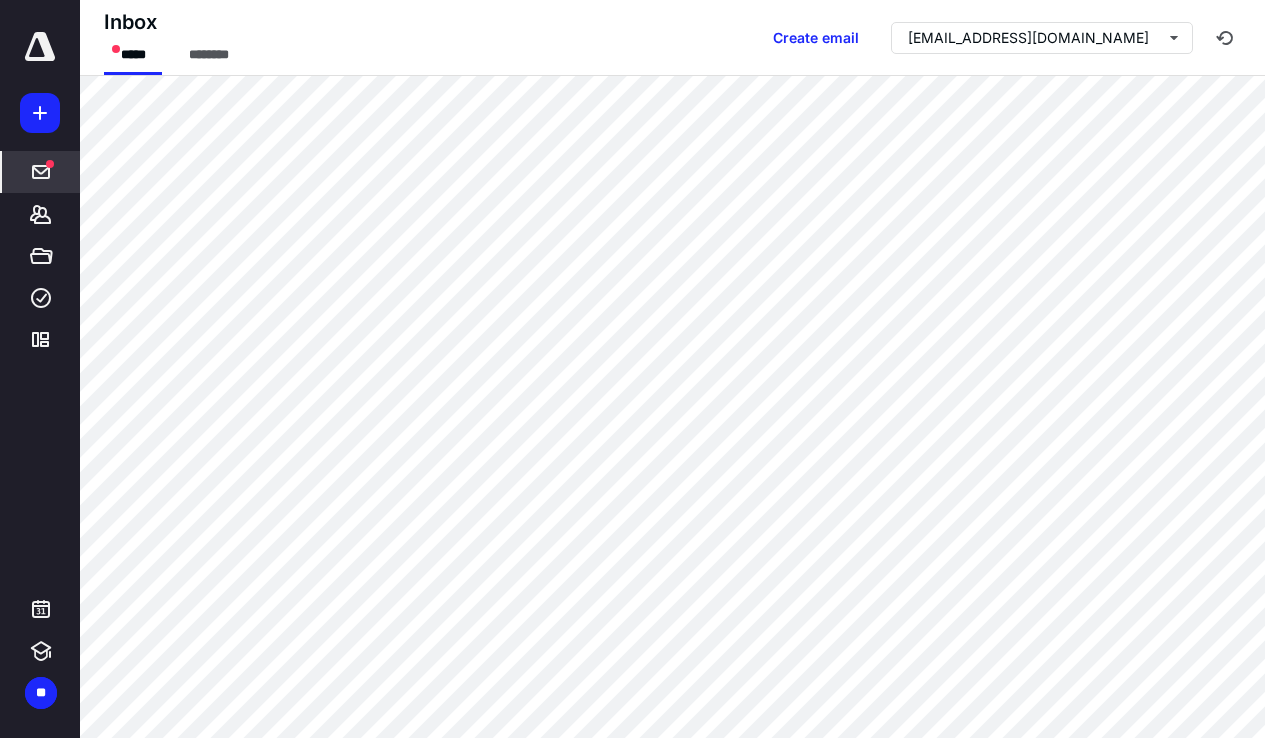 click at bounding box center [40, 47] 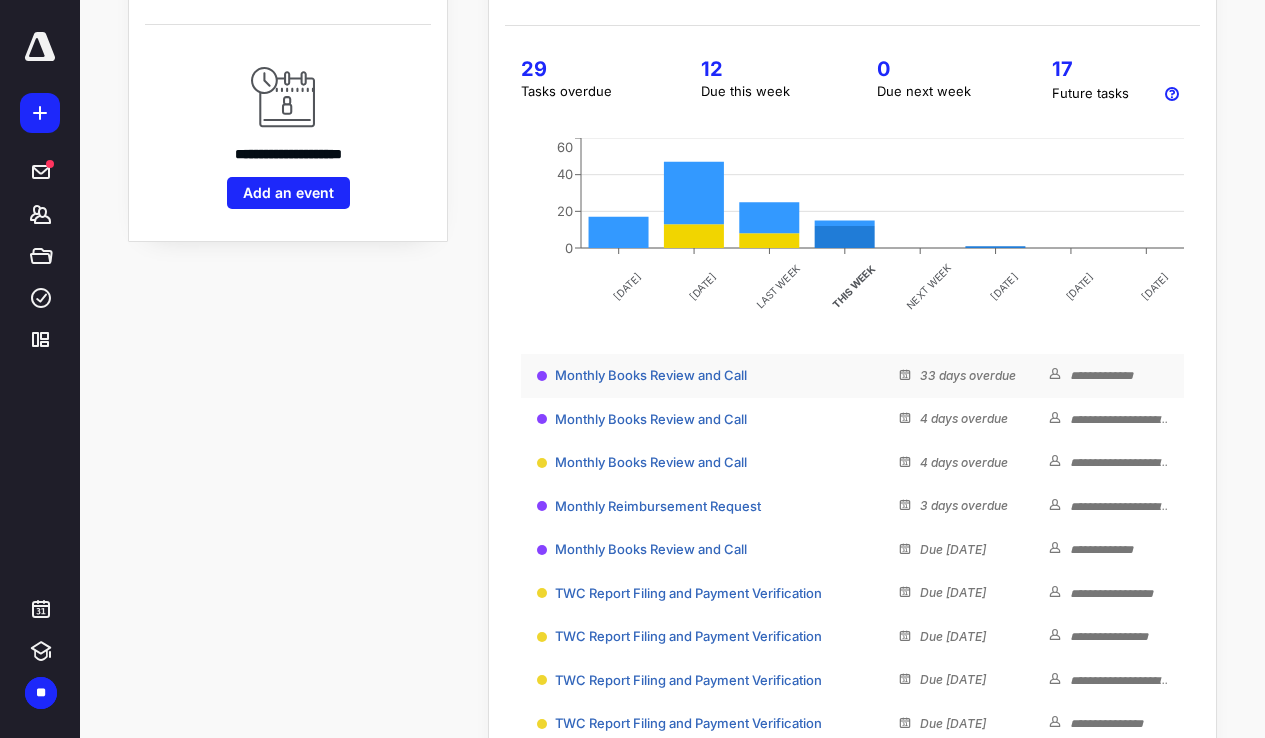 scroll, scrollTop: 169, scrollLeft: 0, axis: vertical 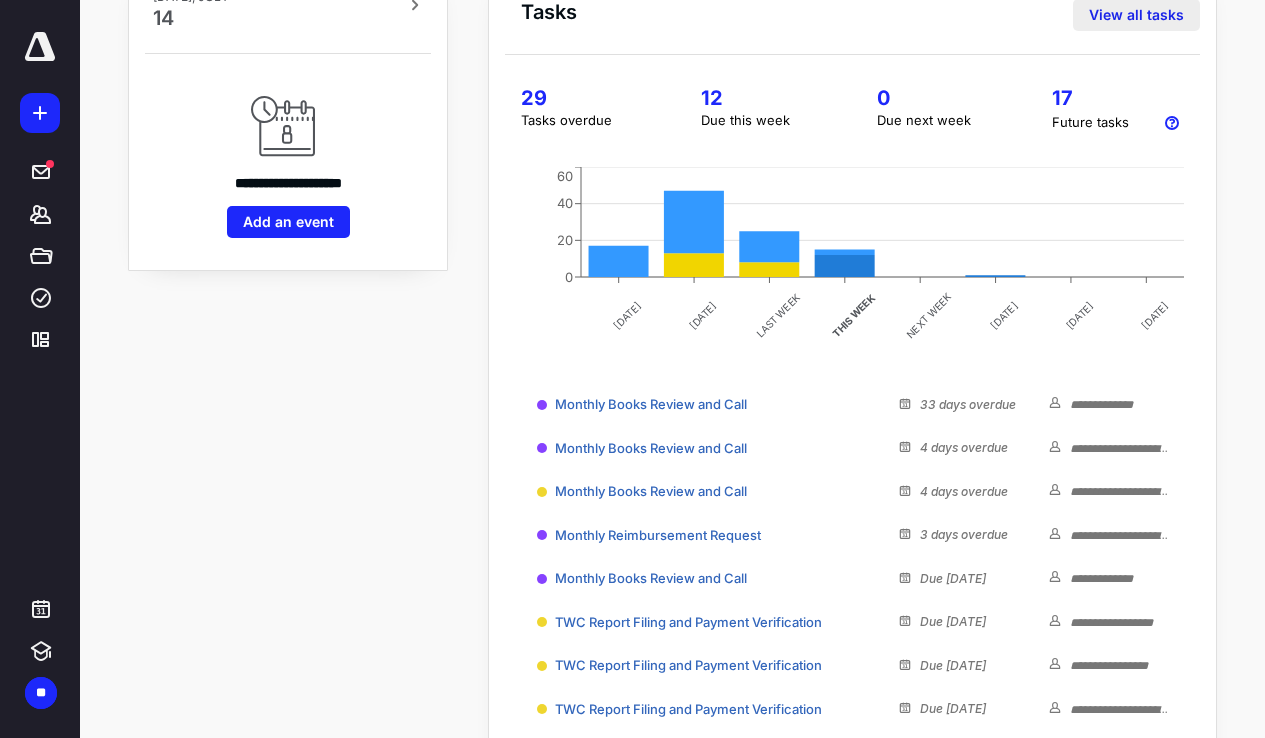 click on "View all tasks" at bounding box center (1136, 15) 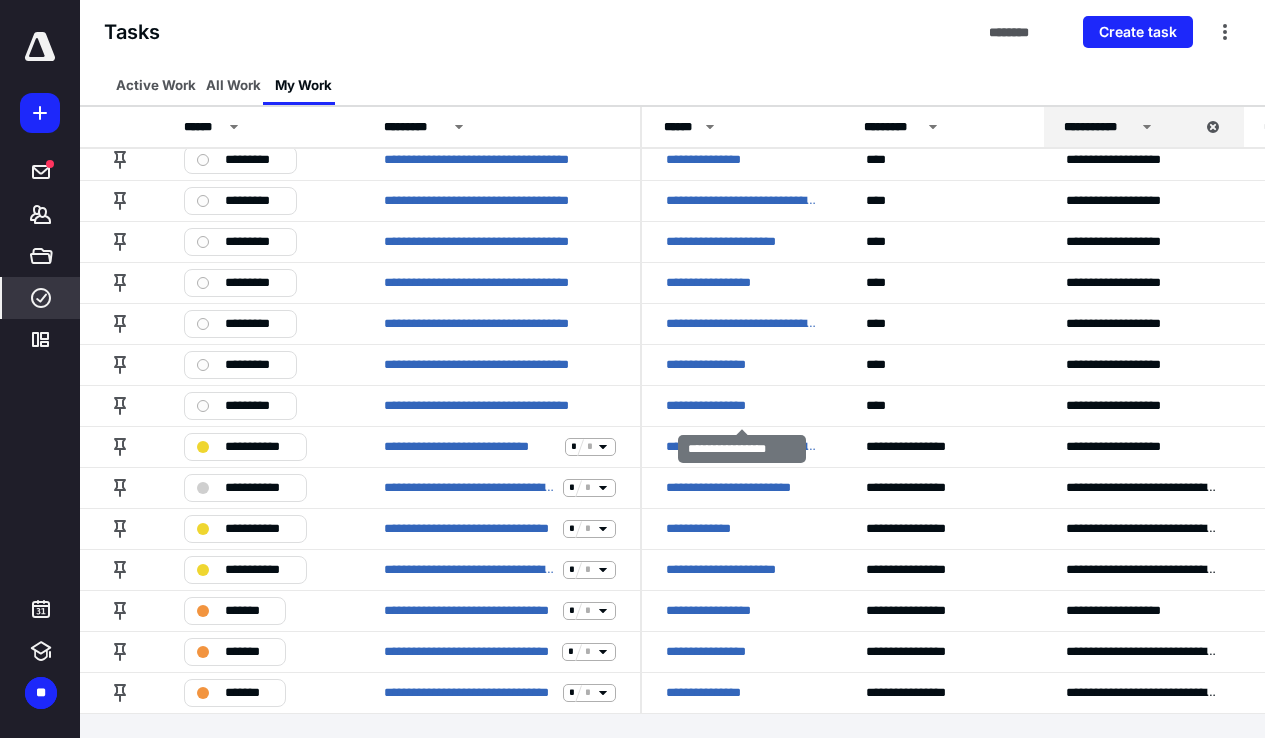 scroll, scrollTop: 993, scrollLeft: 0, axis: vertical 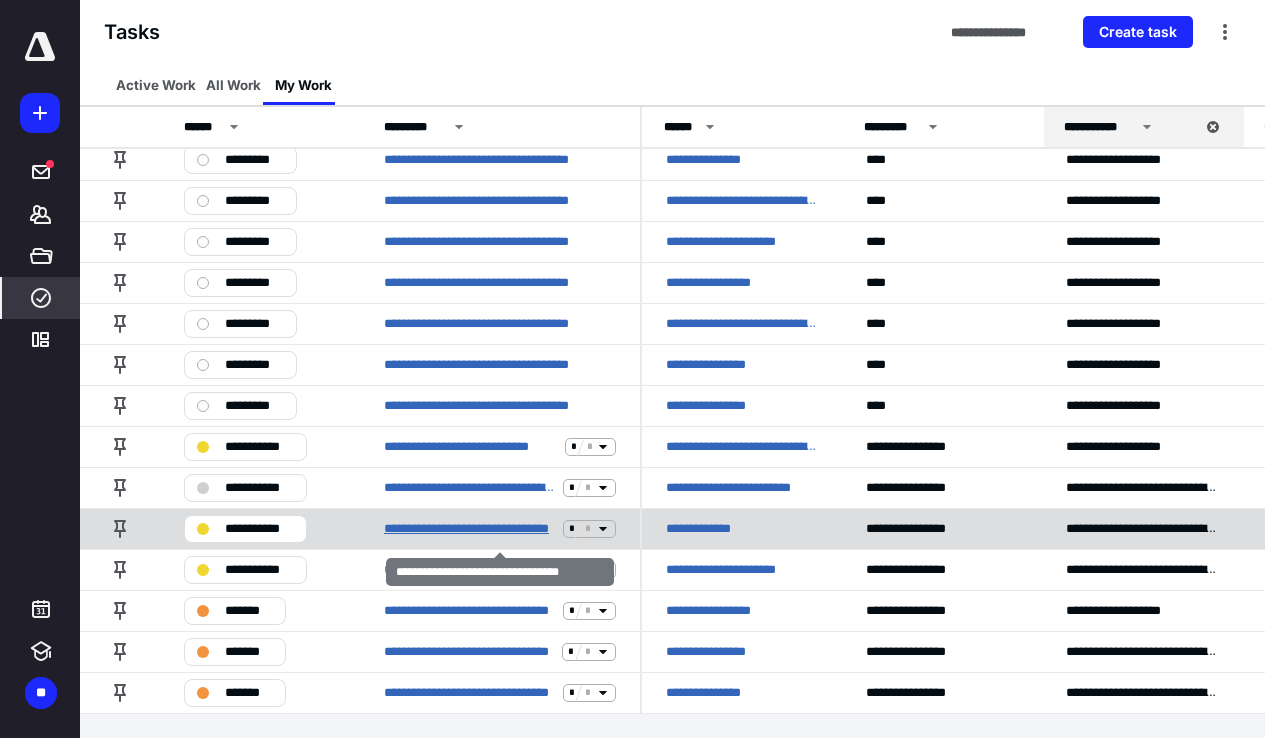 click on "**********" at bounding box center [469, 528] 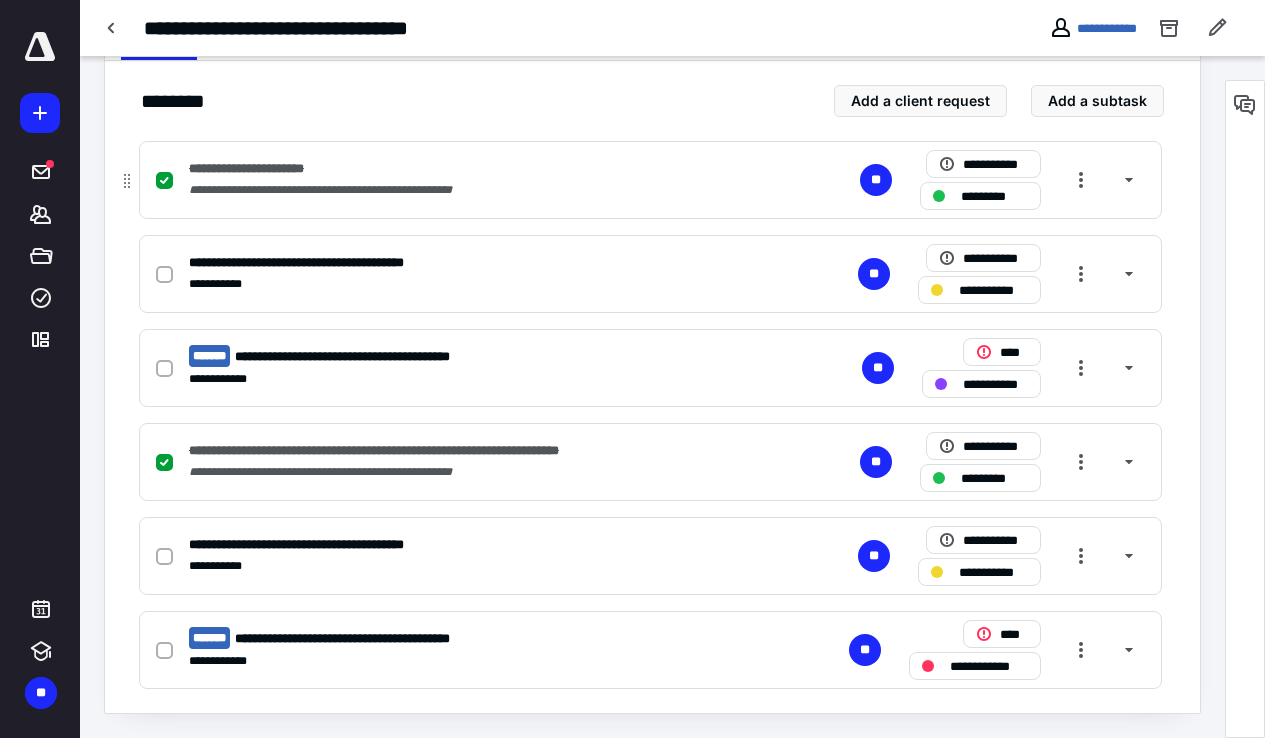 scroll, scrollTop: 437, scrollLeft: 0, axis: vertical 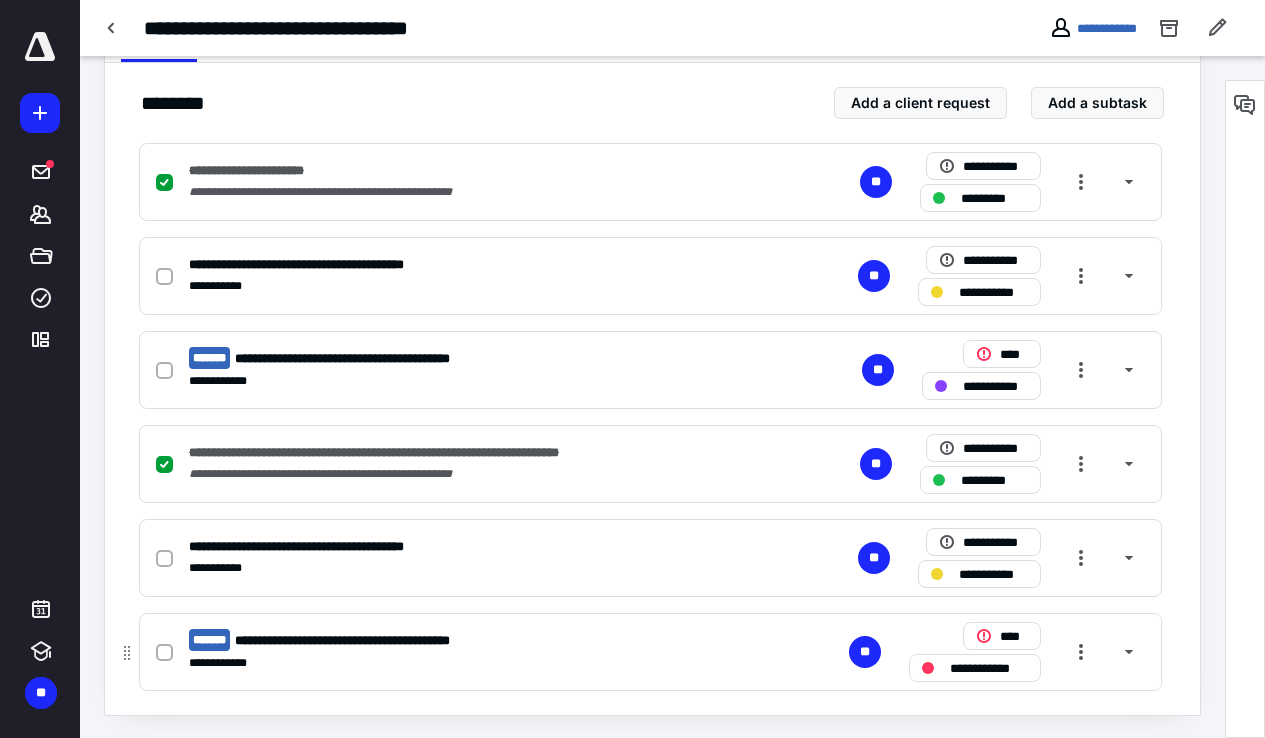 click on "**********" at bounding box center [388, 663] 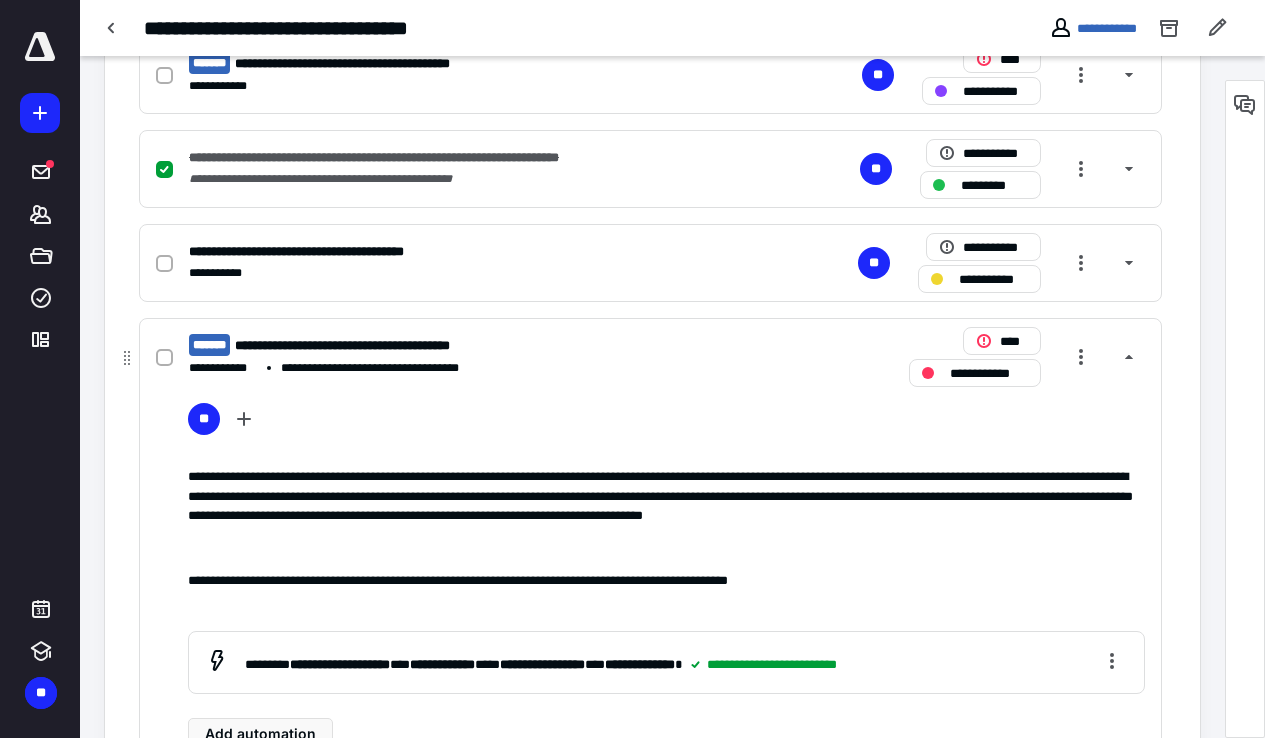 scroll, scrollTop: 728, scrollLeft: 0, axis: vertical 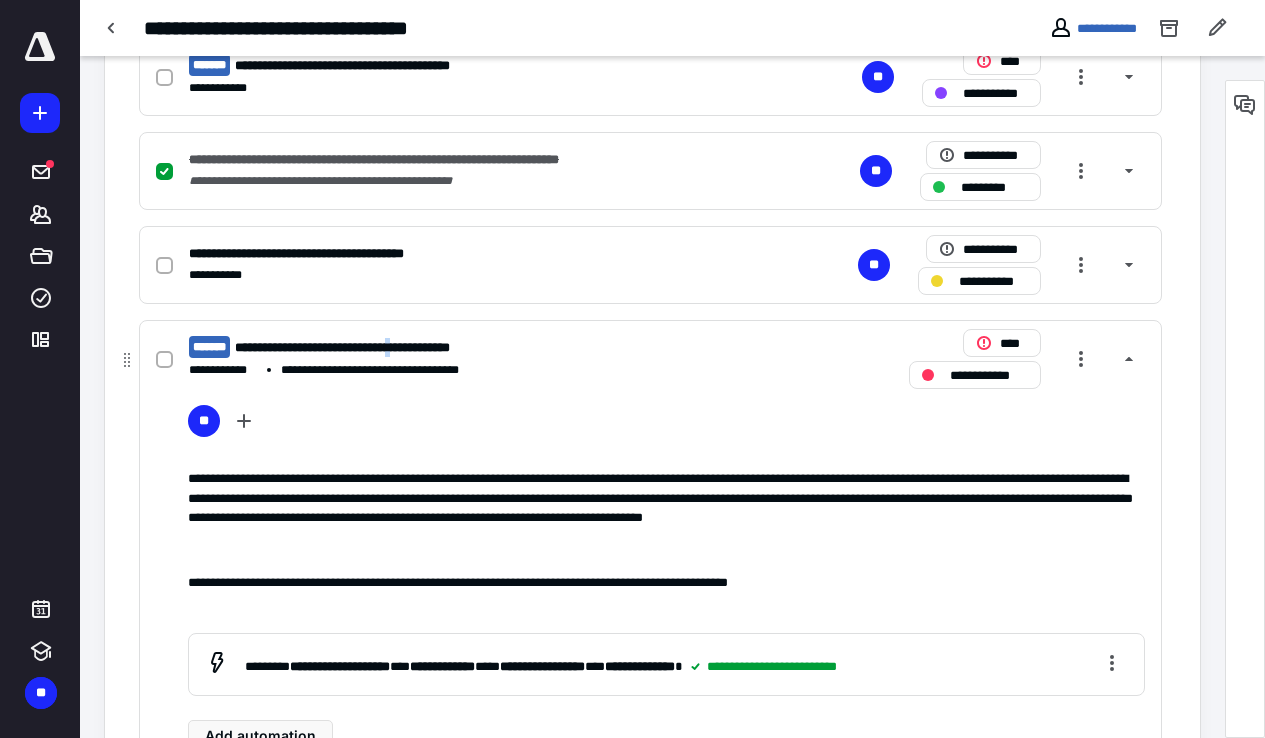 click on "**********" at bounding box center (383, 347) 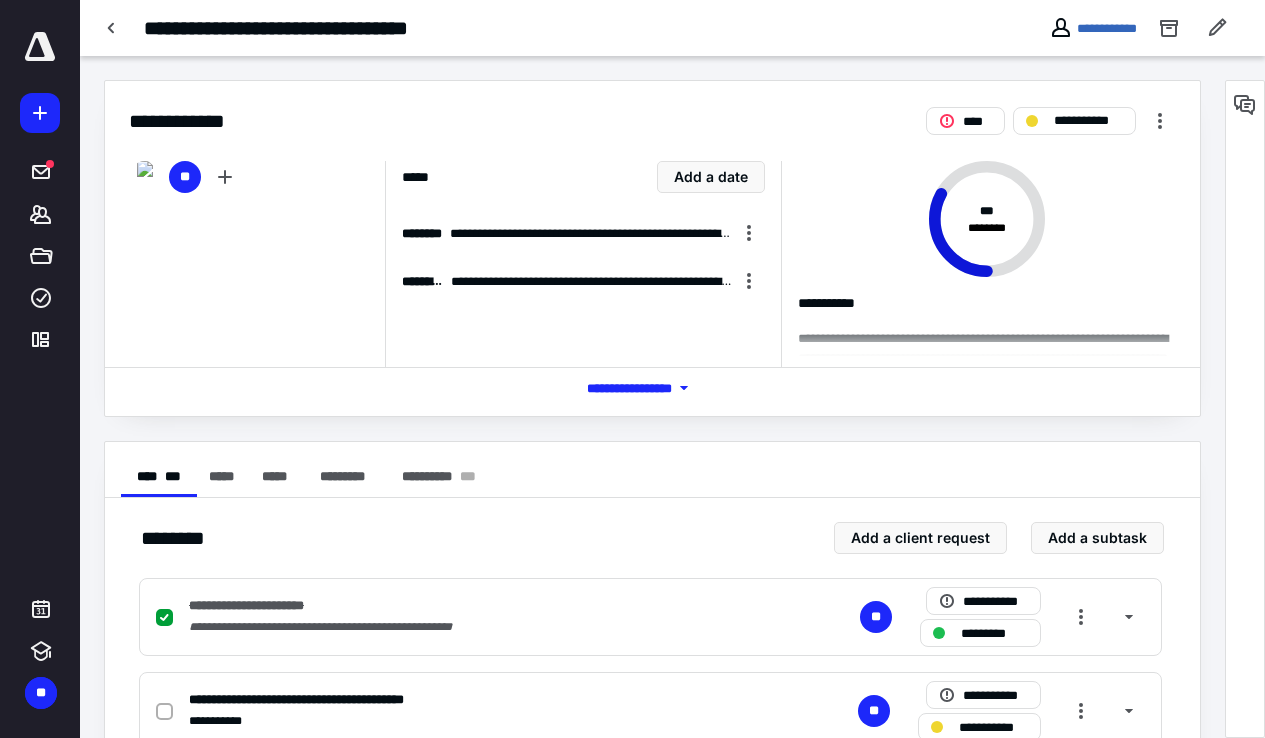 scroll, scrollTop: 0, scrollLeft: 0, axis: both 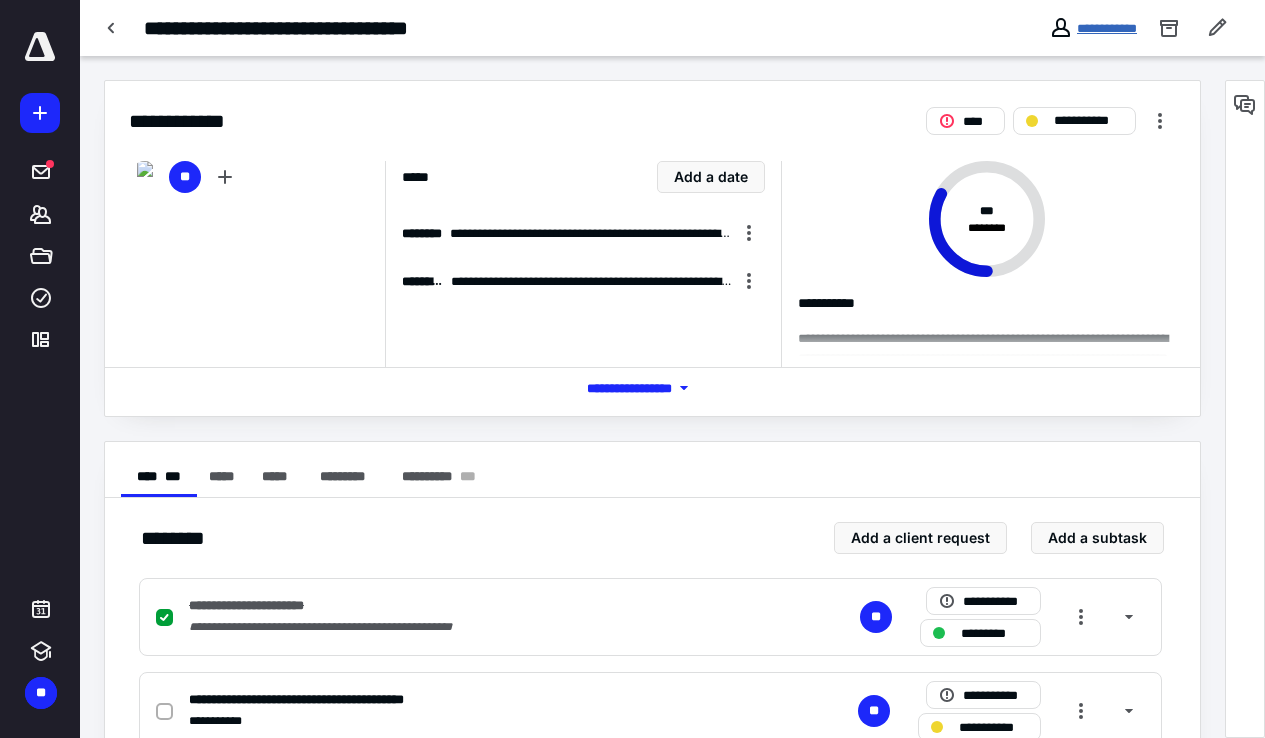 click on "**********" at bounding box center (1107, 28) 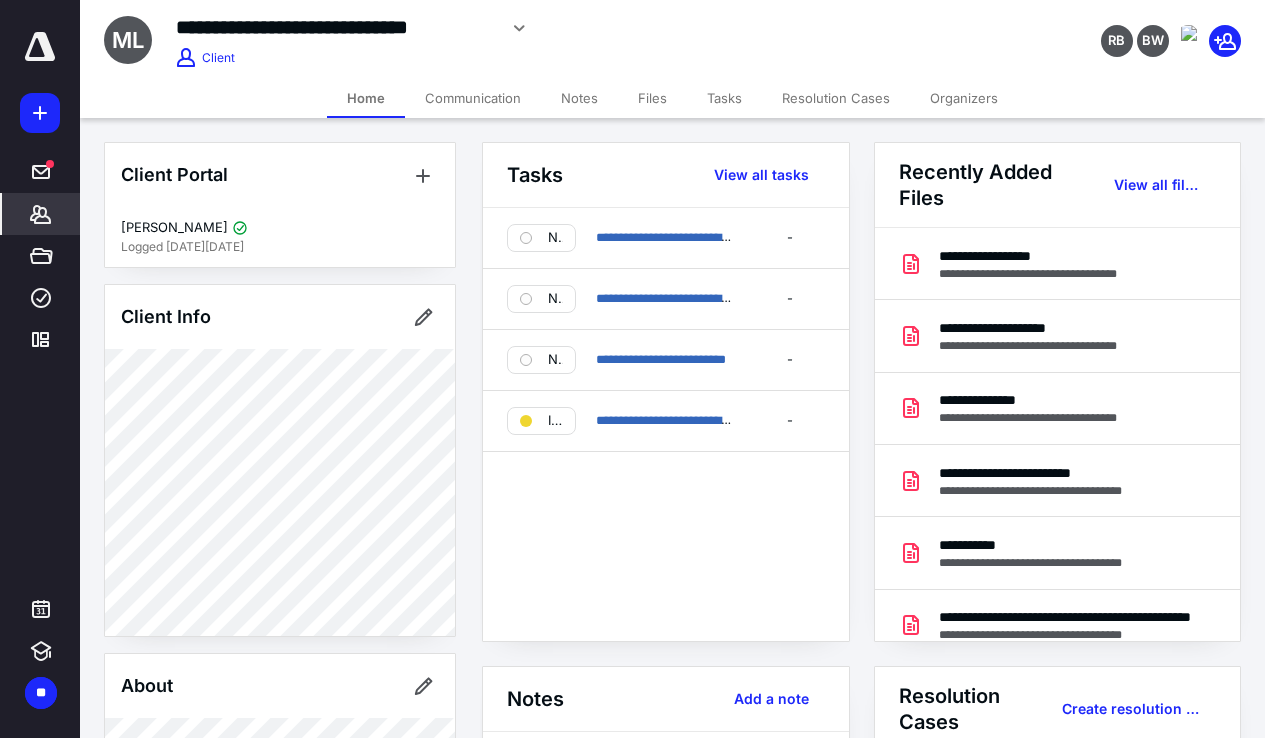 click on "Files" at bounding box center [652, 98] 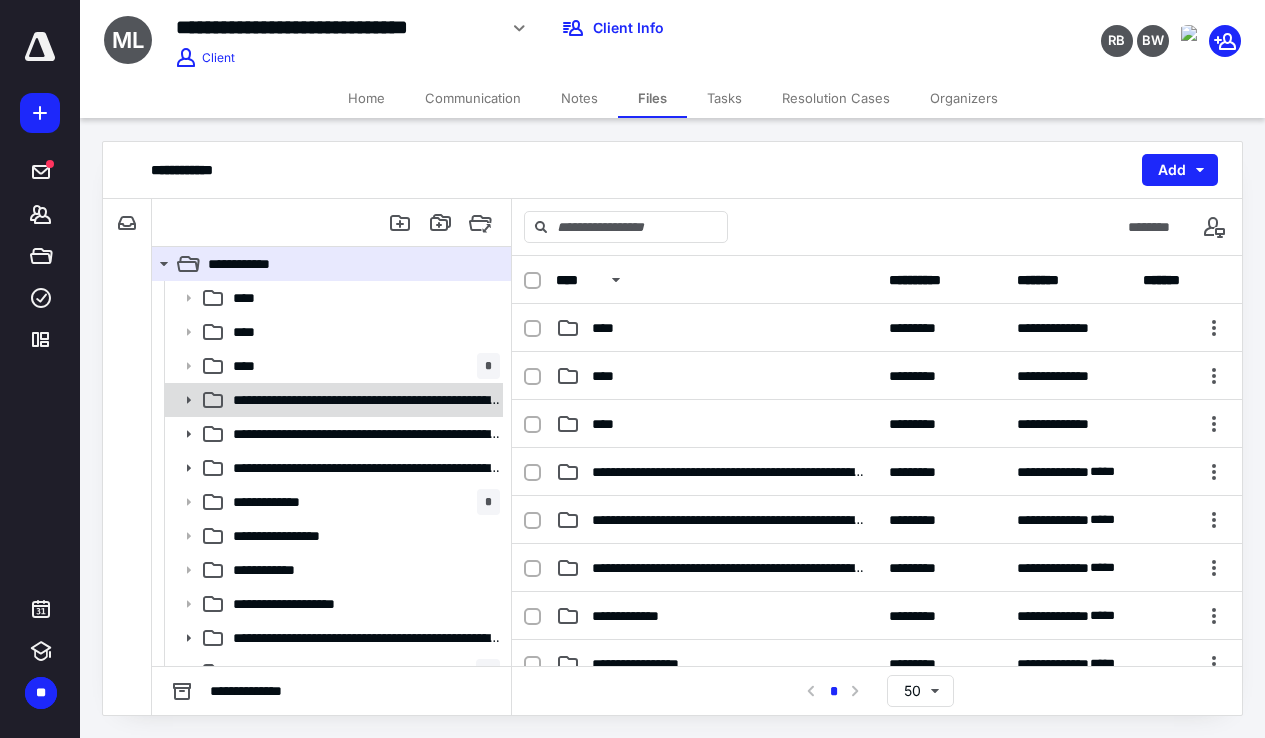 scroll, scrollTop: 31, scrollLeft: 0, axis: vertical 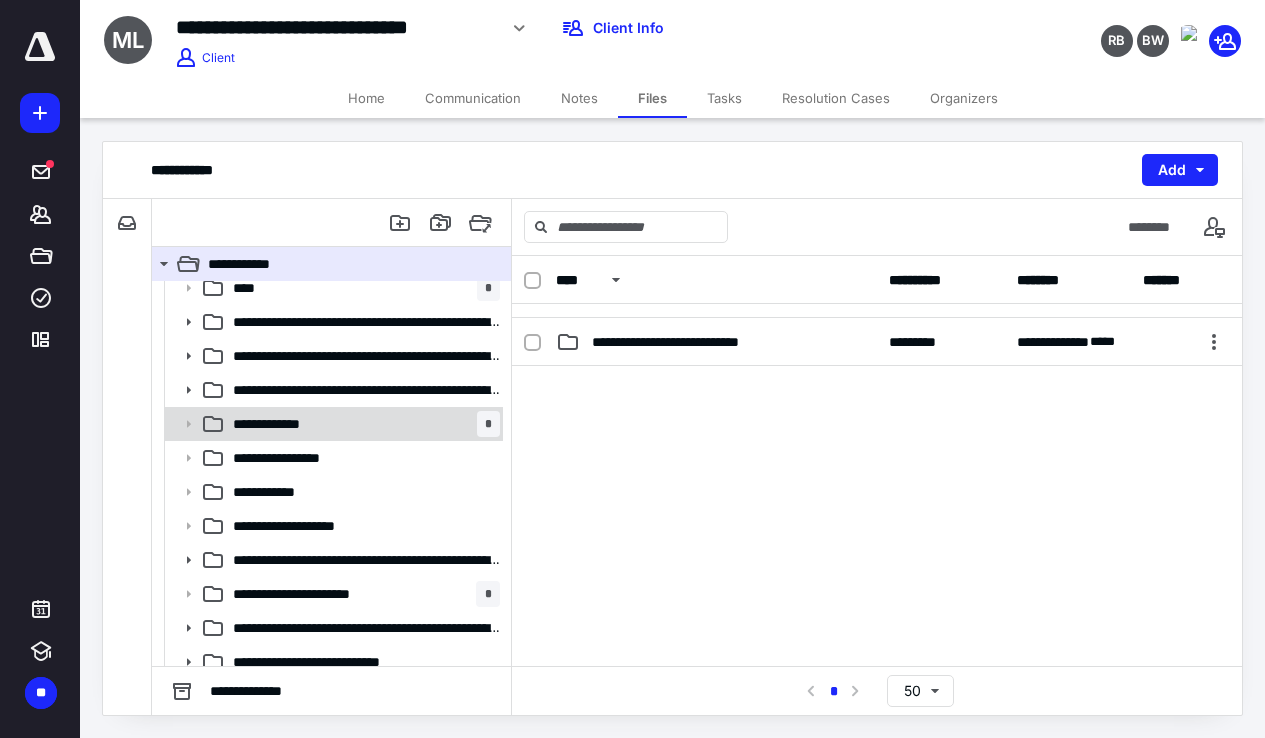 click on "**********" at bounding box center [362, 424] 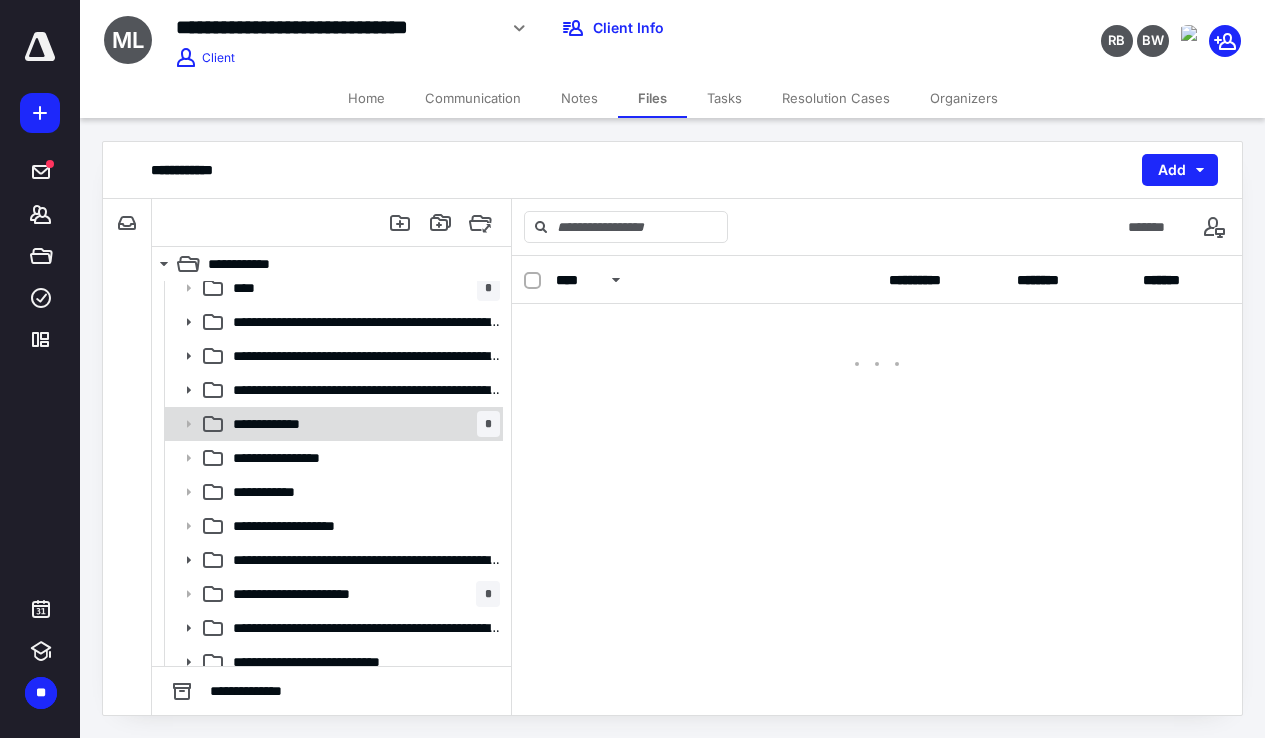 scroll, scrollTop: 0, scrollLeft: 0, axis: both 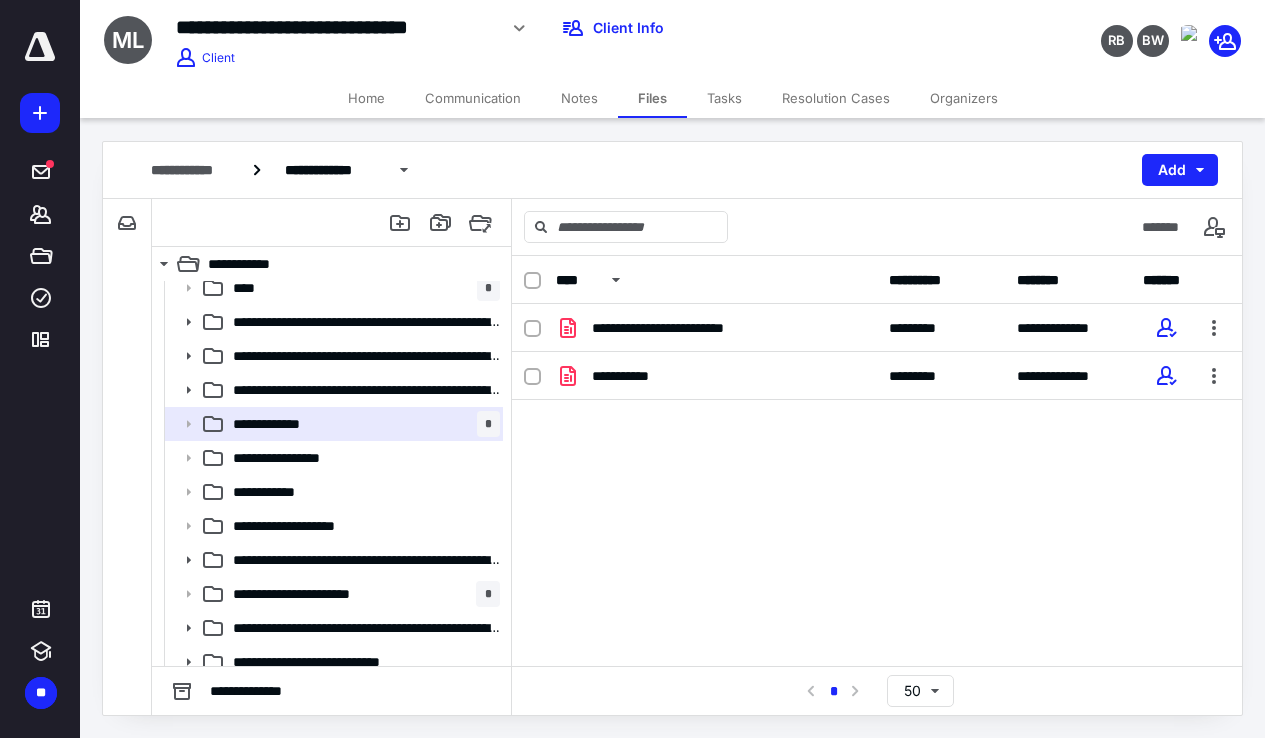 click on "Tasks" at bounding box center [724, 98] 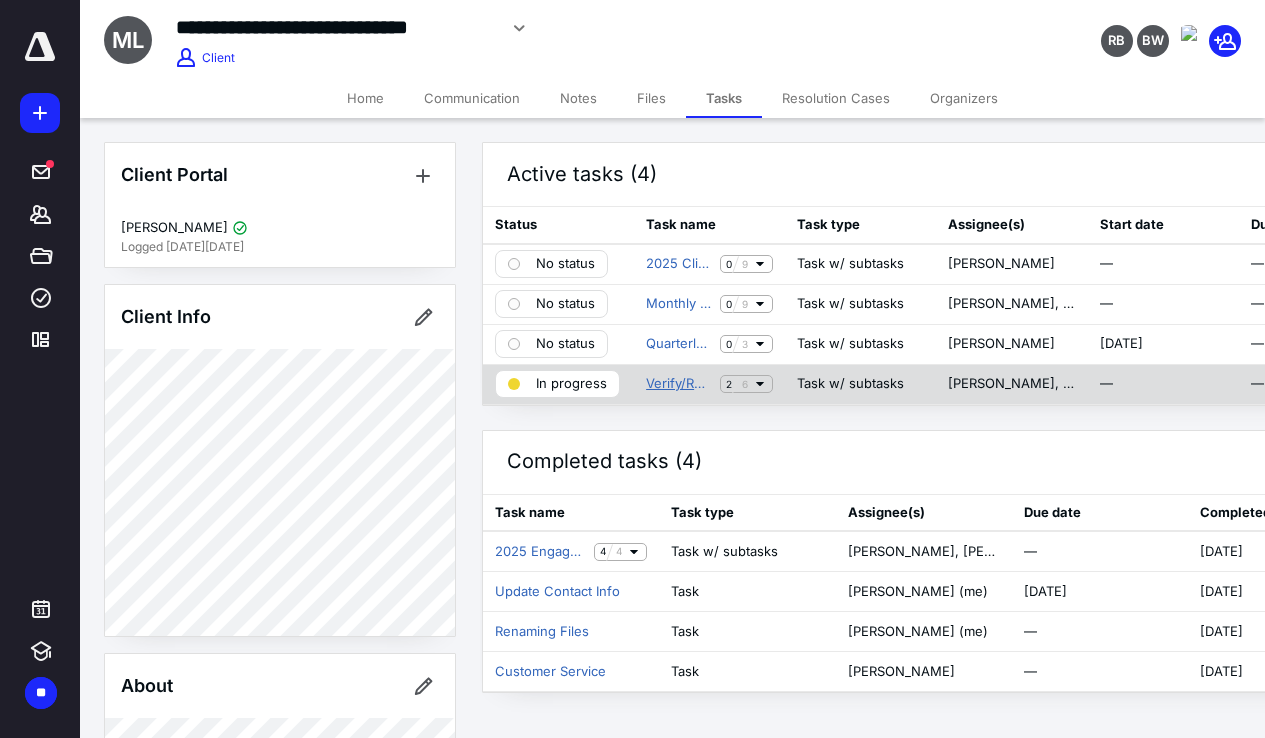 click on "Verify/Request Business Documents" at bounding box center (679, 384) 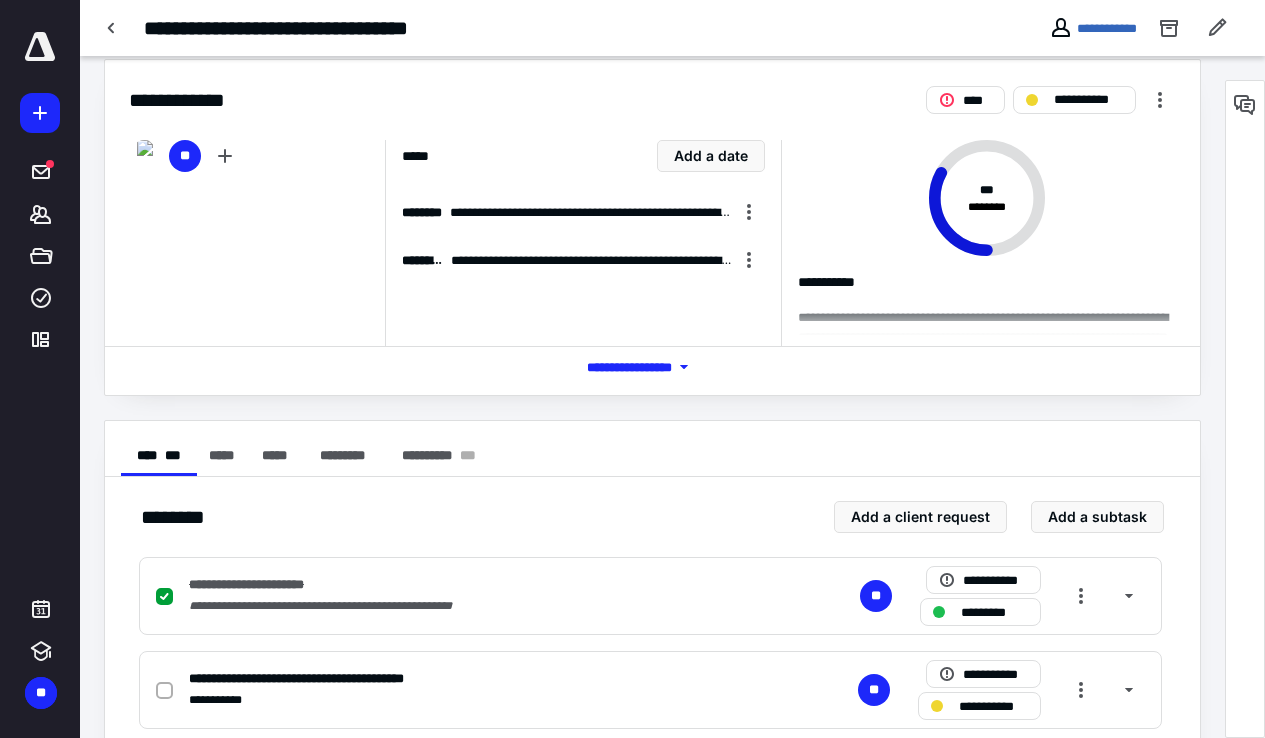 scroll, scrollTop: 16, scrollLeft: 0, axis: vertical 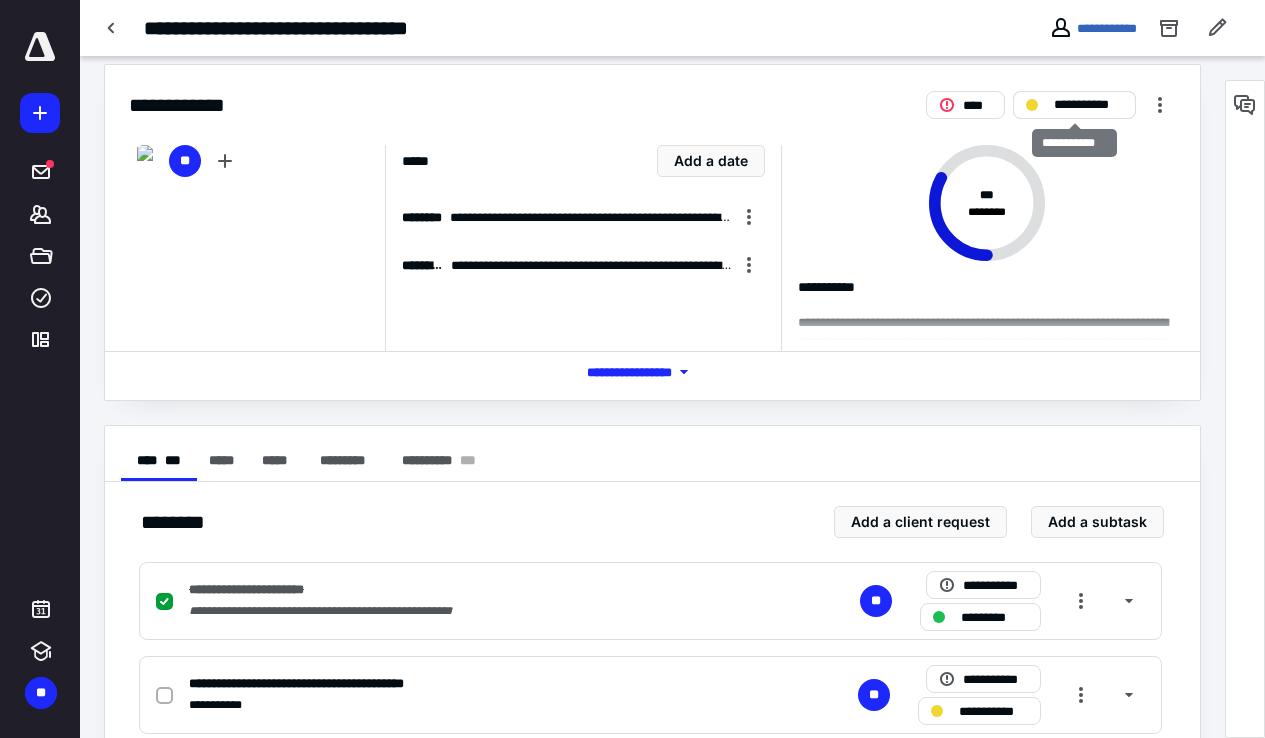 click on "**********" at bounding box center [1088, 105] 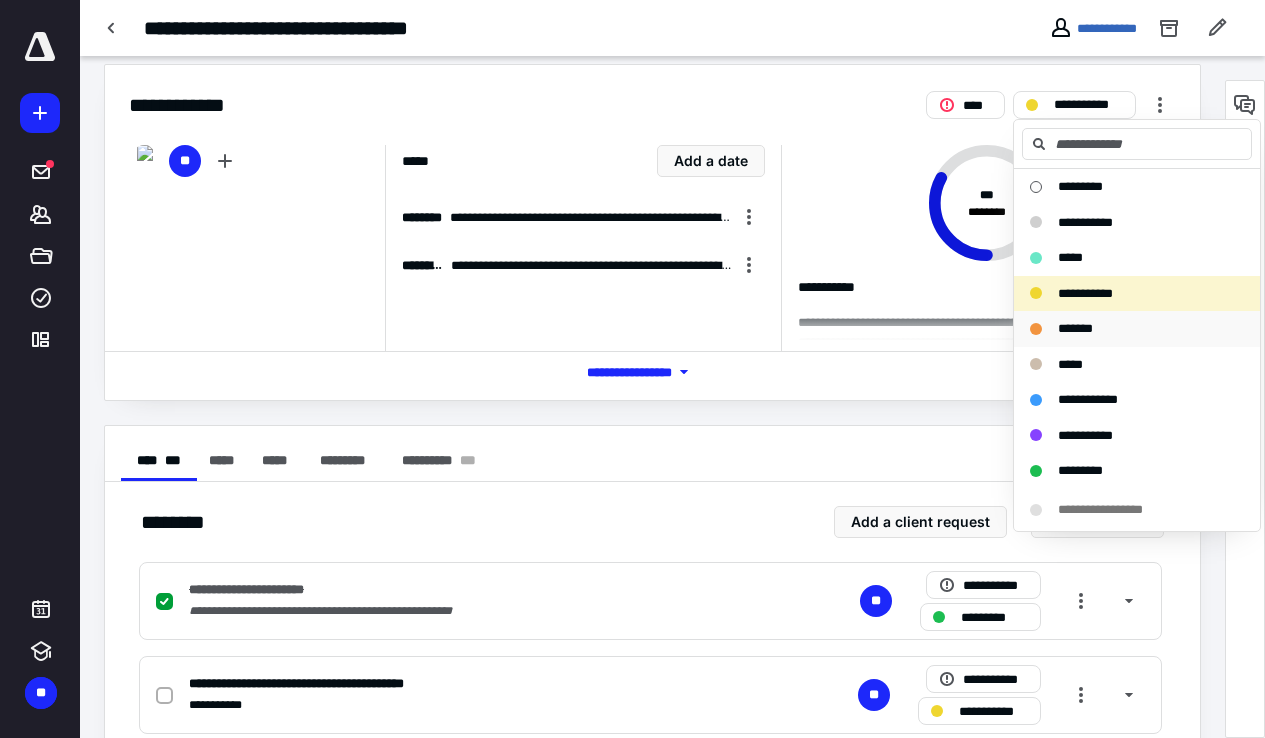click on "*******" at bounding box center (1075, 329) 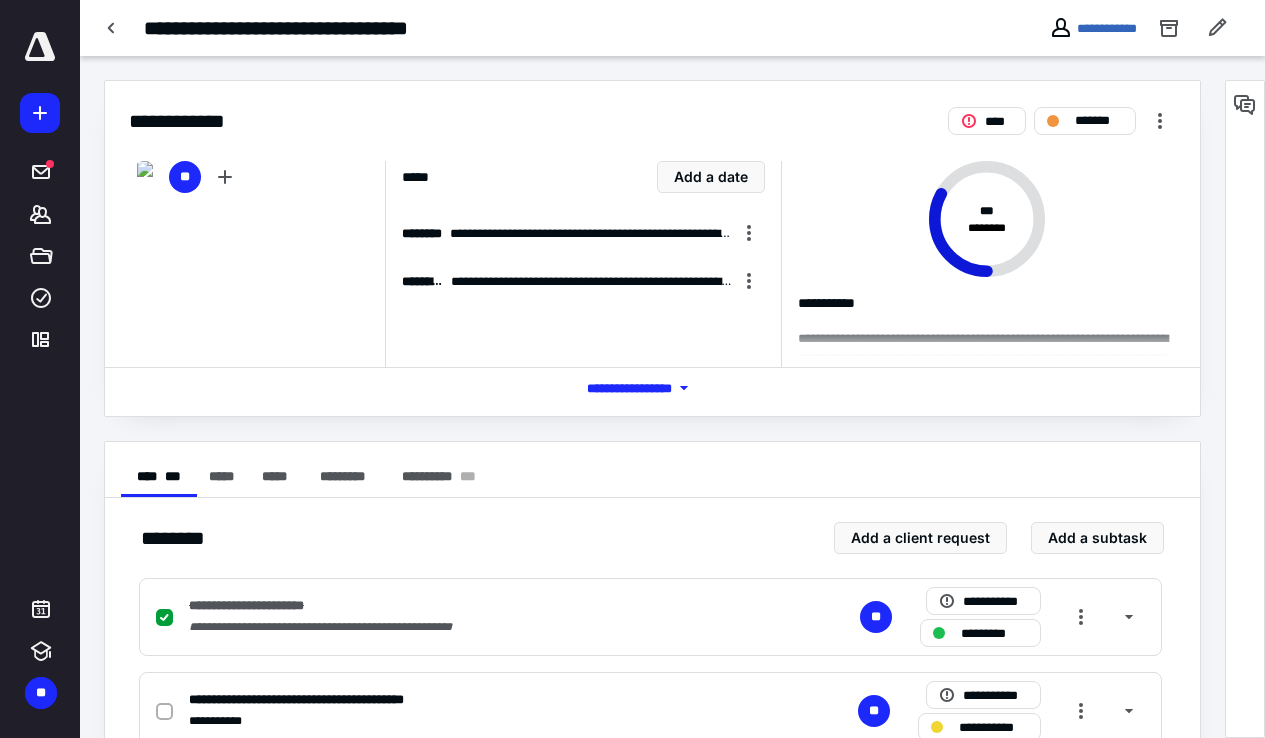 scroll, scrollTop: 0, scrollLeft: 0, axis: both 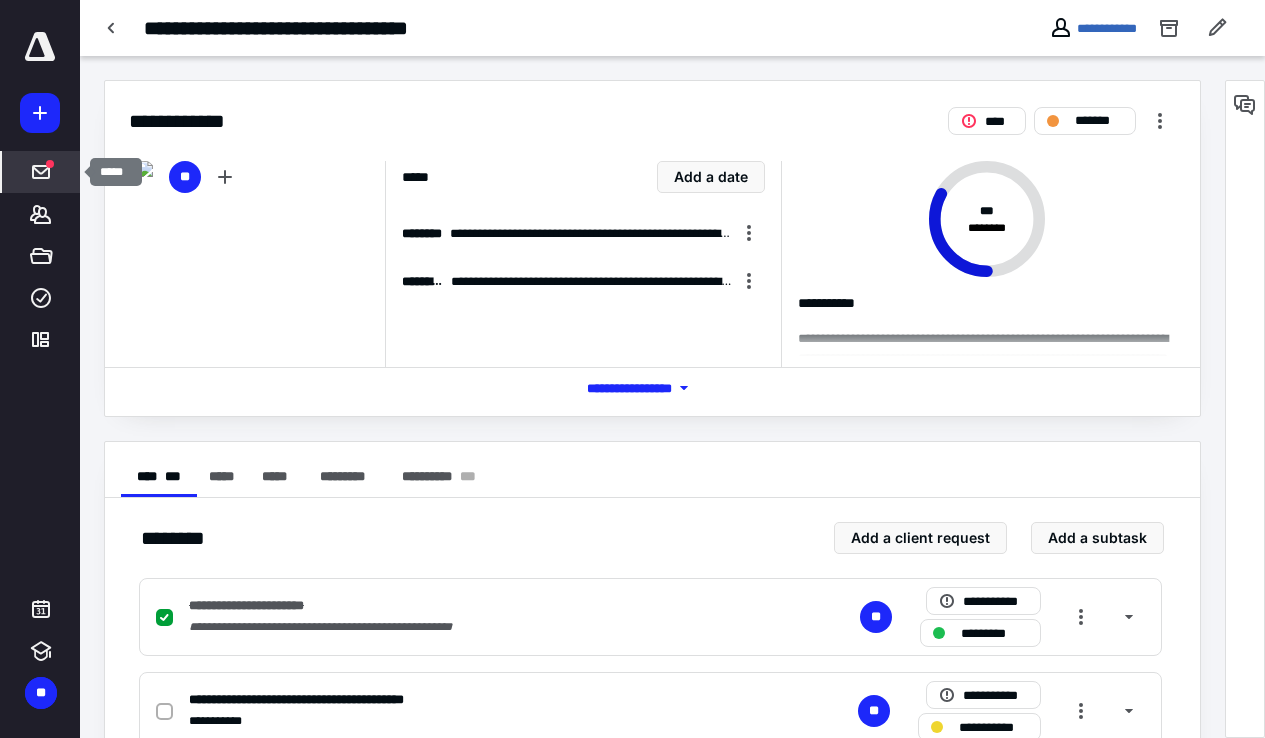 click 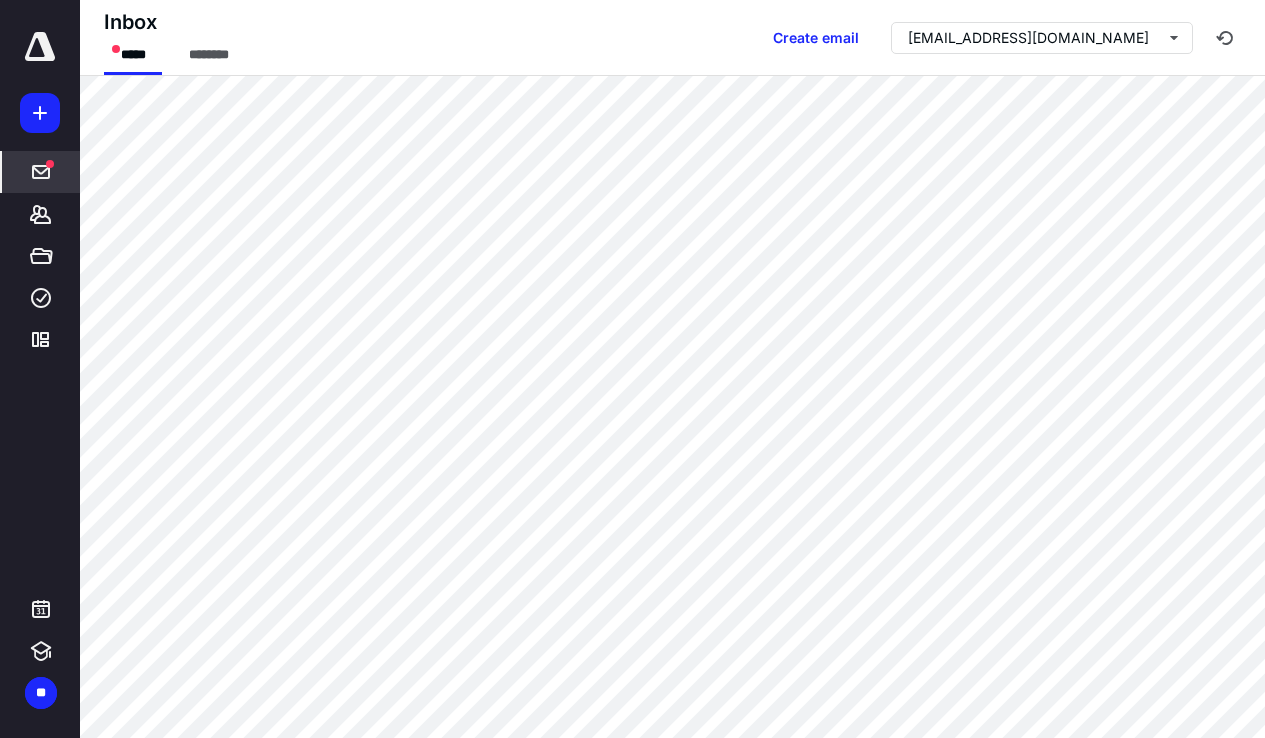 click at bounding box center [40, 47] 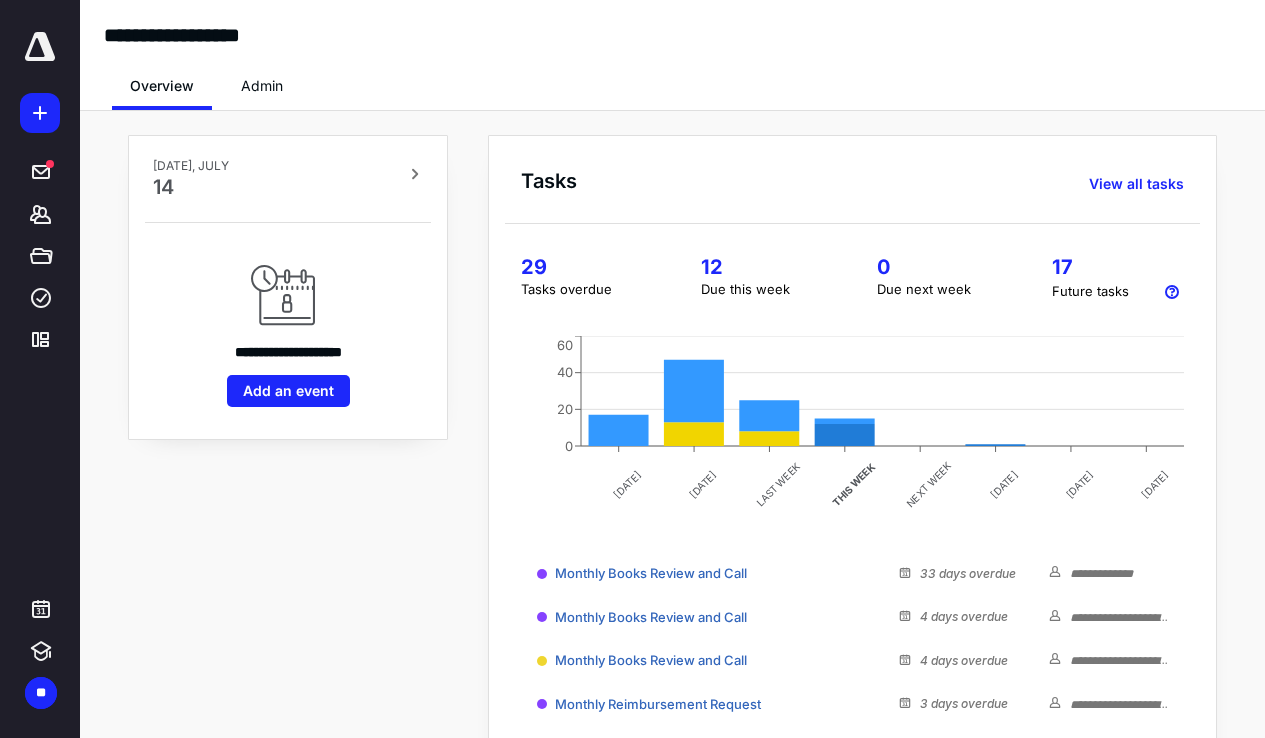 scroll, scrollTop: 0, scrollLeft: 0, axis: both 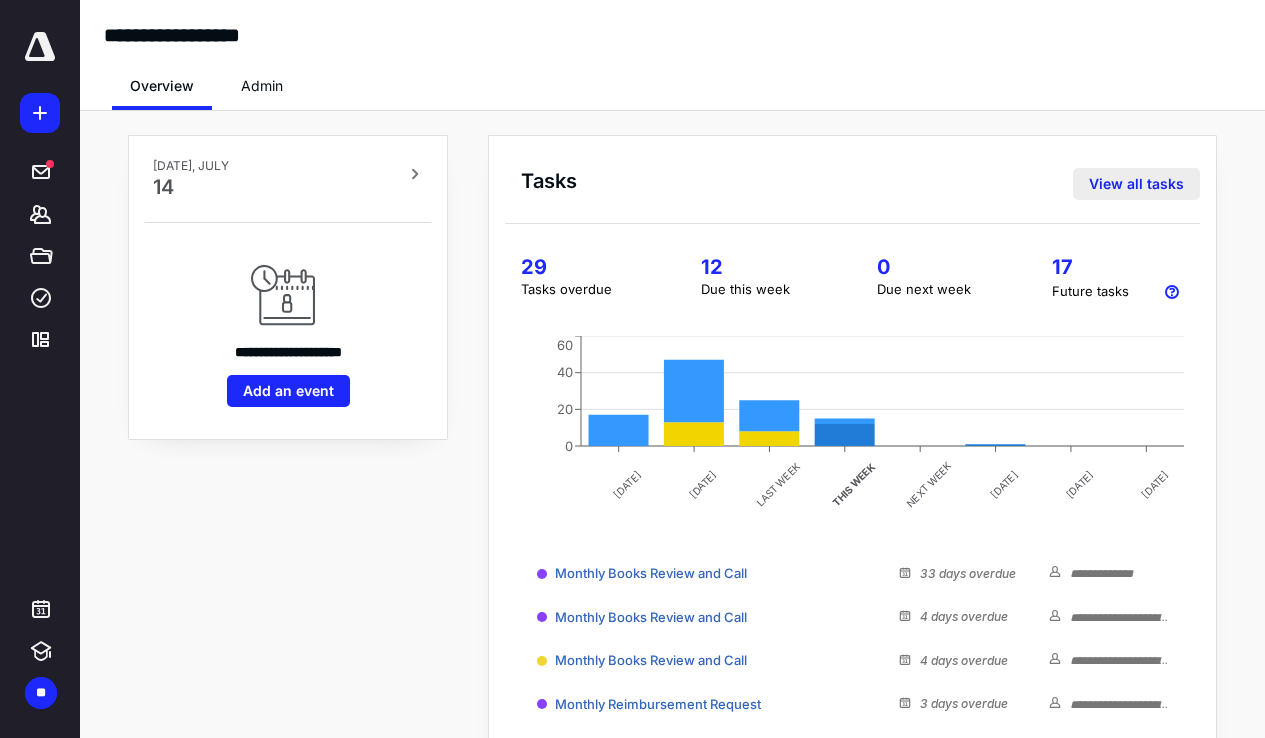 click on "View all tasks" at bounding box center (1136, 184) 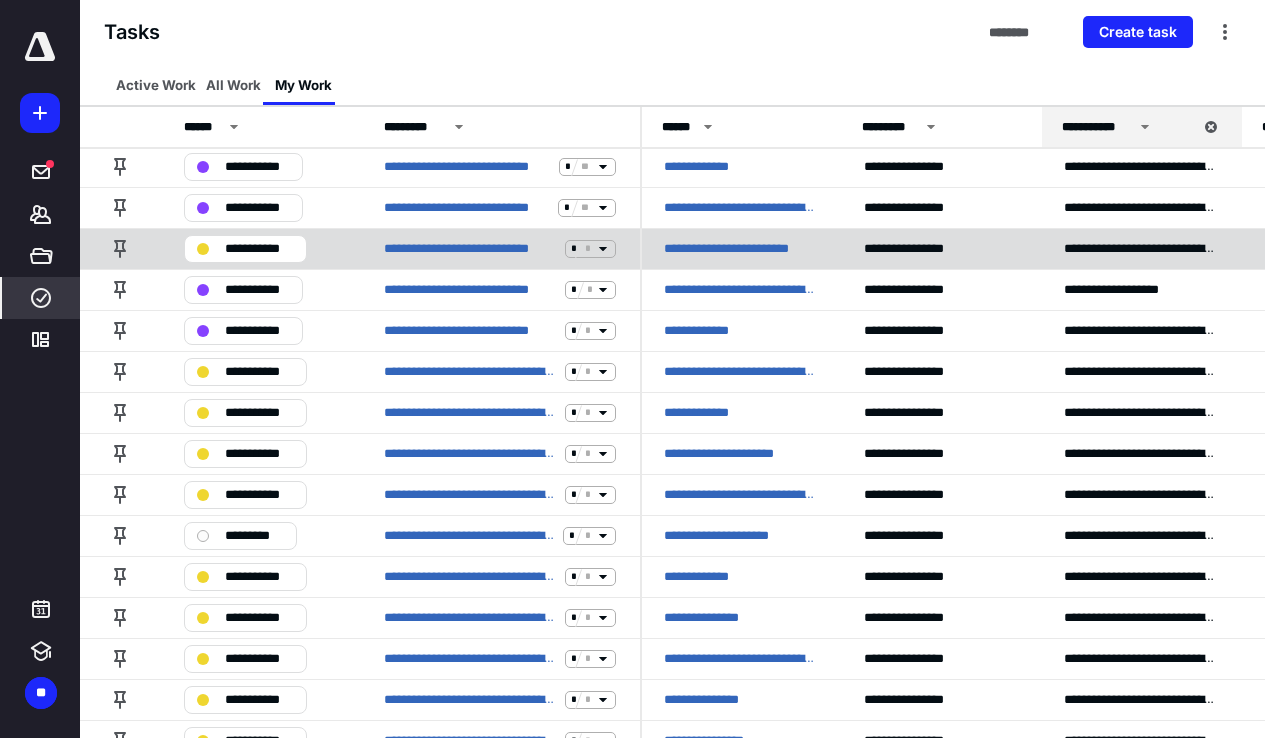 scroll, scrollTop: 0, scrollLeft: 2, axis: horizontal 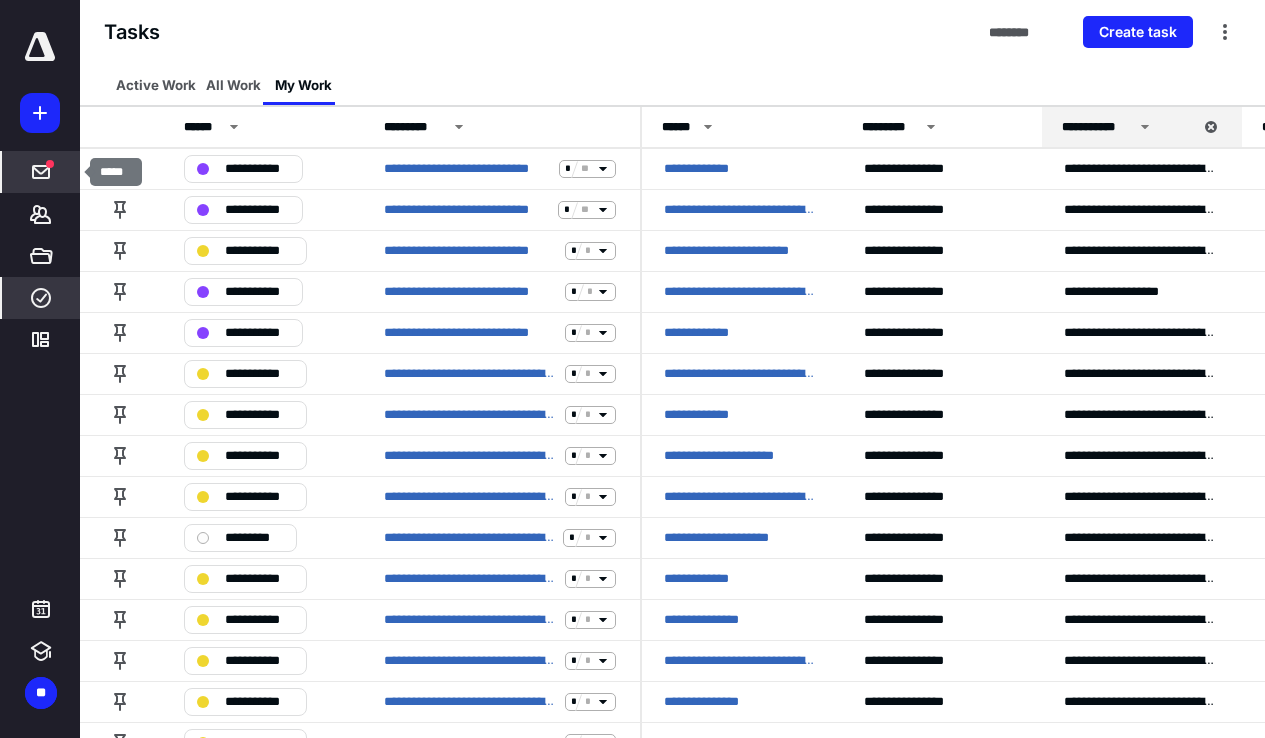 click 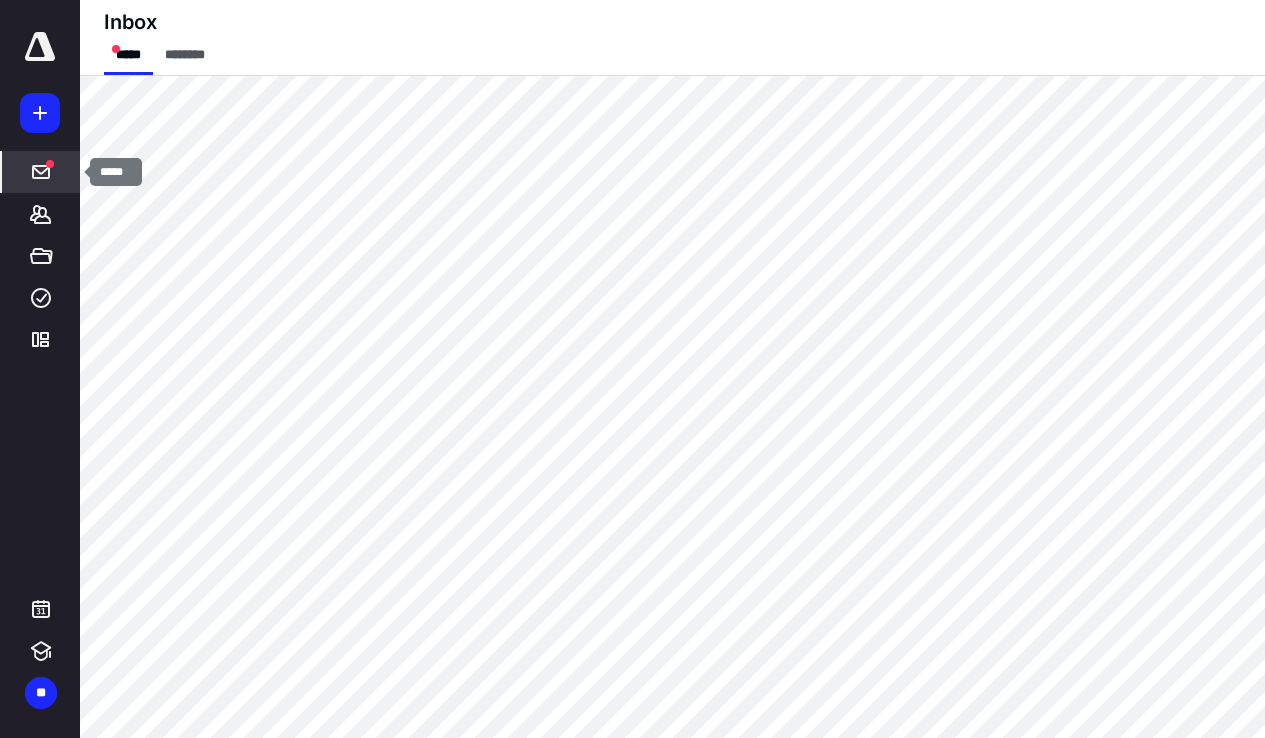 scroll, scrollTop: 0, scrollLeft: 0, axis: both 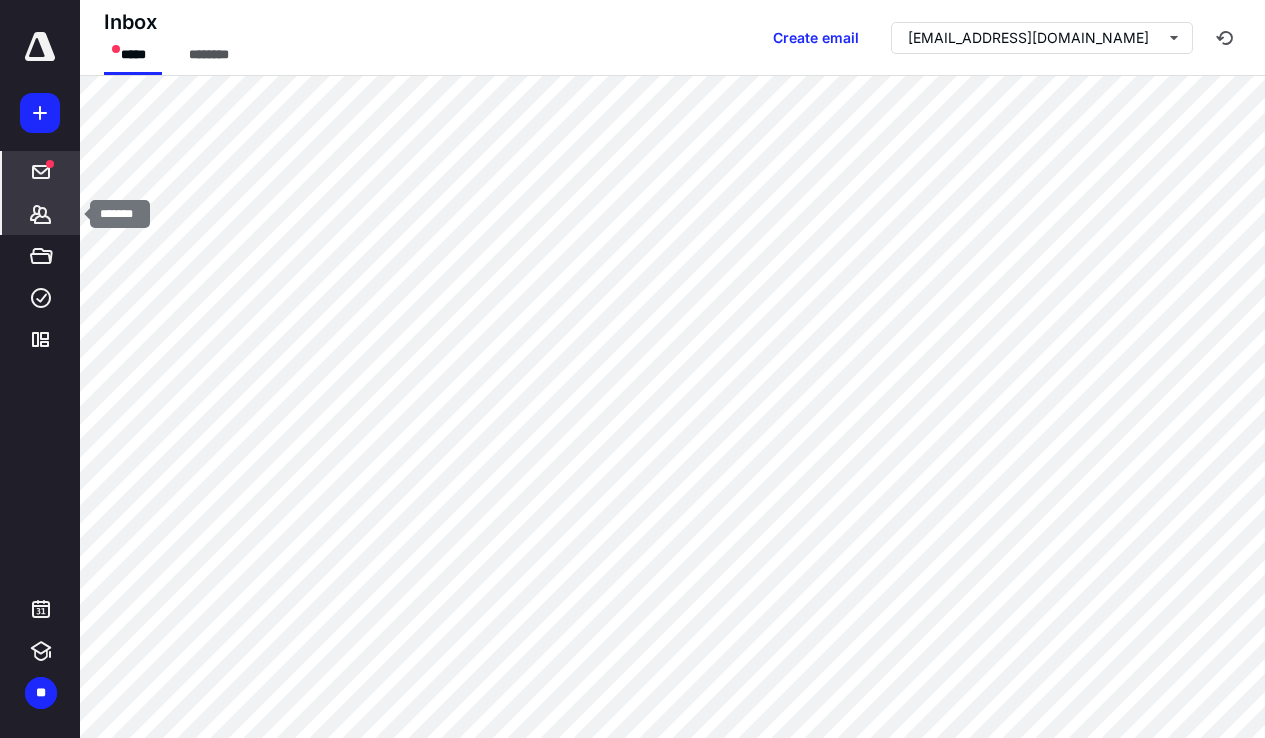 click on "*******" at bounding box center [41, 214] 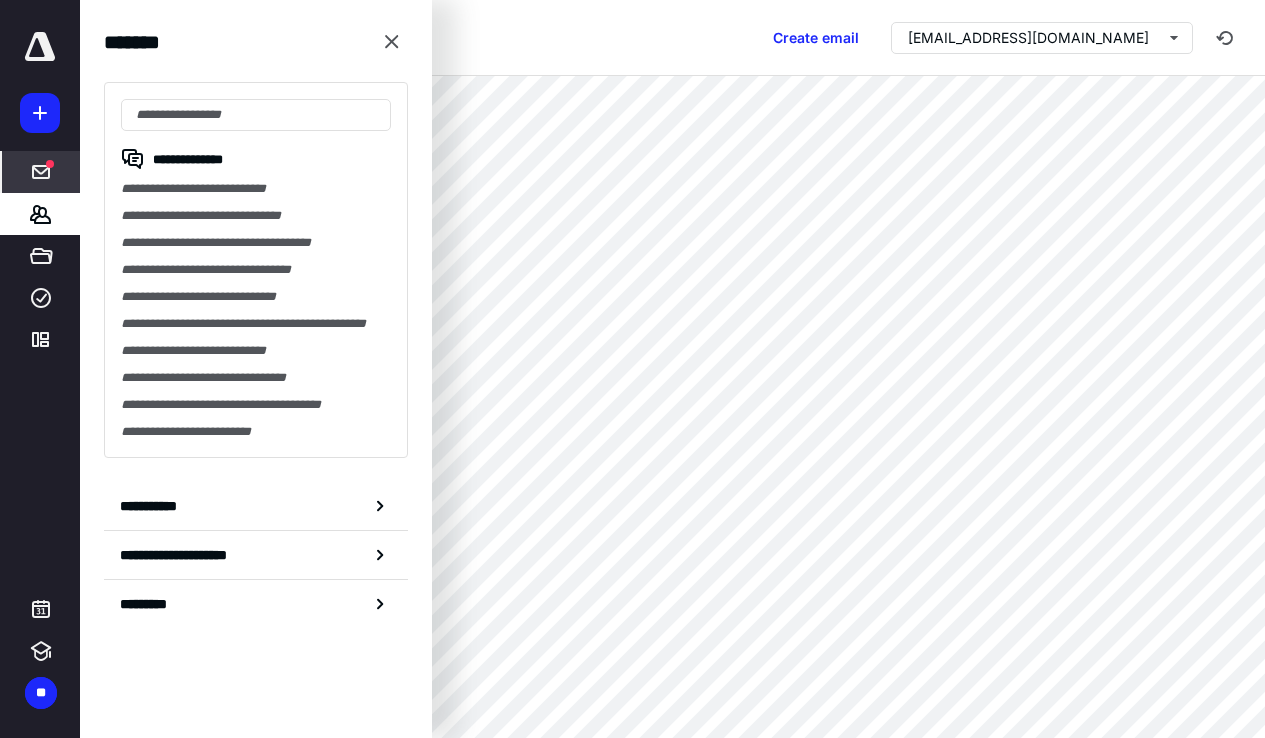 click at bounding box center (40, 47) 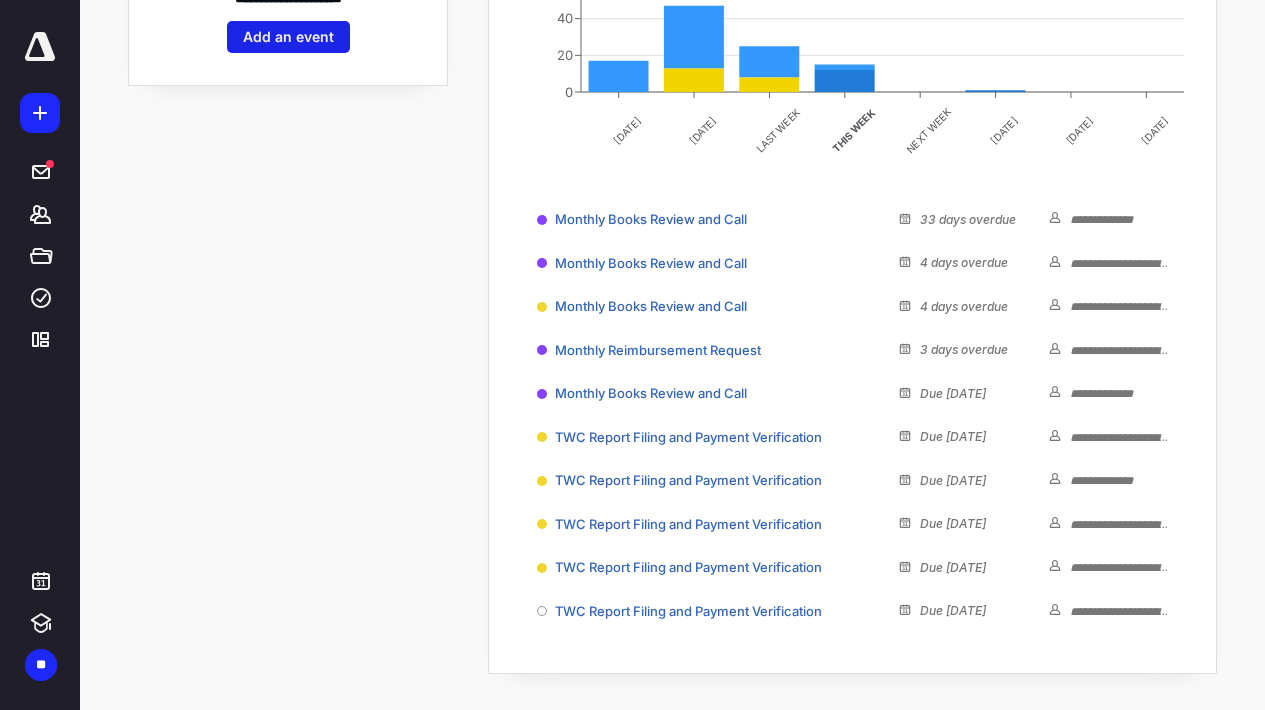 scroll, scrollTop: 353, scrollLeft: 0, axis: vertical 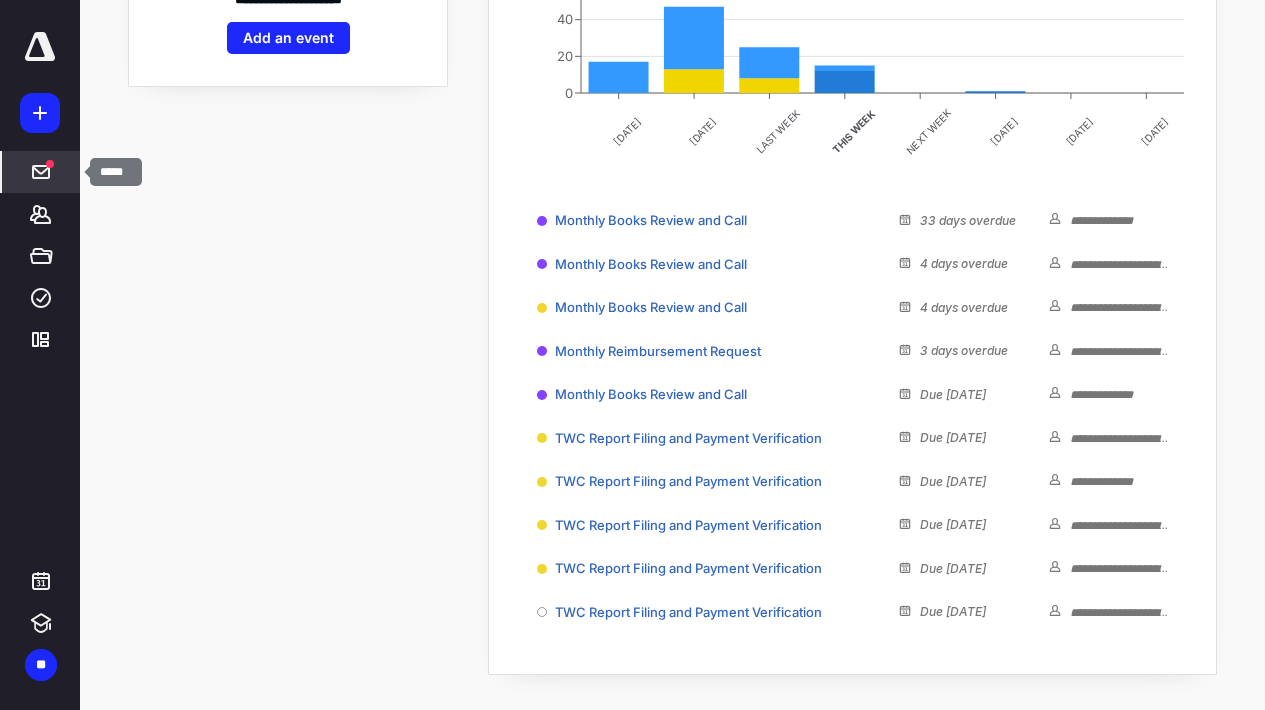 click 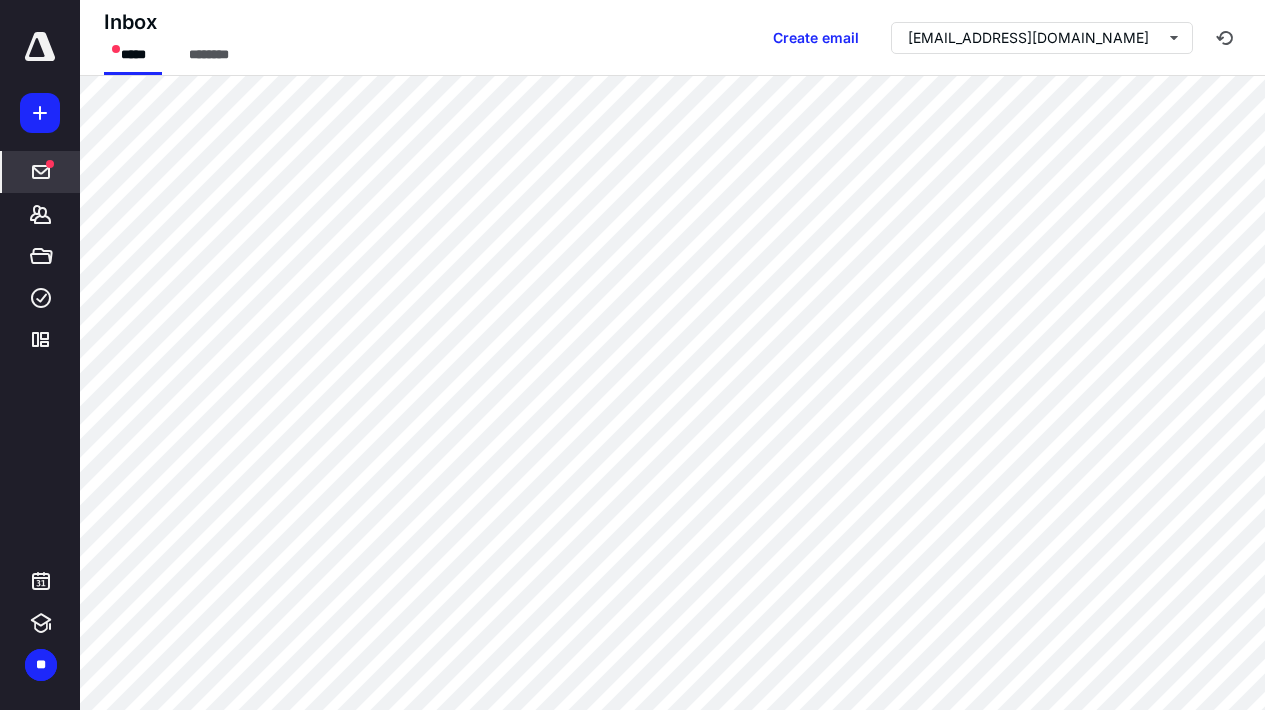 click at bounding box center (40, 47) 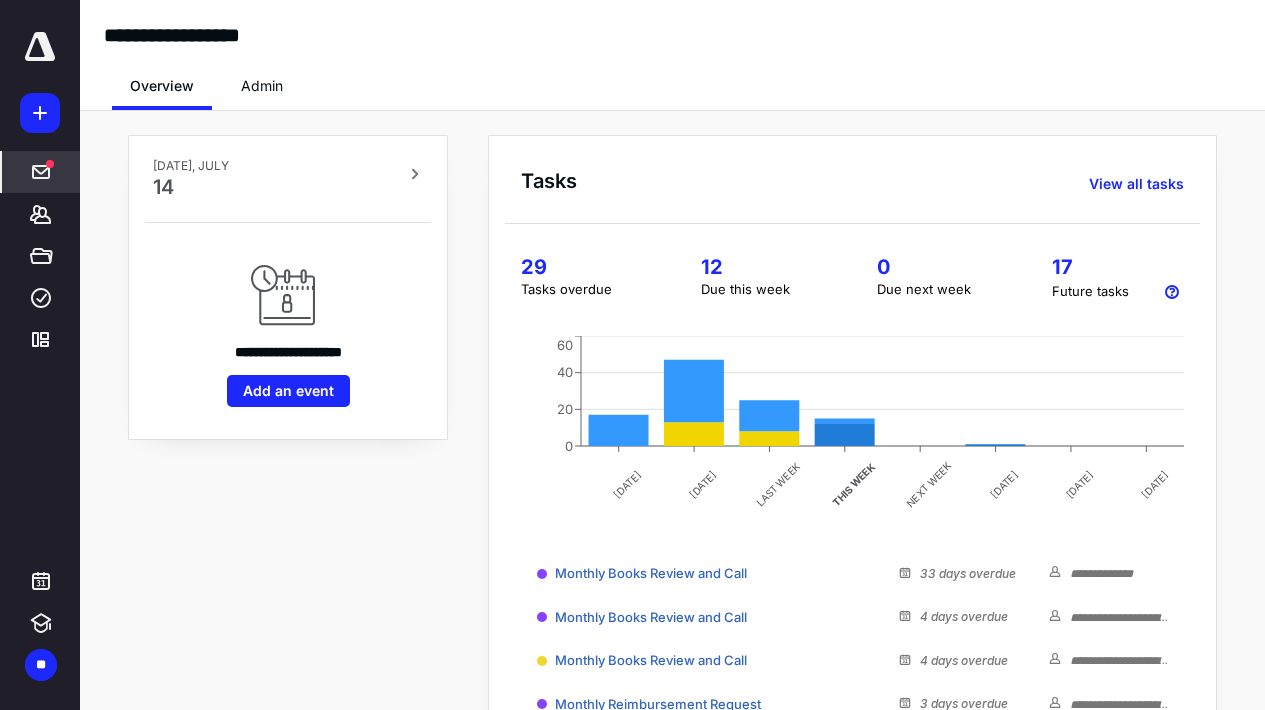 click 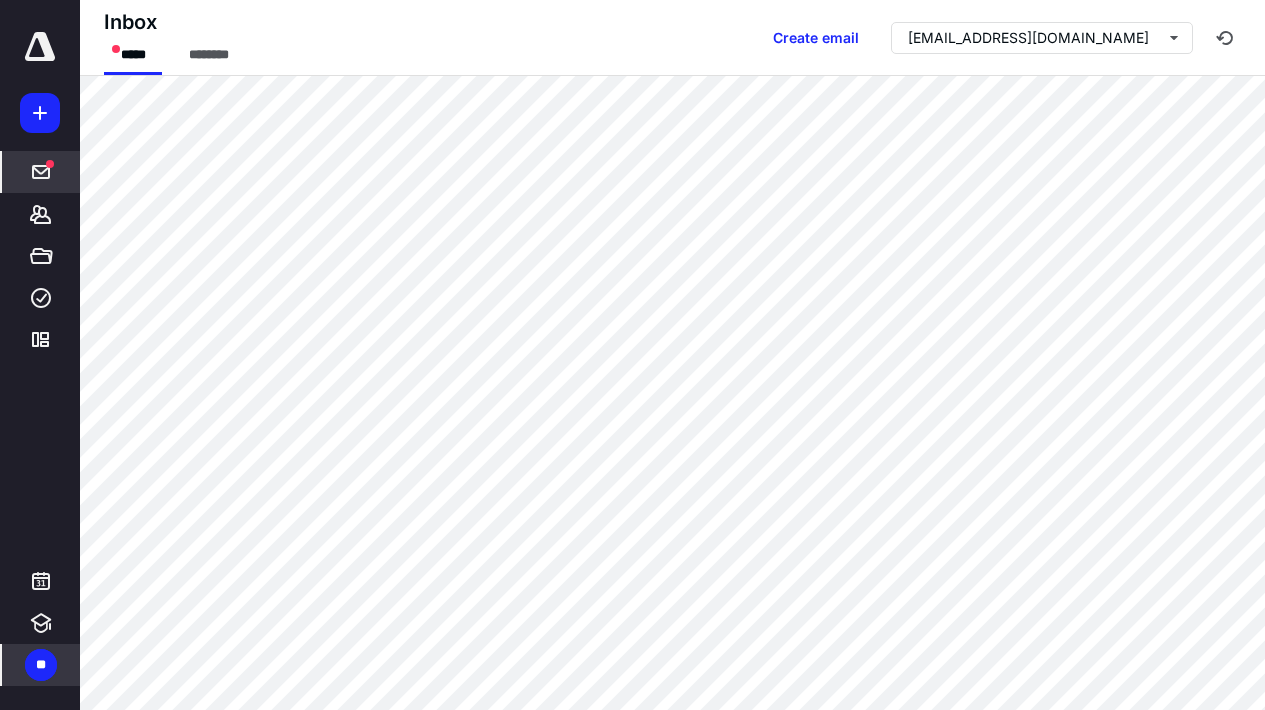 click on "**" at bounding box center [41, 665] 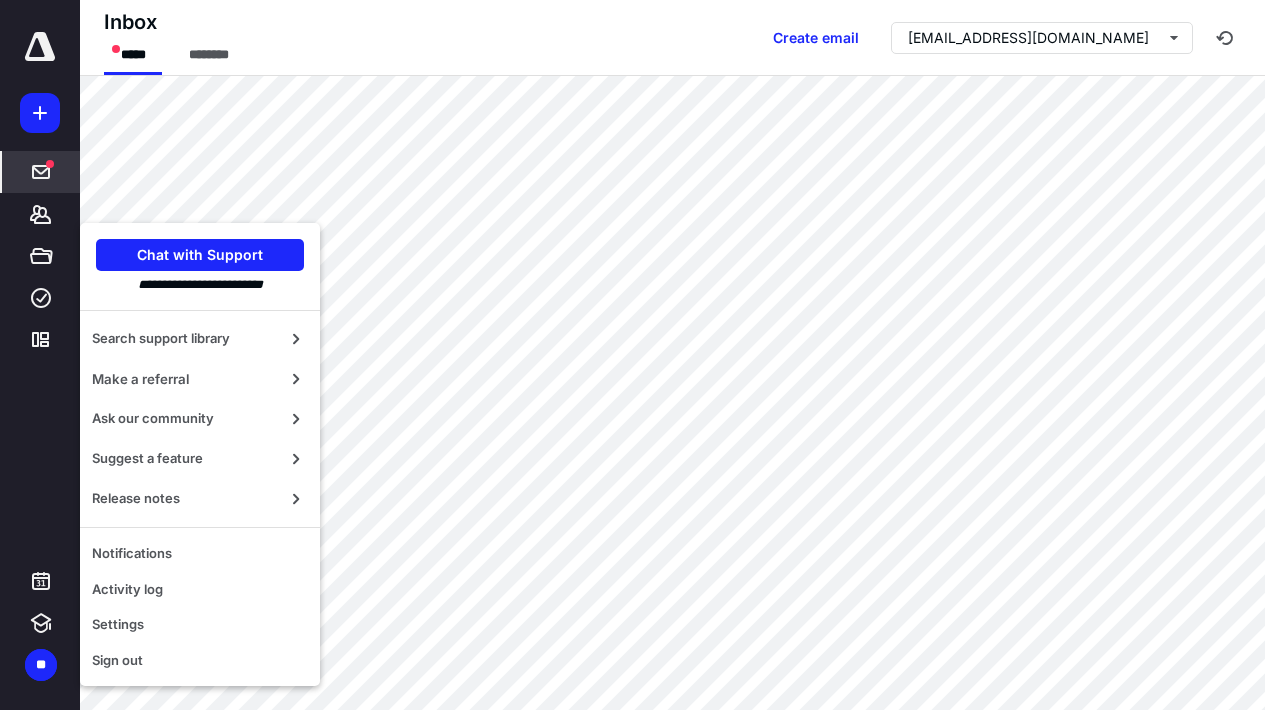 click at bounding box center [40, 58] 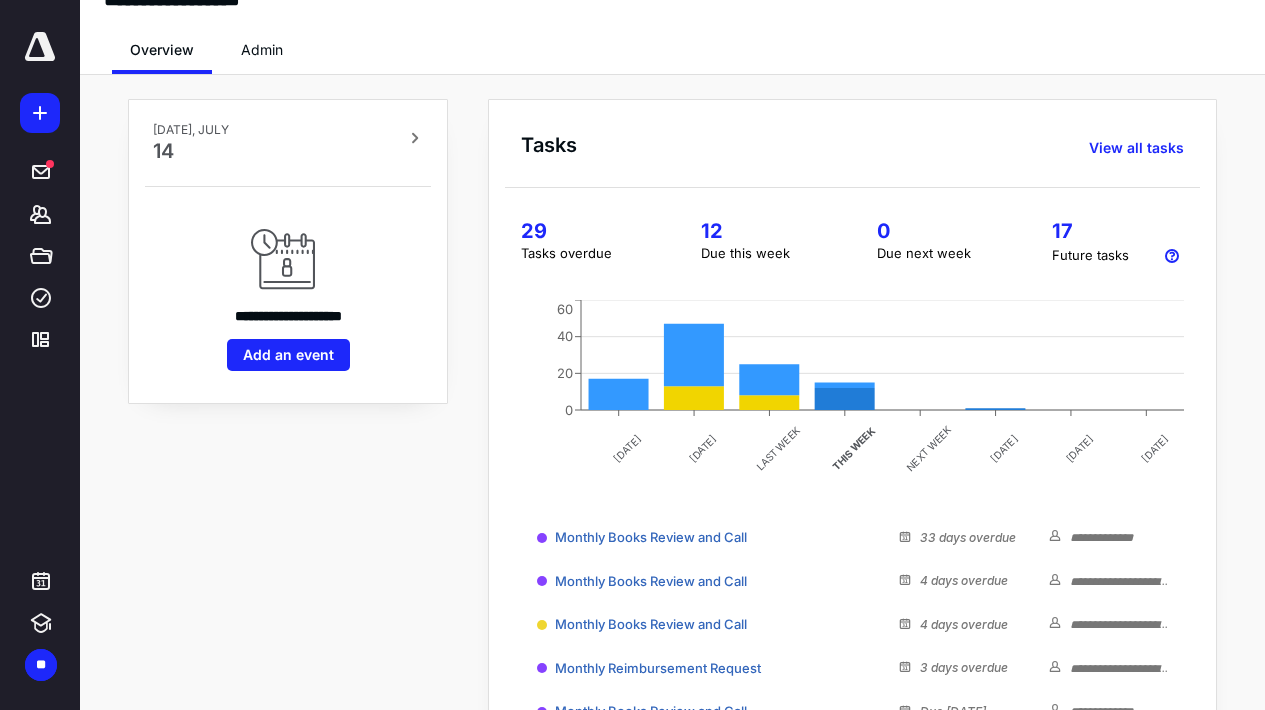 scroll, scrollTop: 0, scrollLeft: 0, axis: both 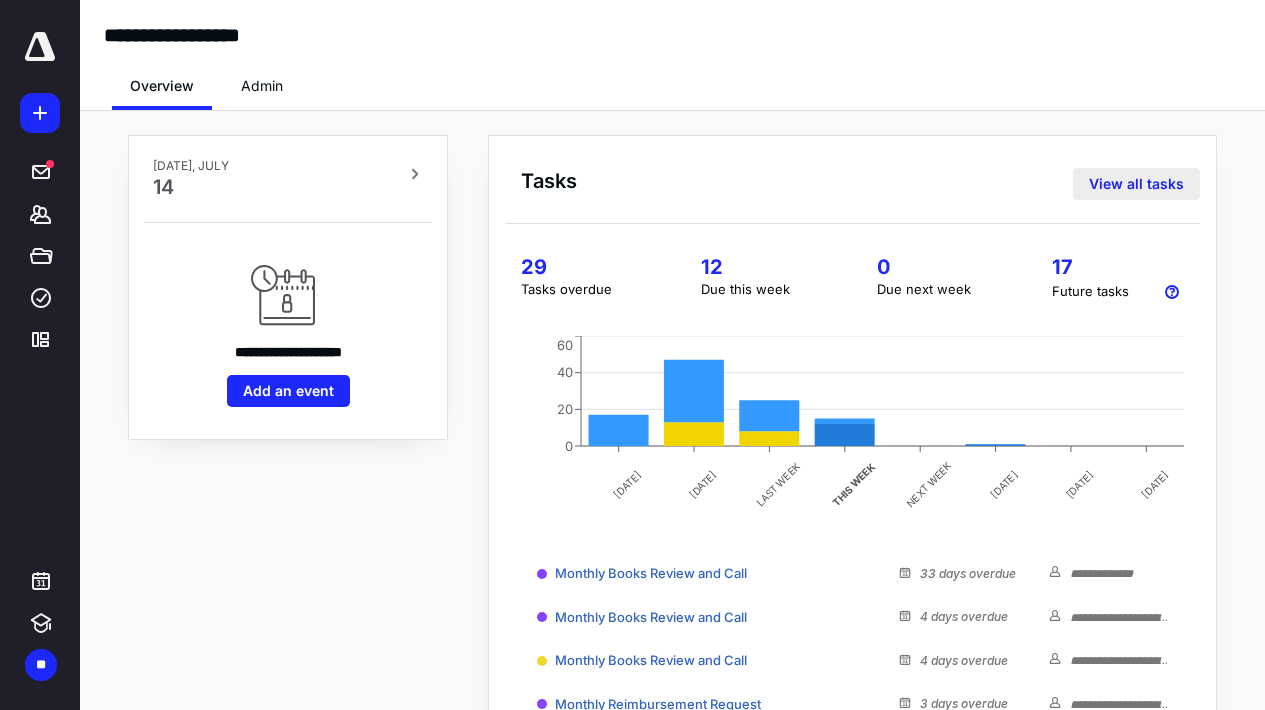 click on "View all tasks" at bounding box center (1136, 184) 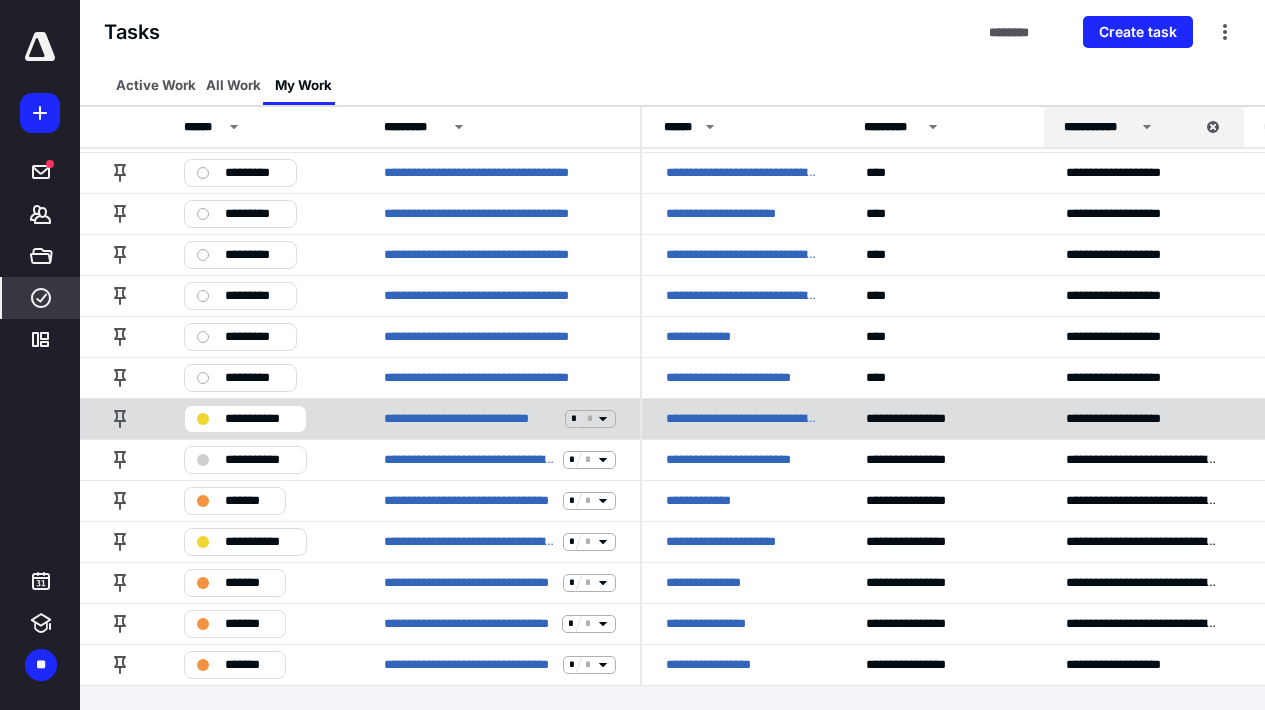 scroll, scrollTop: 1021, scrollLeft: 0, axis: vertical 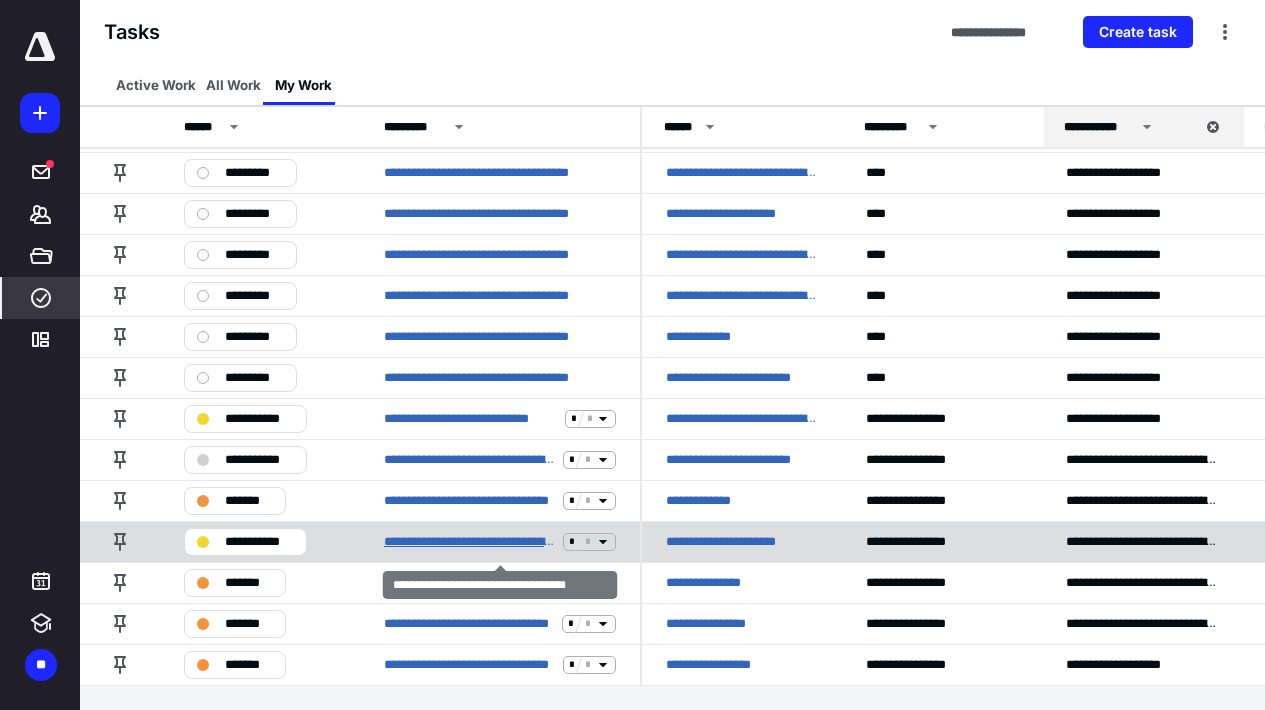 click on "**********" at bounding box center [469, 541] 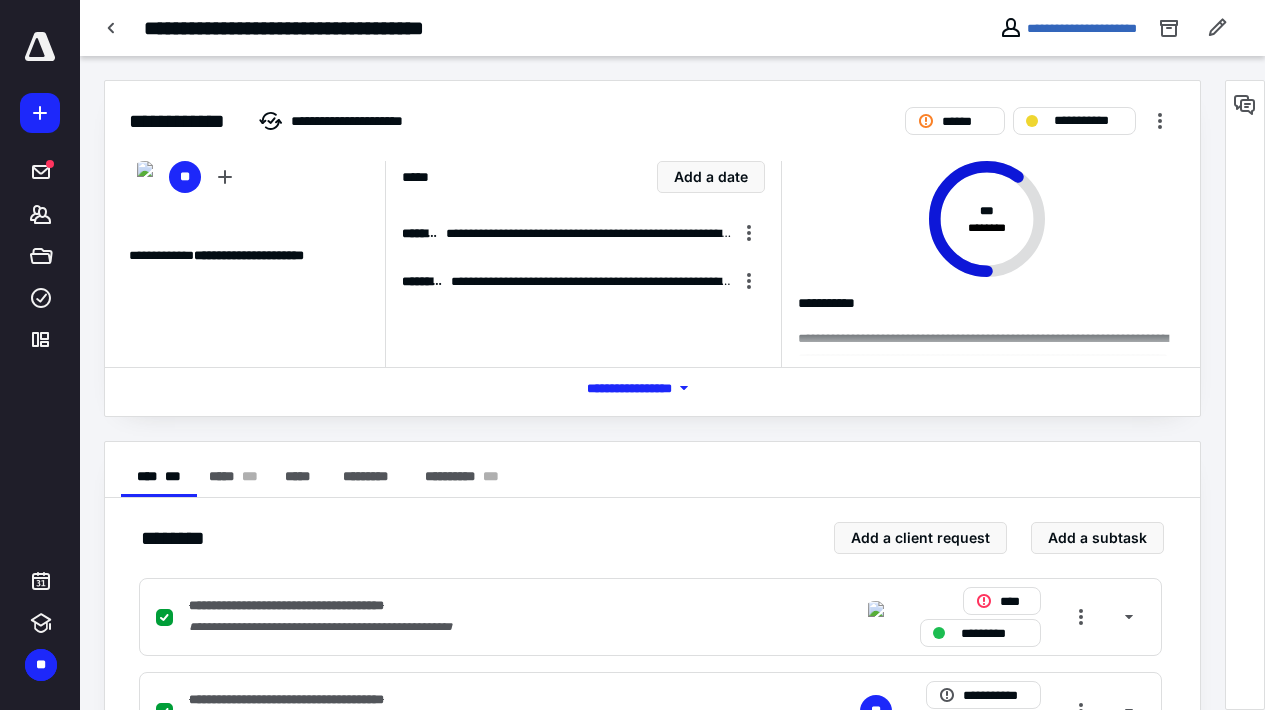 scroll, scrollTop: 0, scrollLeft: 0, axis: both 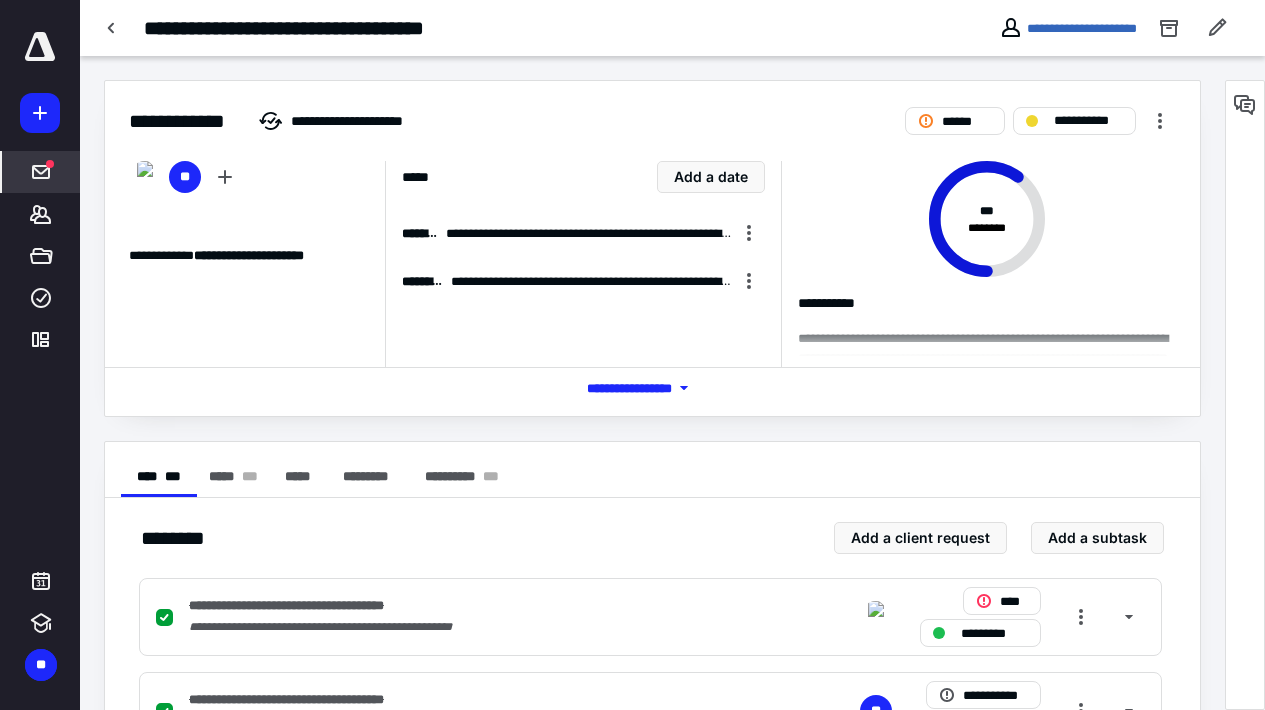 click 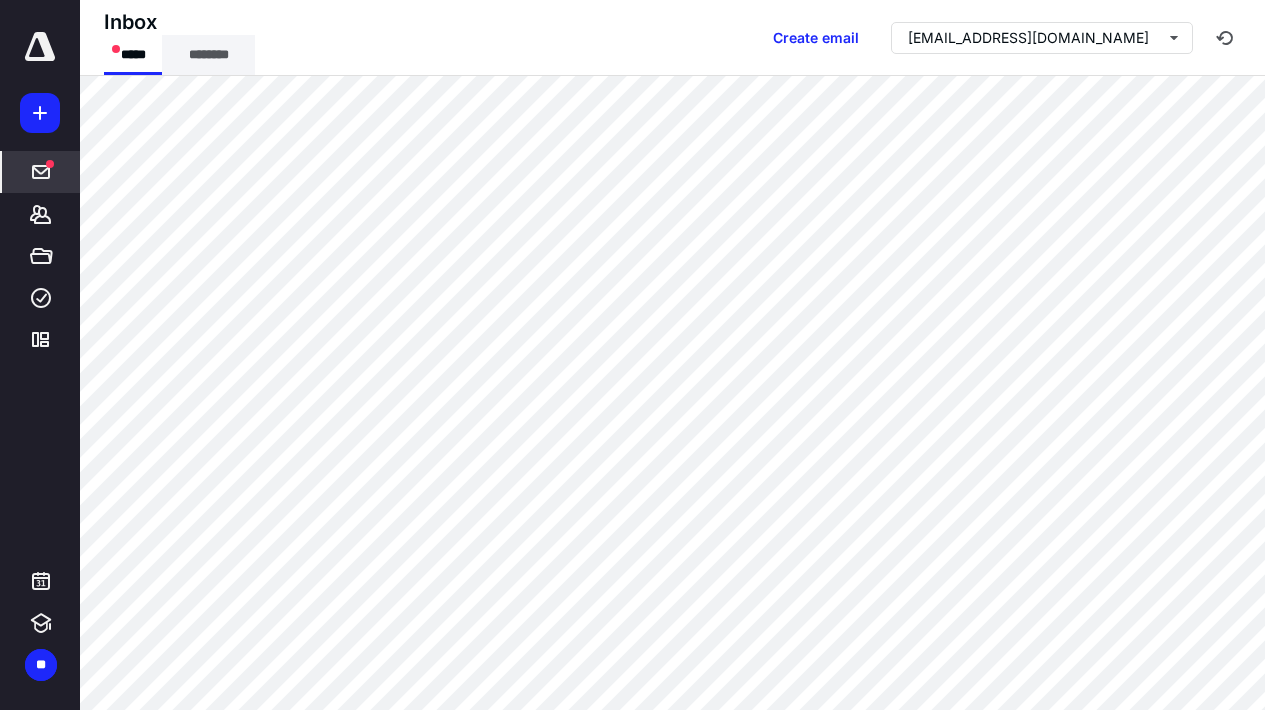 click on "********" at bounding box center (208, 55) 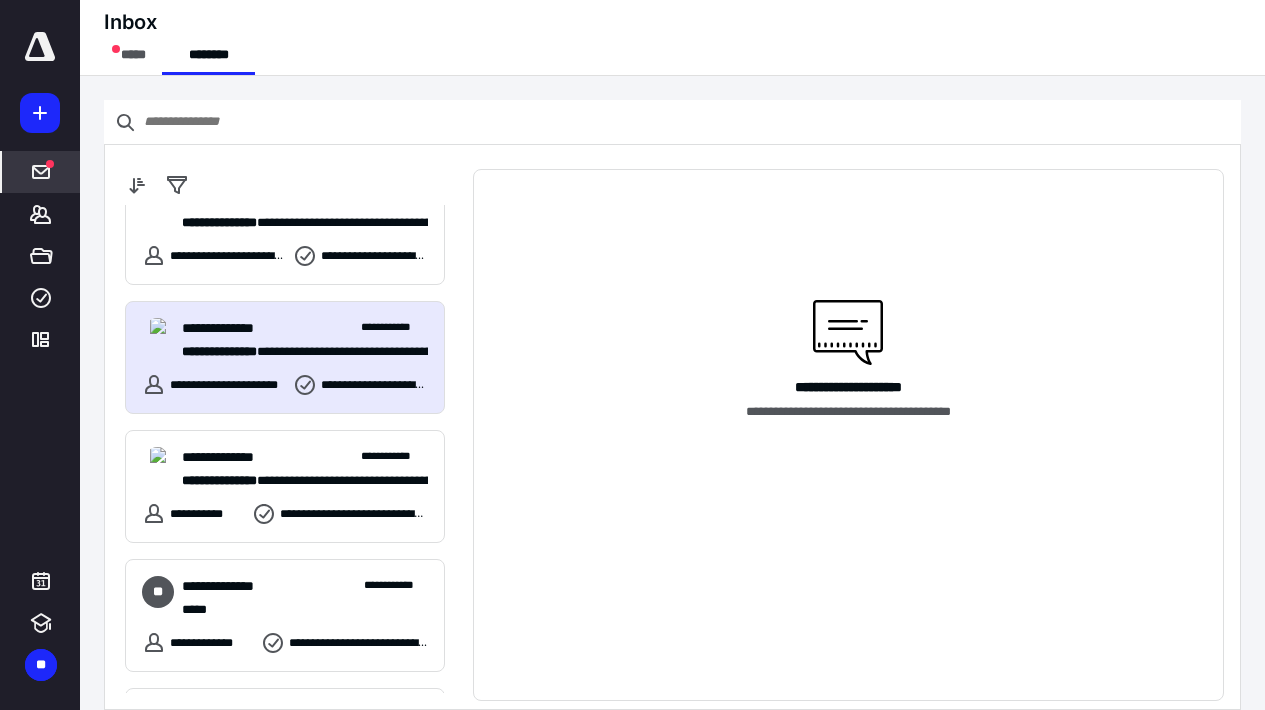 scroll, scrollTop: 43, scrollLeft: 0, axis: vertical 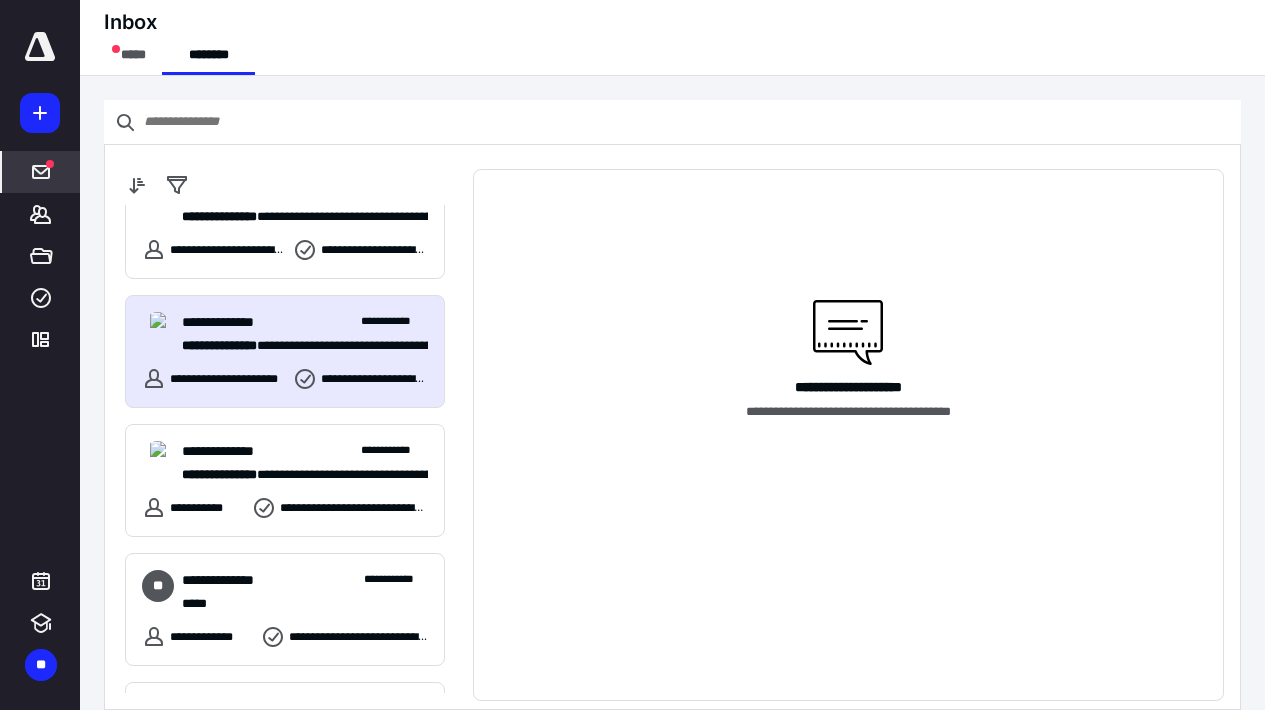 click on "**********" at bounding box center (213, 379) 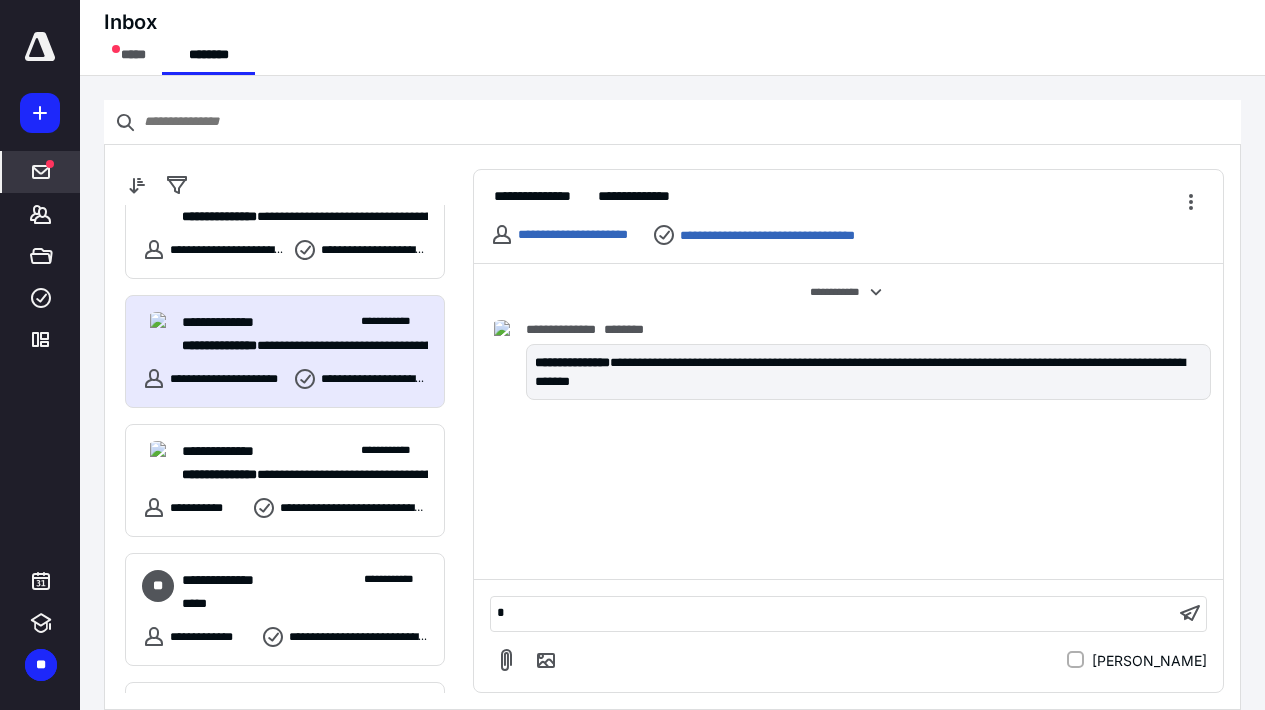 type 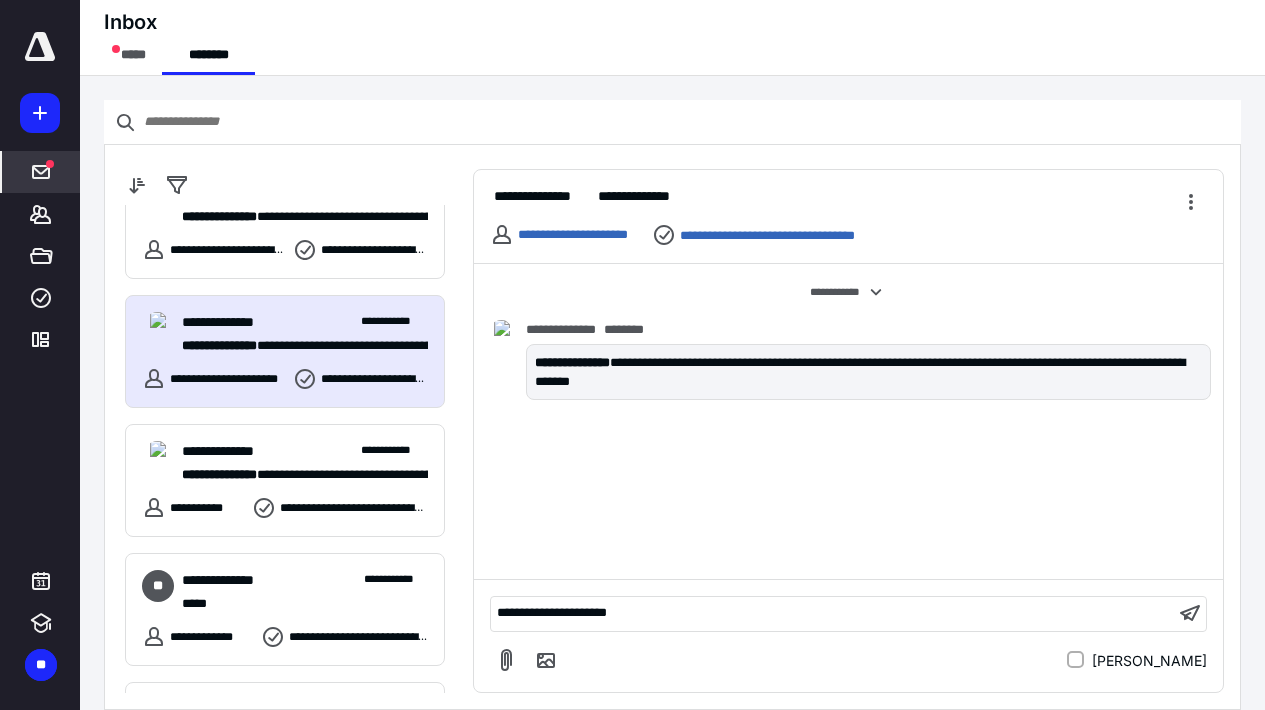 click on "**********" at bounding box center (552, 612) 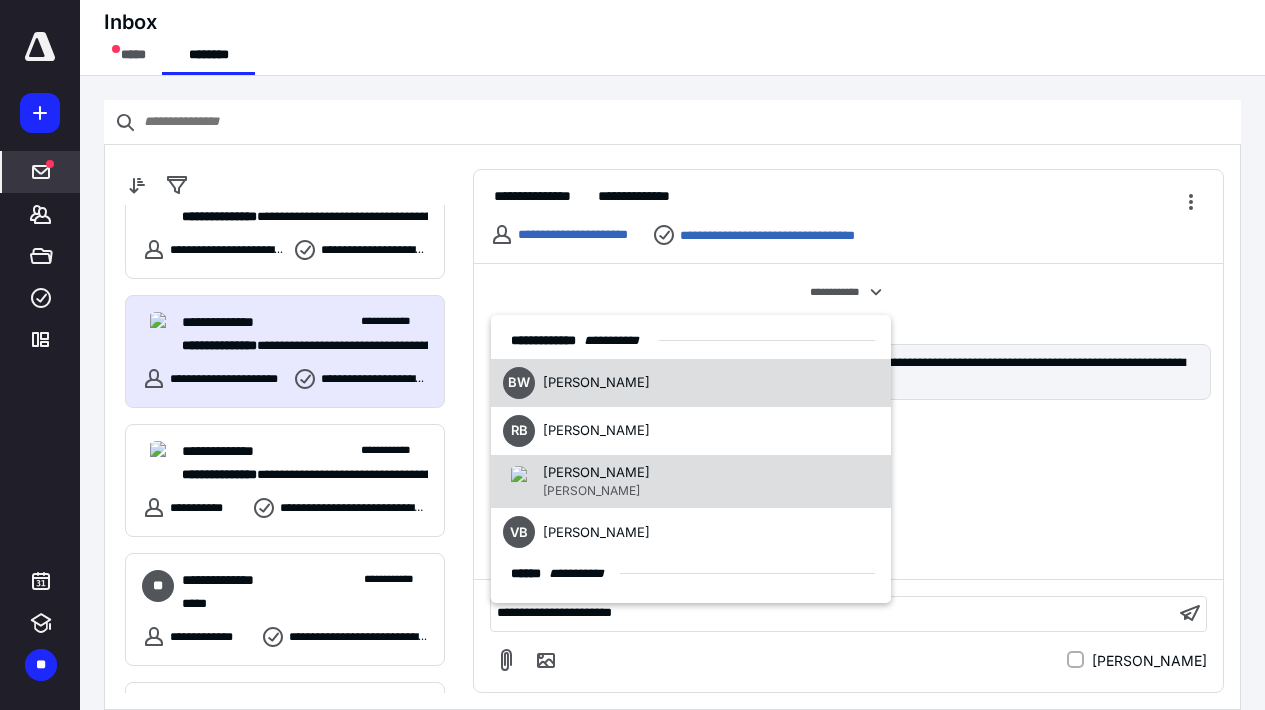 click on "[PERSON_NAME]" at bounding box center [596, 472] 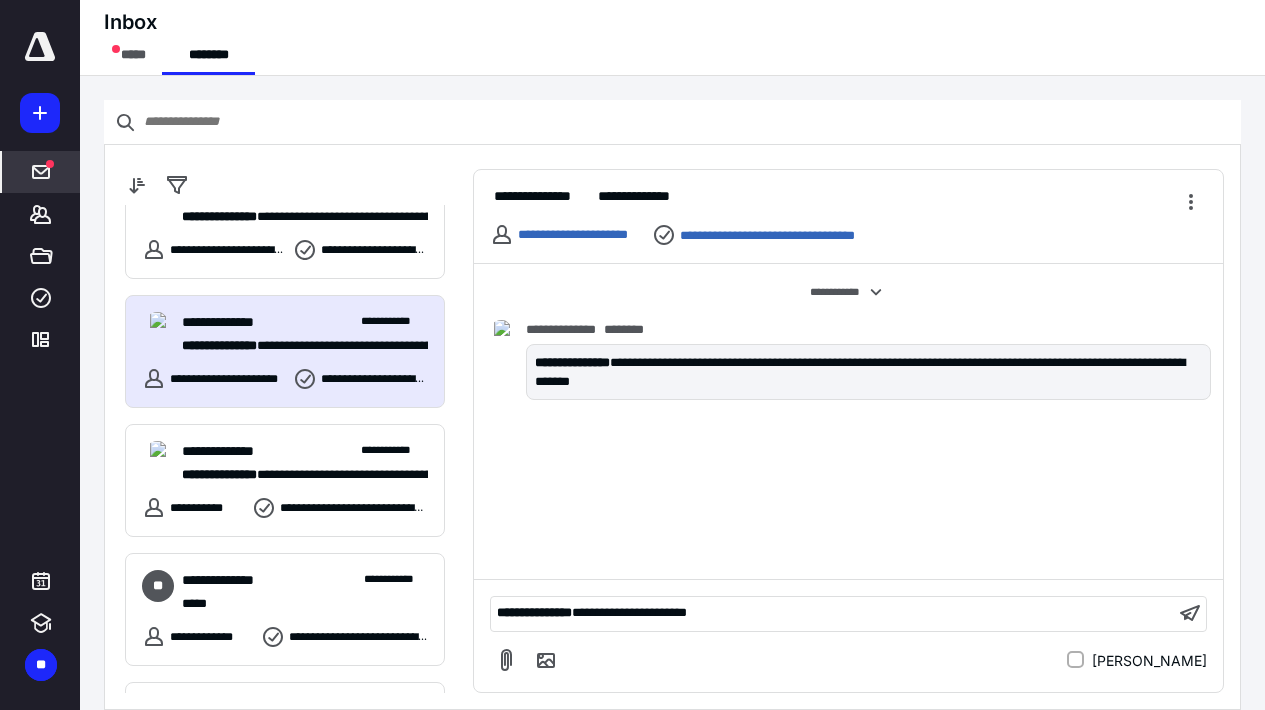 click on "**********" at bounding box center (832, 613) 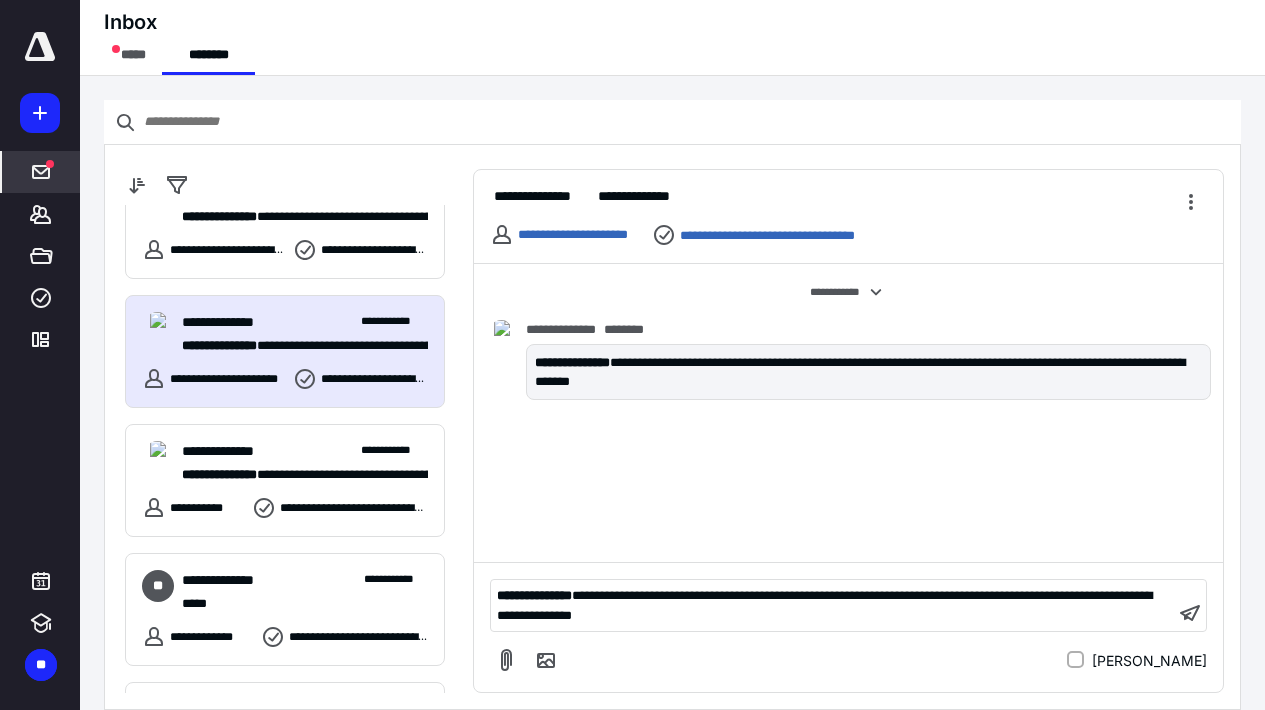 click on "**********" at bounding box center [824, 605] 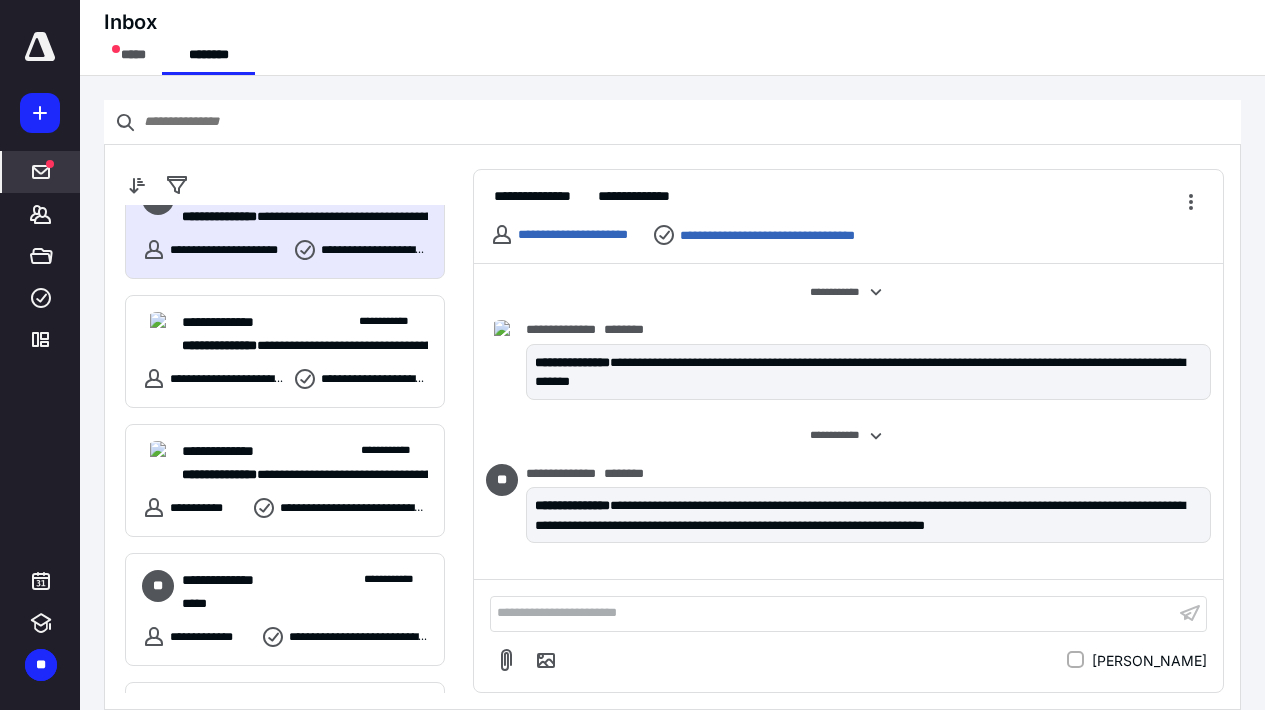 click at bounding box center (40, 47) 